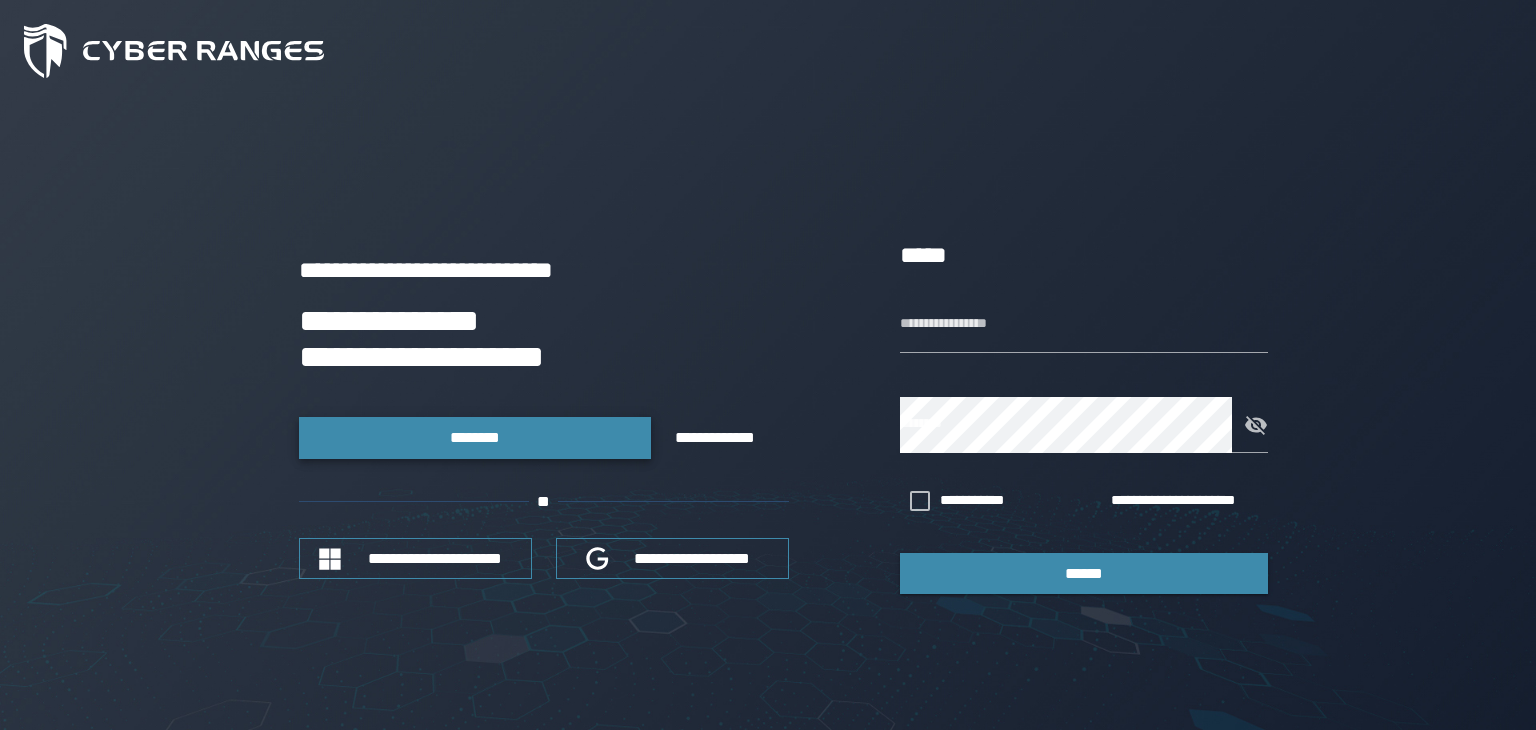 scroll, scrollTop: 0, scrollLeft: 0, axis: both 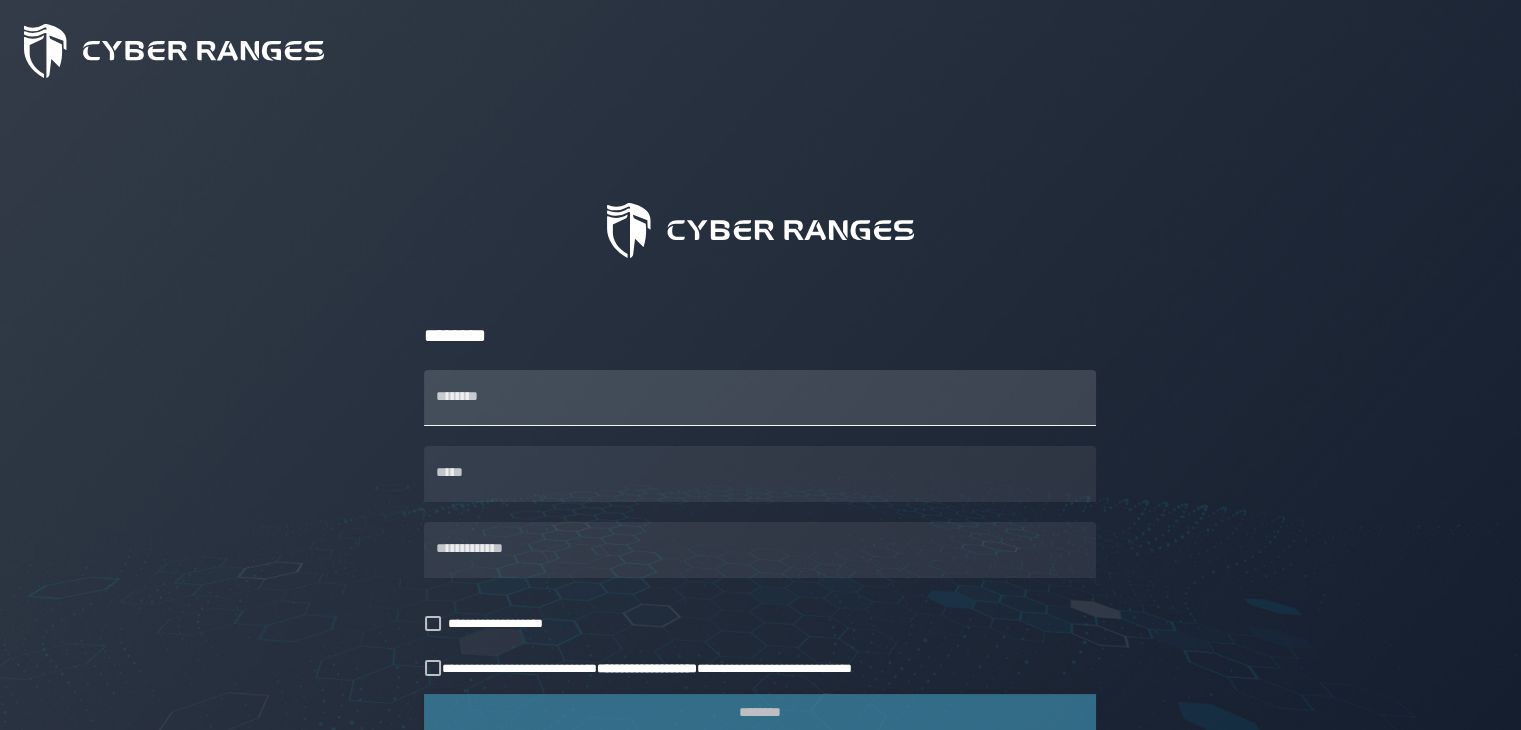 click on "********" at bounding box center (760, 398) 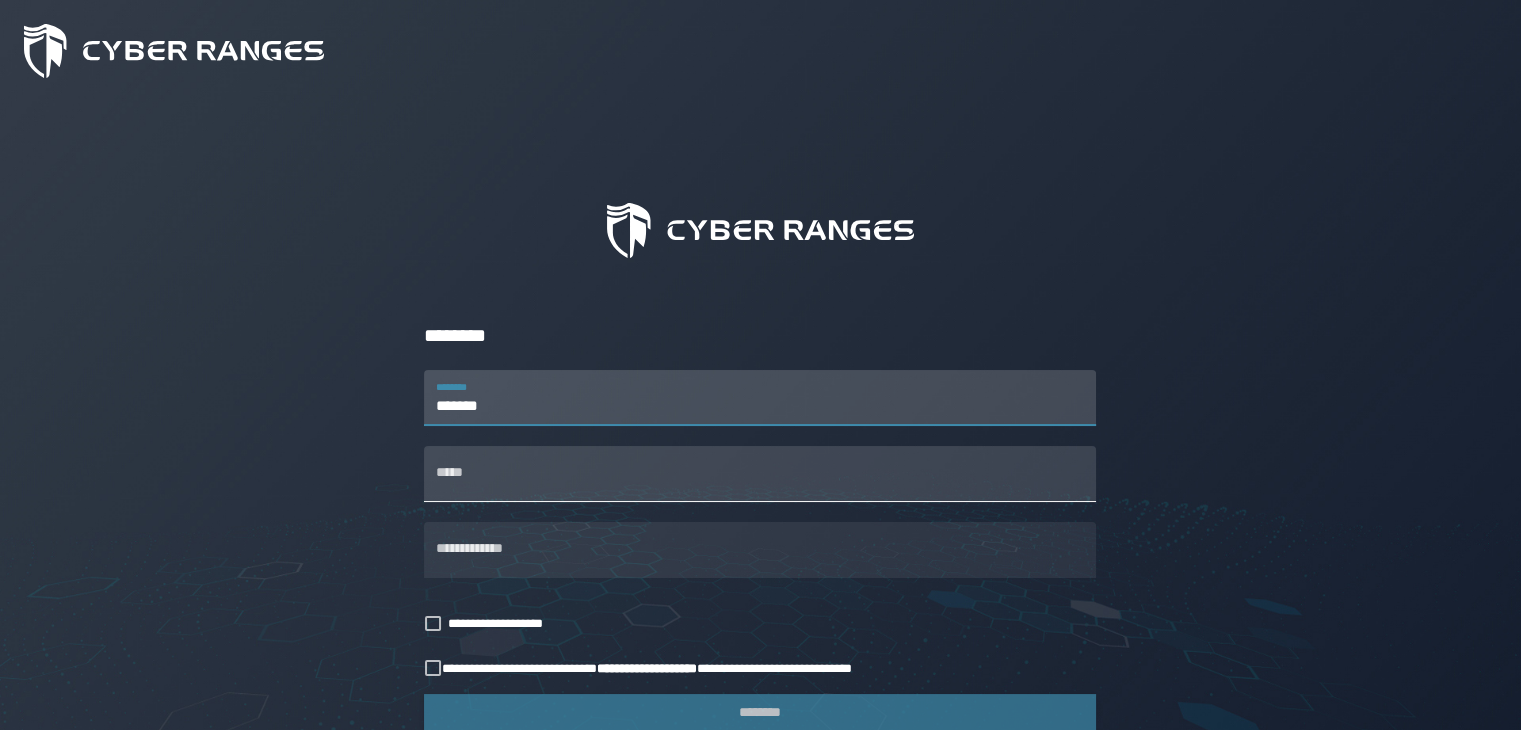 type on "*******" 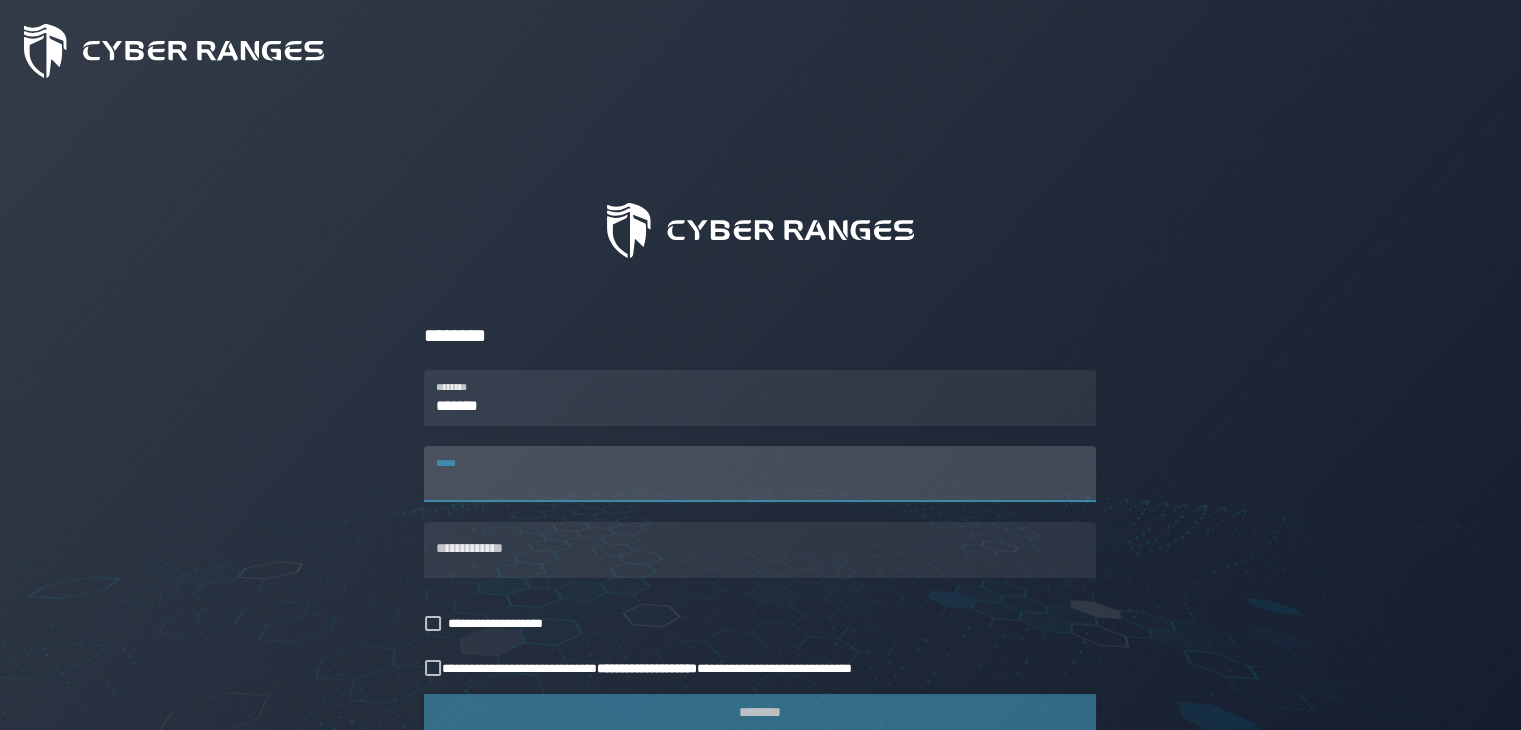 click on "*****" at bounding box center (760, 474) 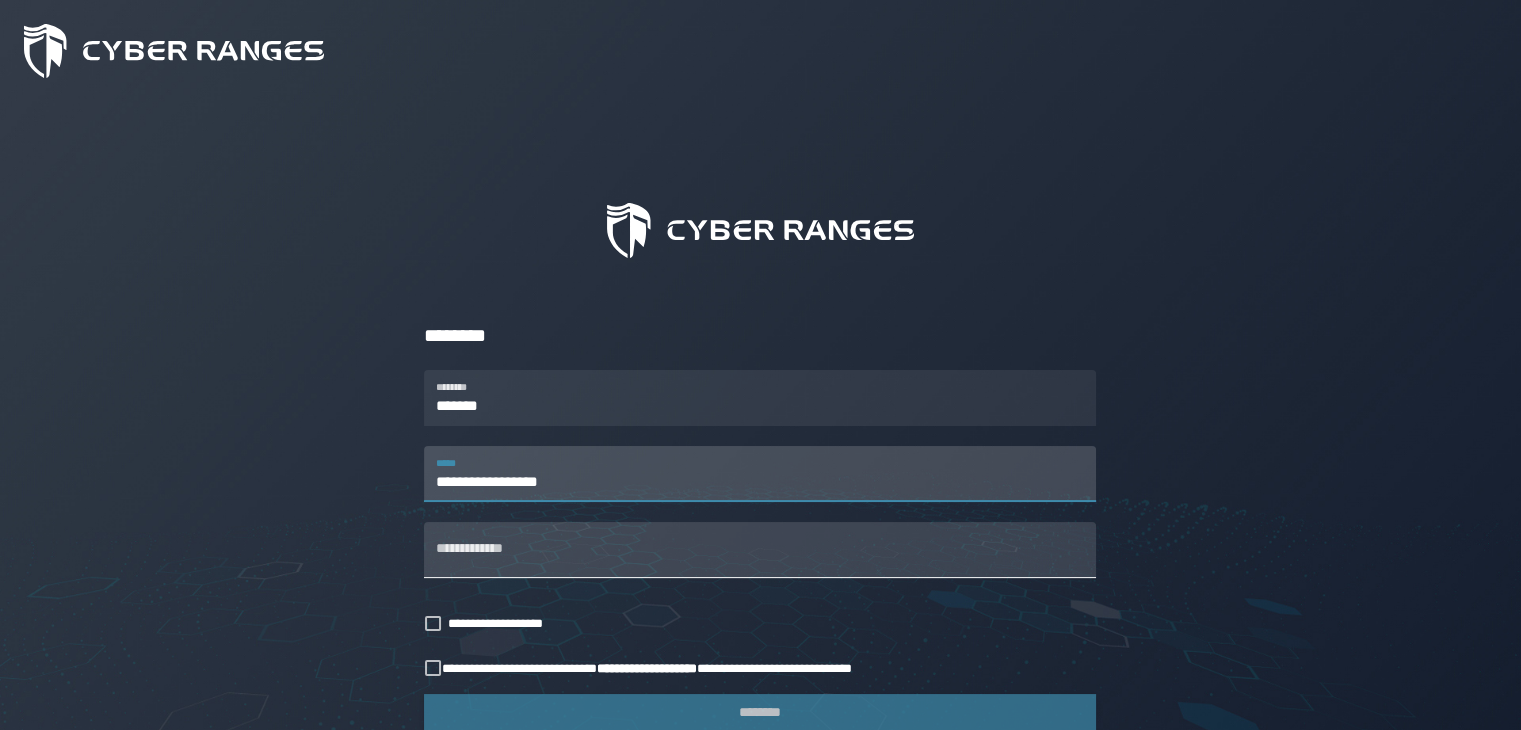 type on "**********" 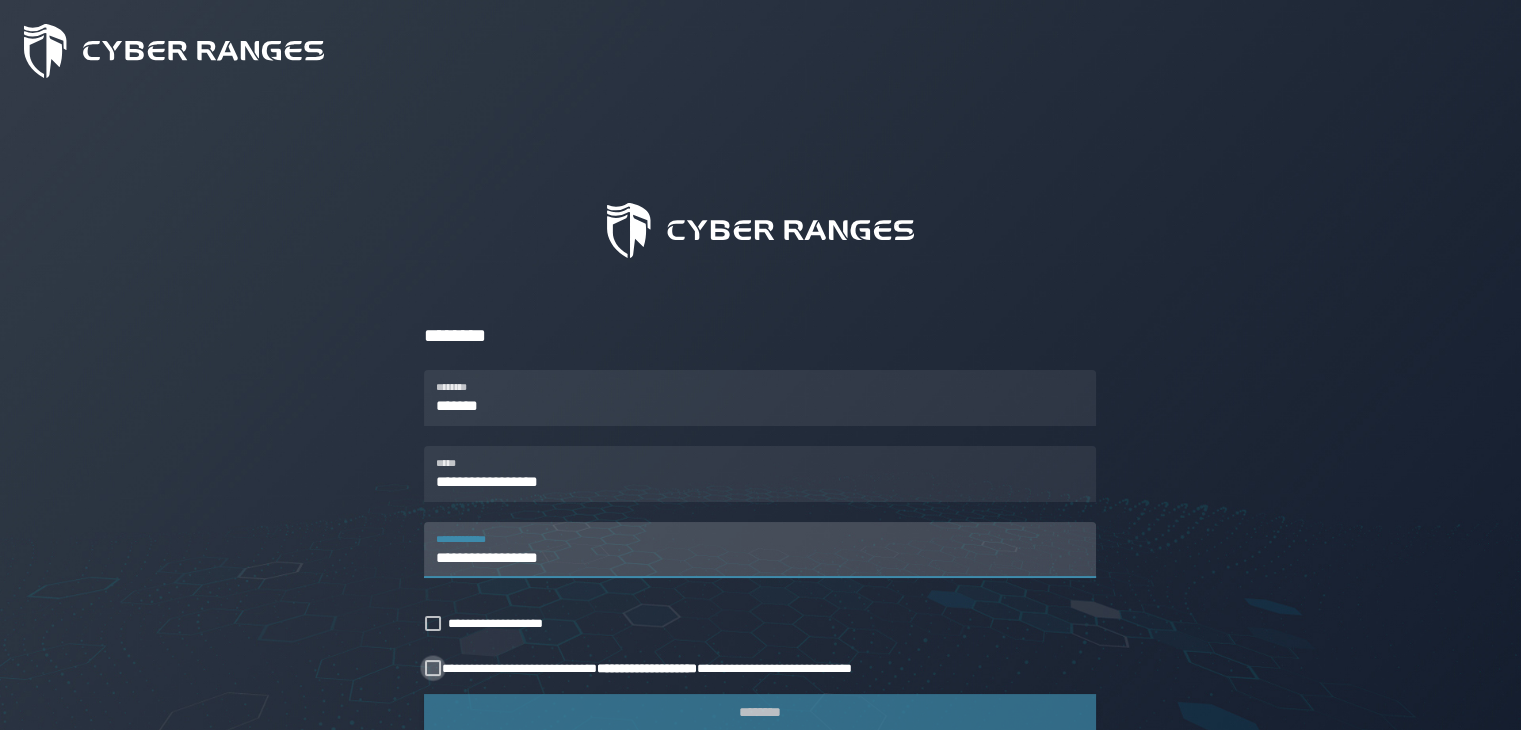type on "**********" 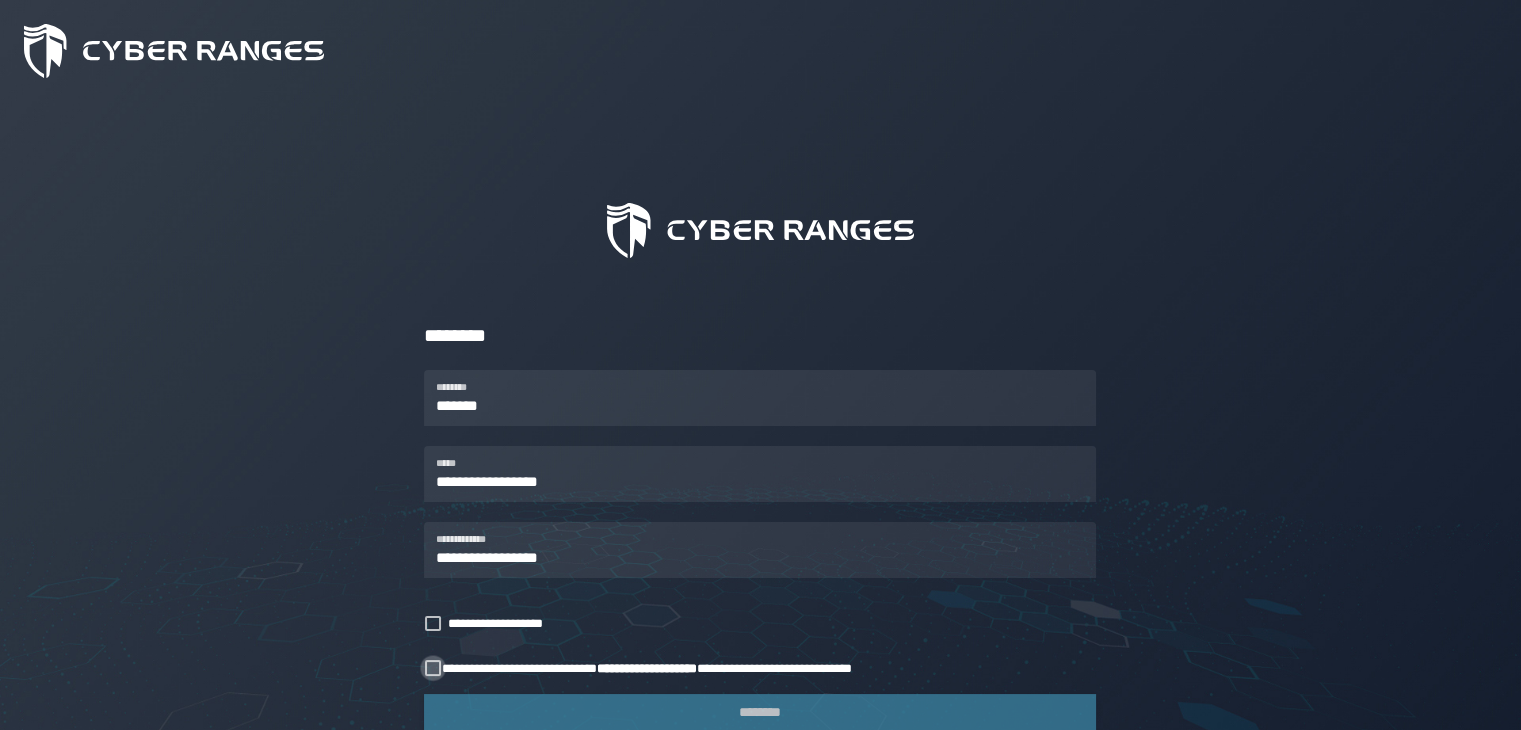 click 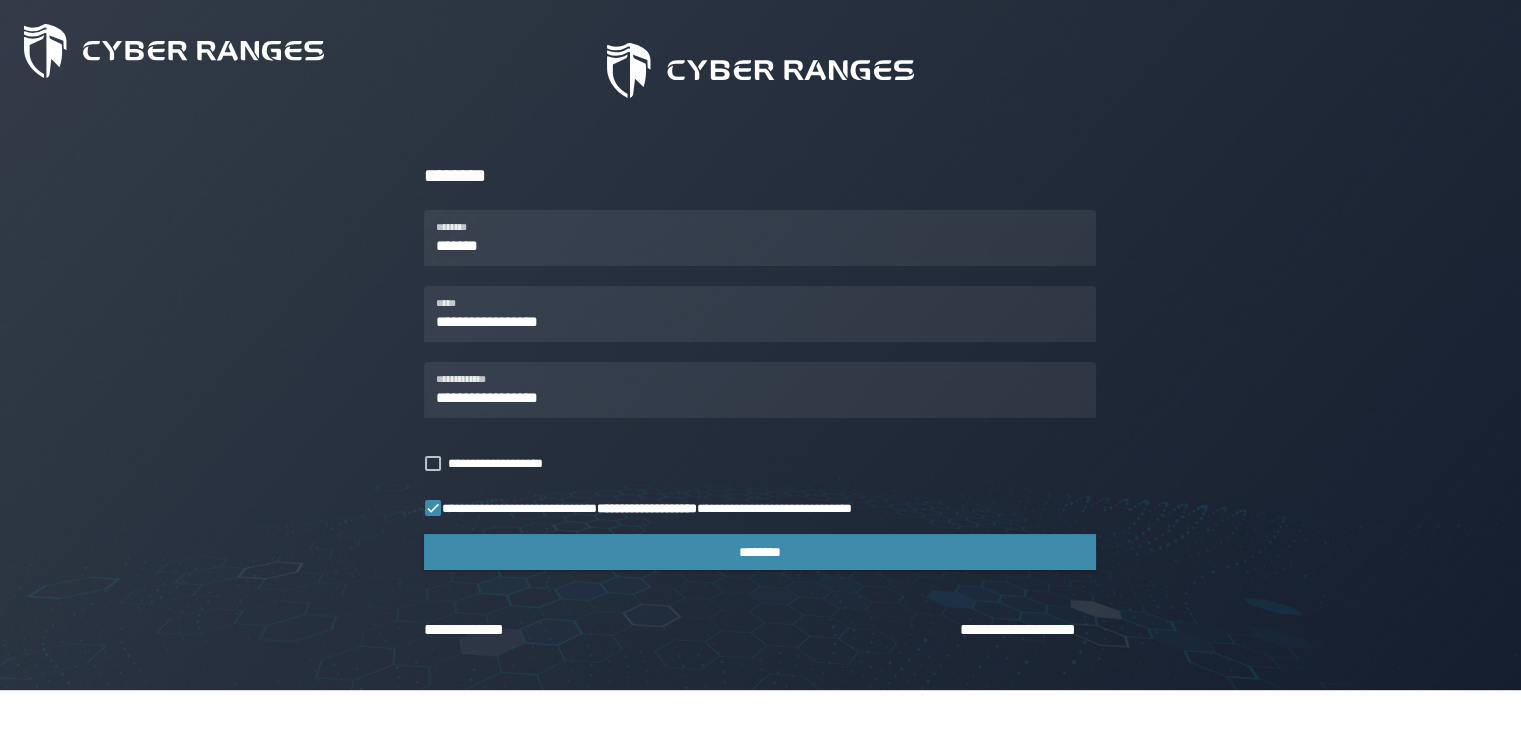 scroll, scrollTop: 174, scrollLeft: 0, axis: vertical 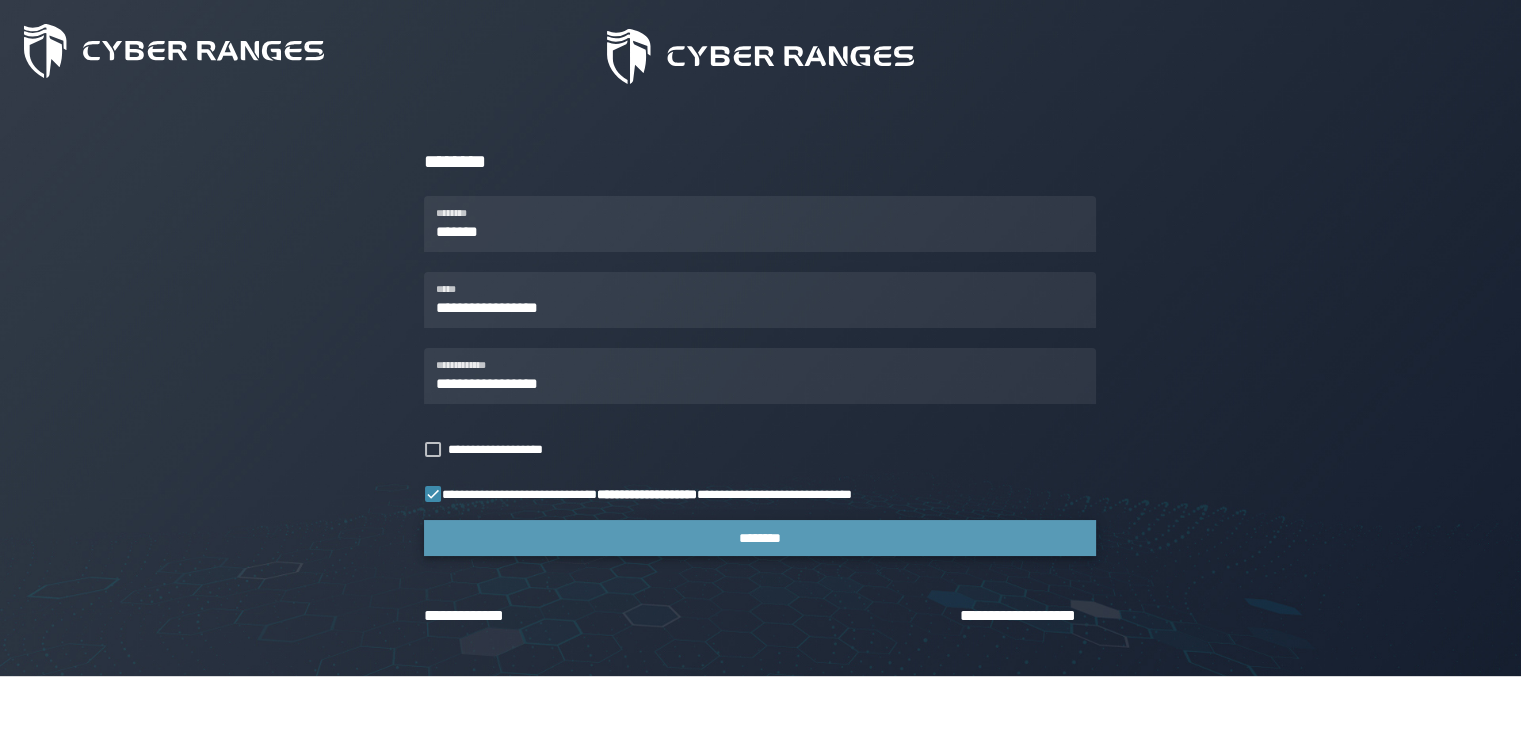 click on "********" at bounding box center (760, 538) 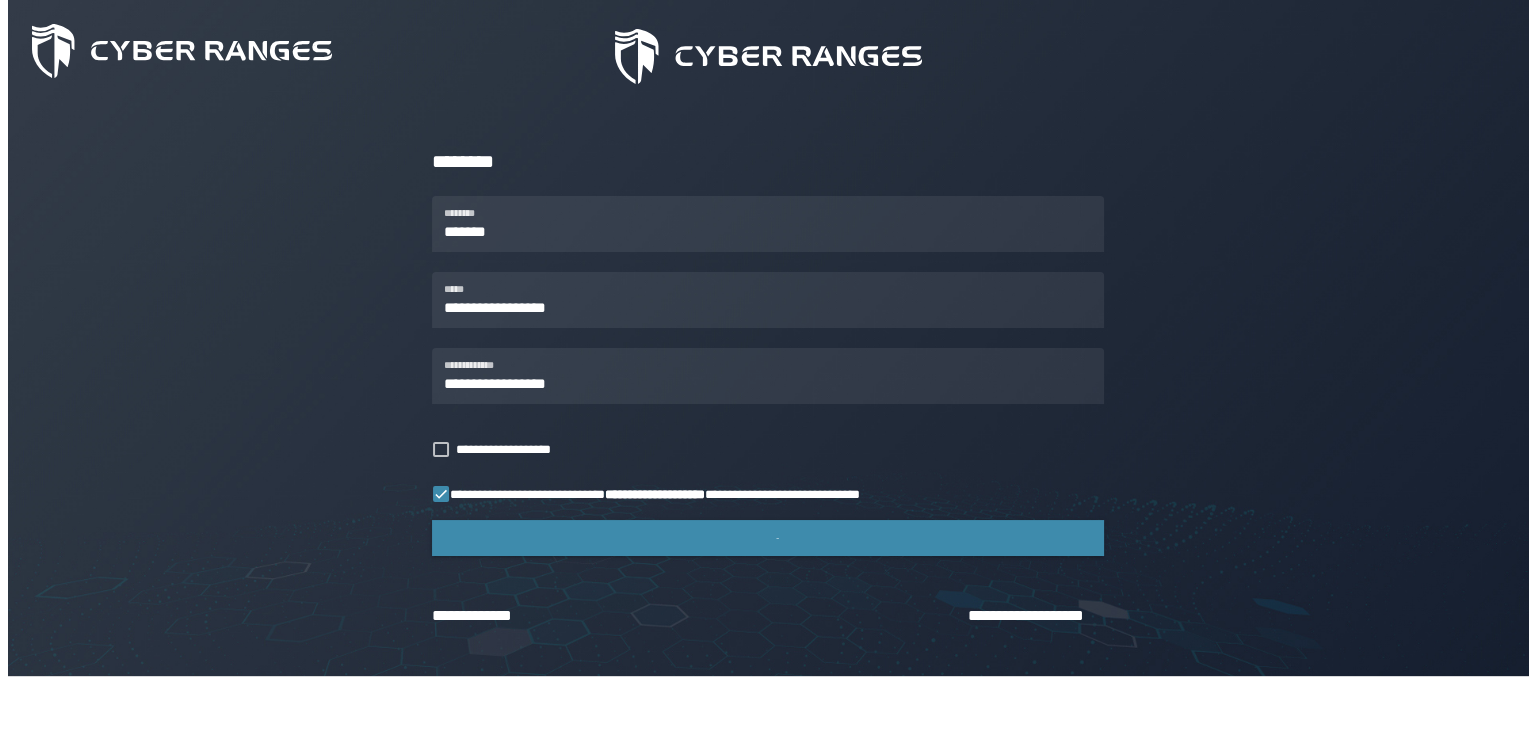 scroll, scrollTop: 0, scrollLeft: 0, axis: both 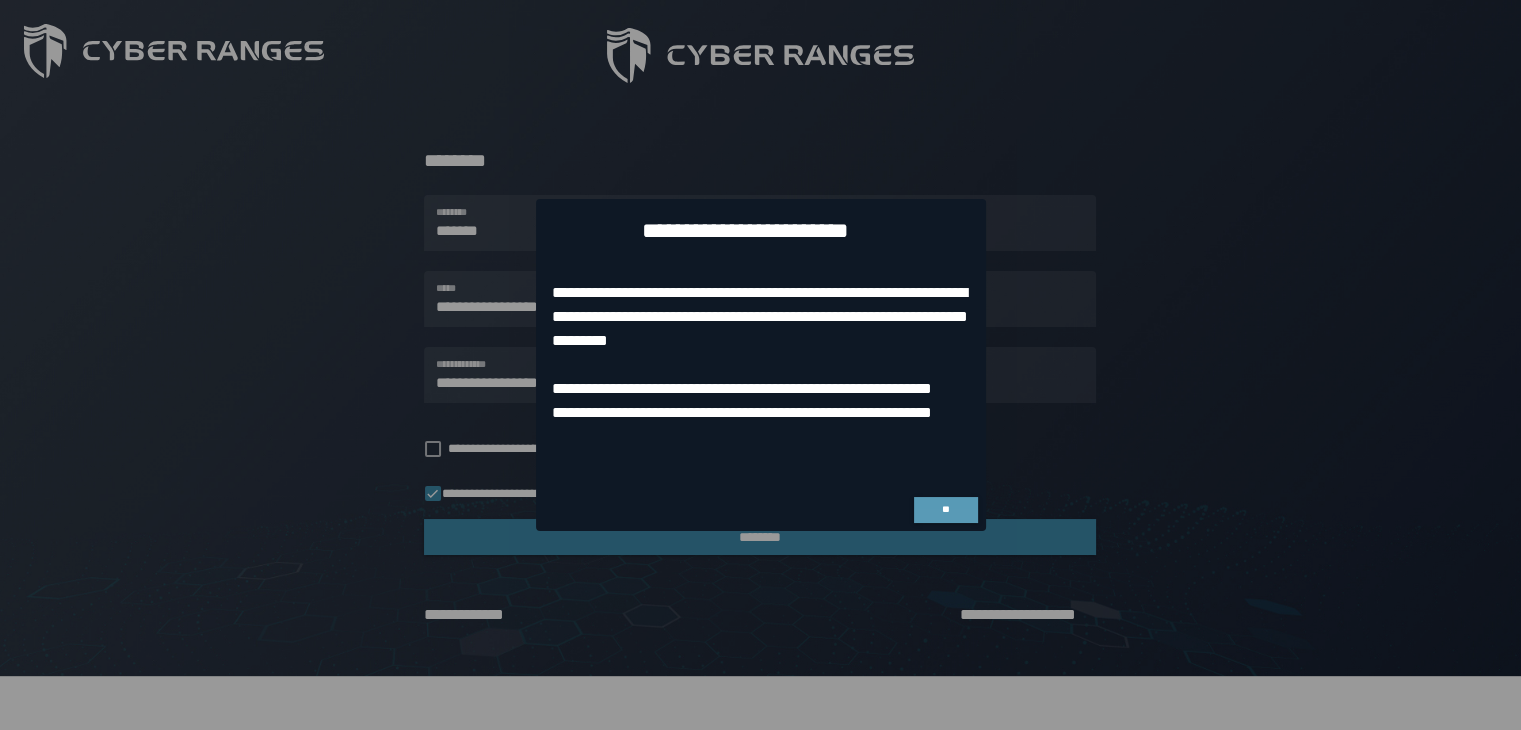 click on "**" at bounding box center (945, 509) 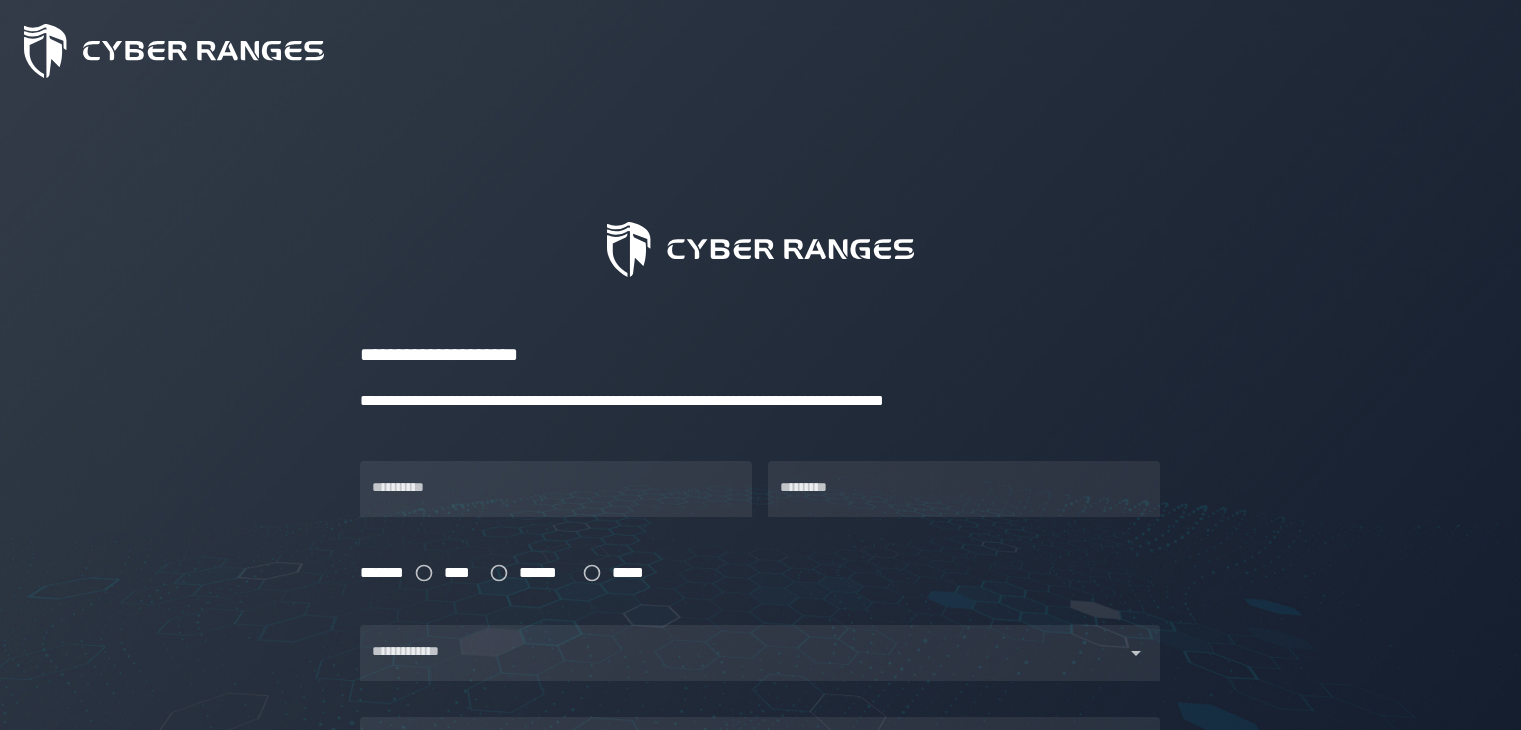 scroll, scrollTop: 333, scrollLeft: 0, axis: vertical 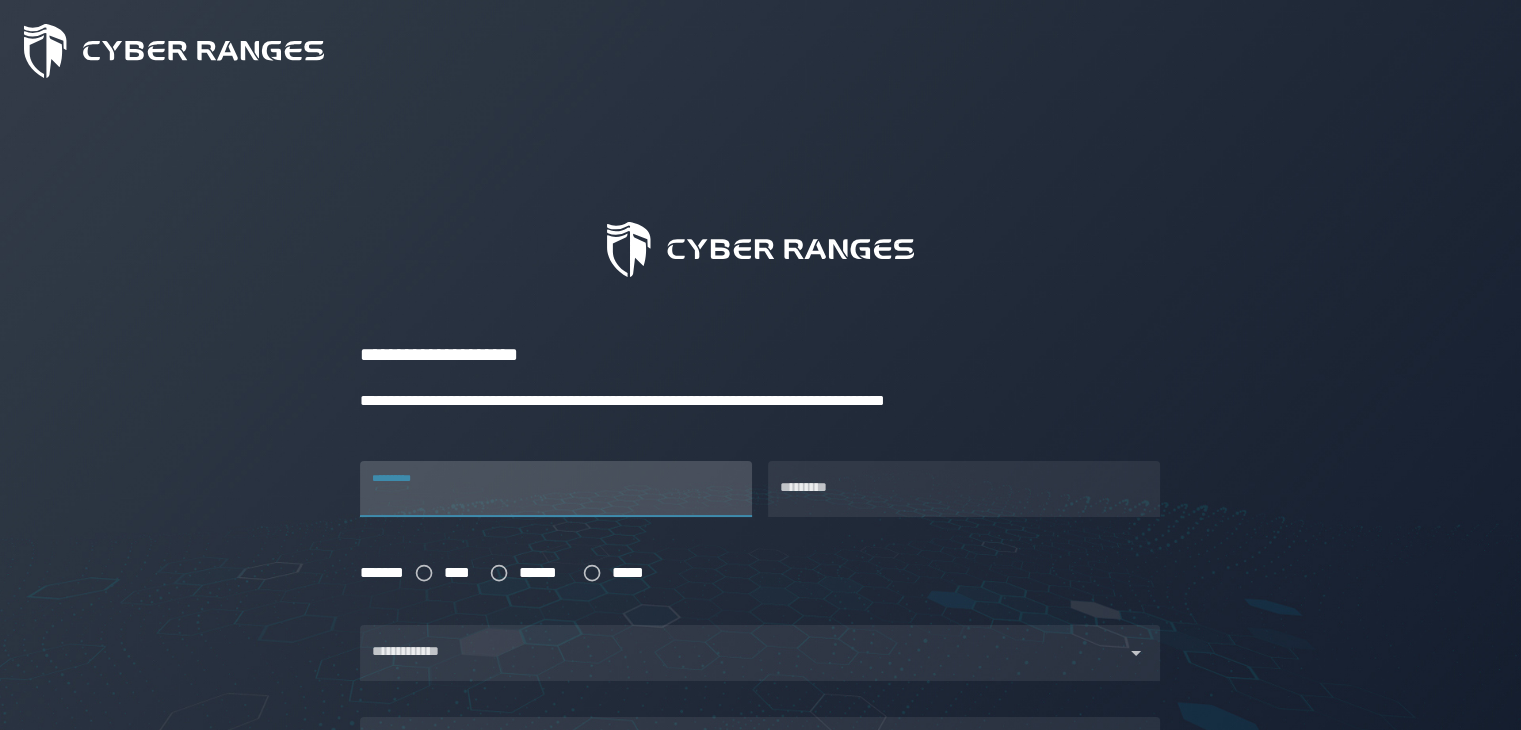 click on "**********" at bounding box center (556, 489) 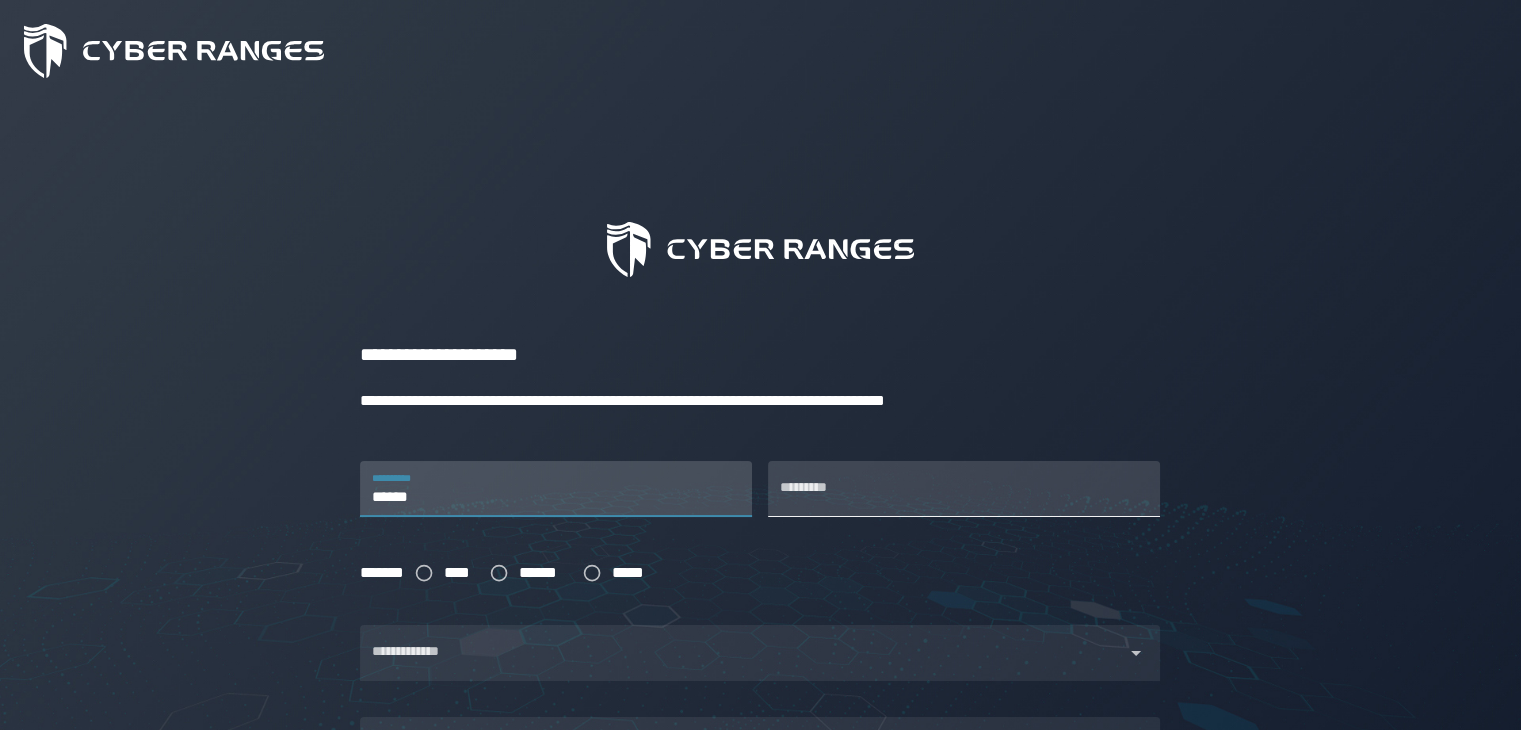 type on "******" 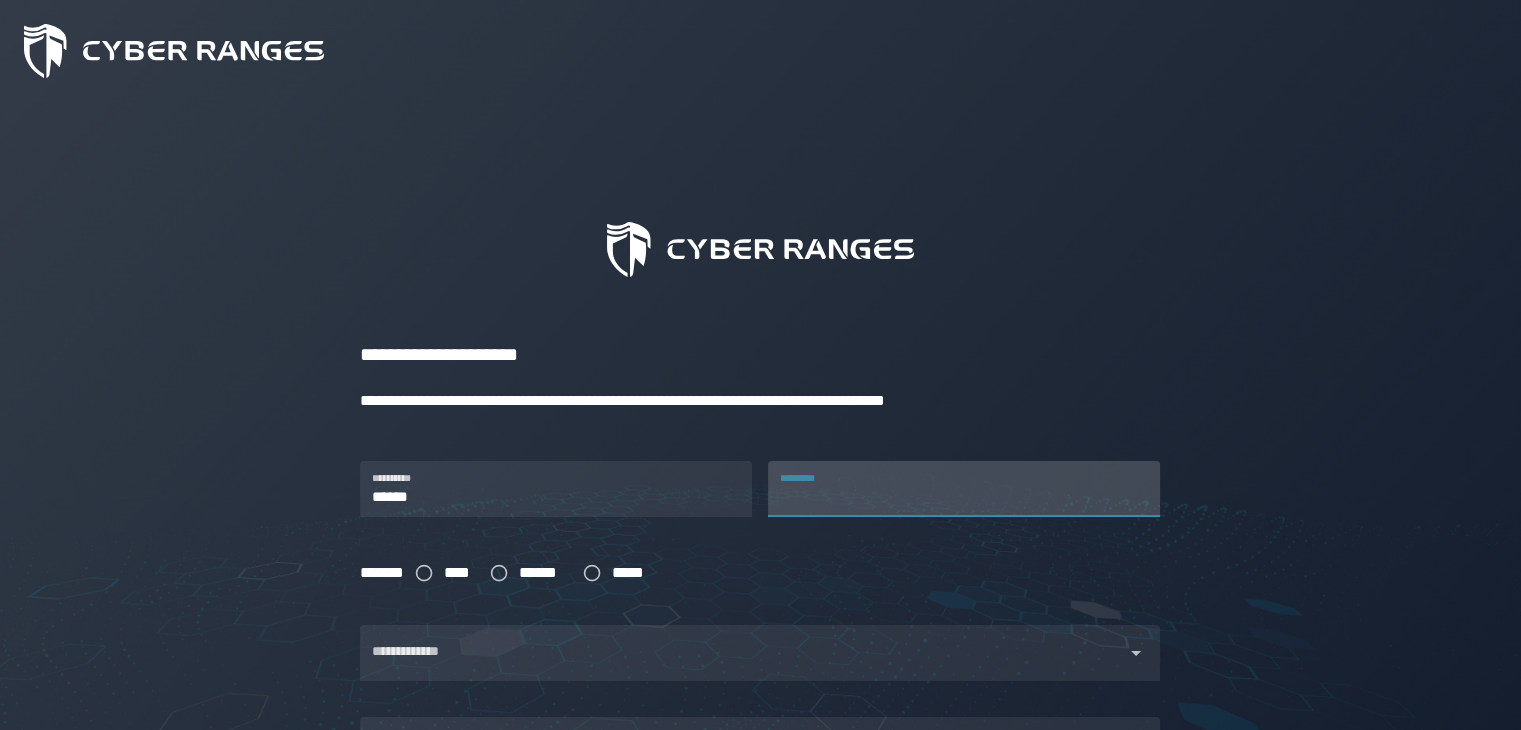 click on "*********" at bounding box center (964, 489) 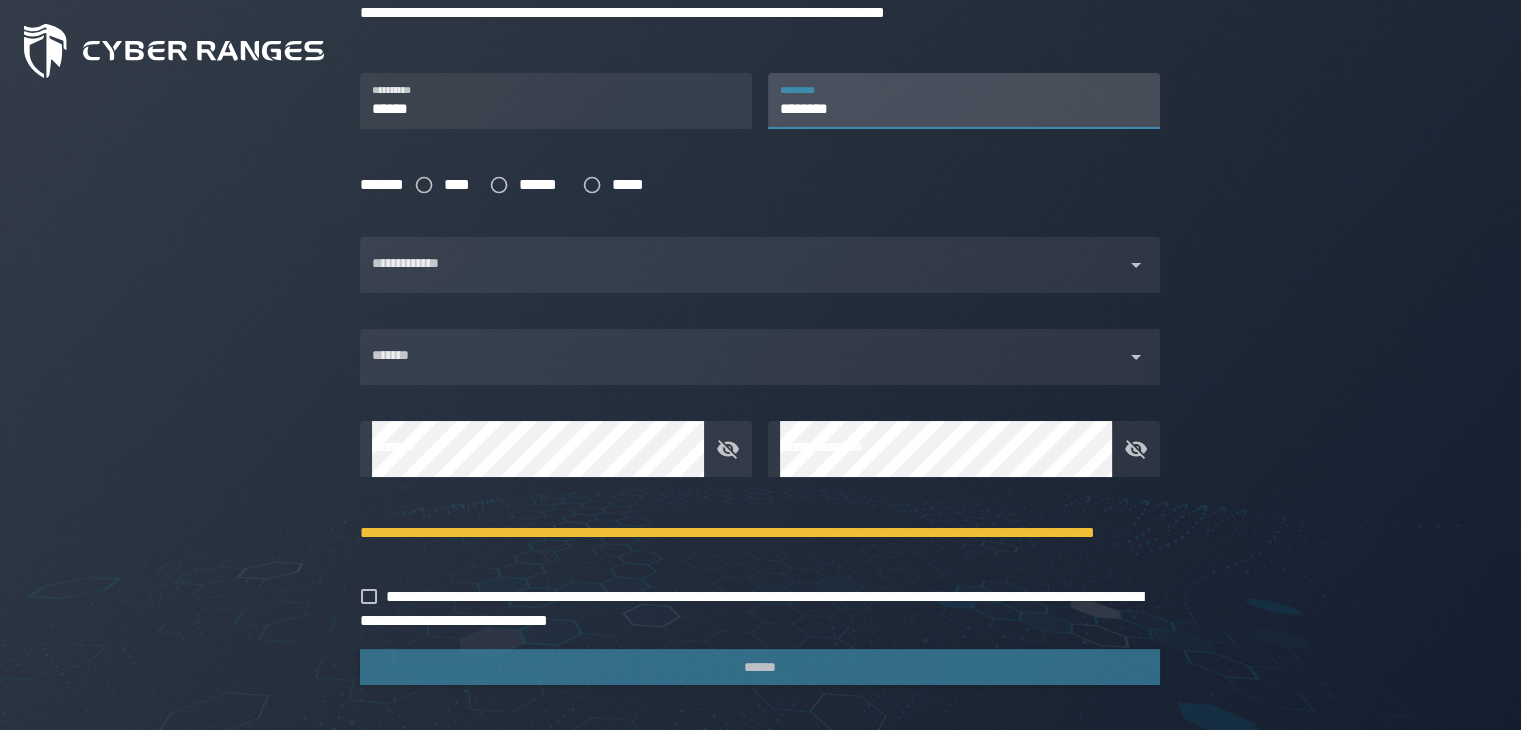 scroll, scrollTop: 407, scrollLeft: 0, axis: vertical 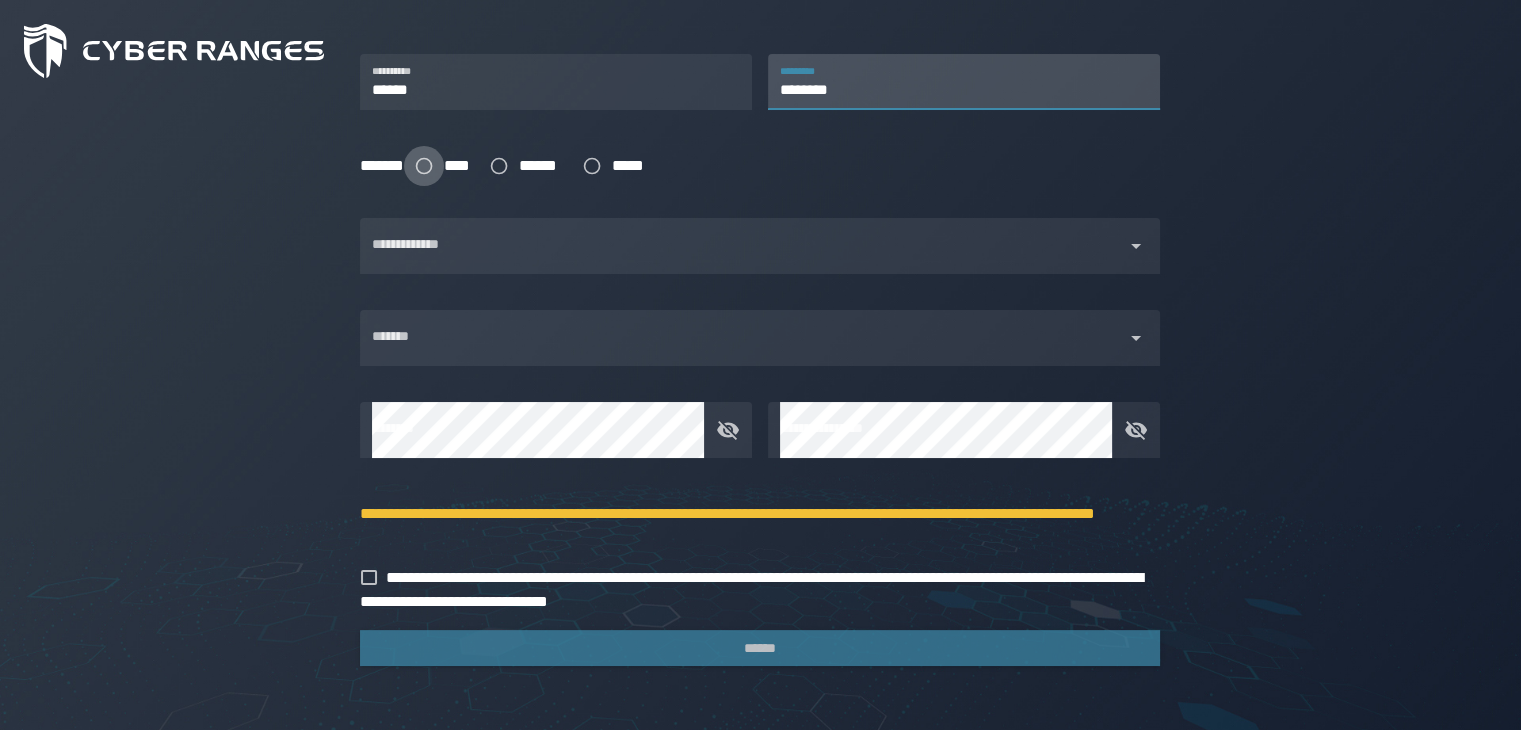 type on "********" 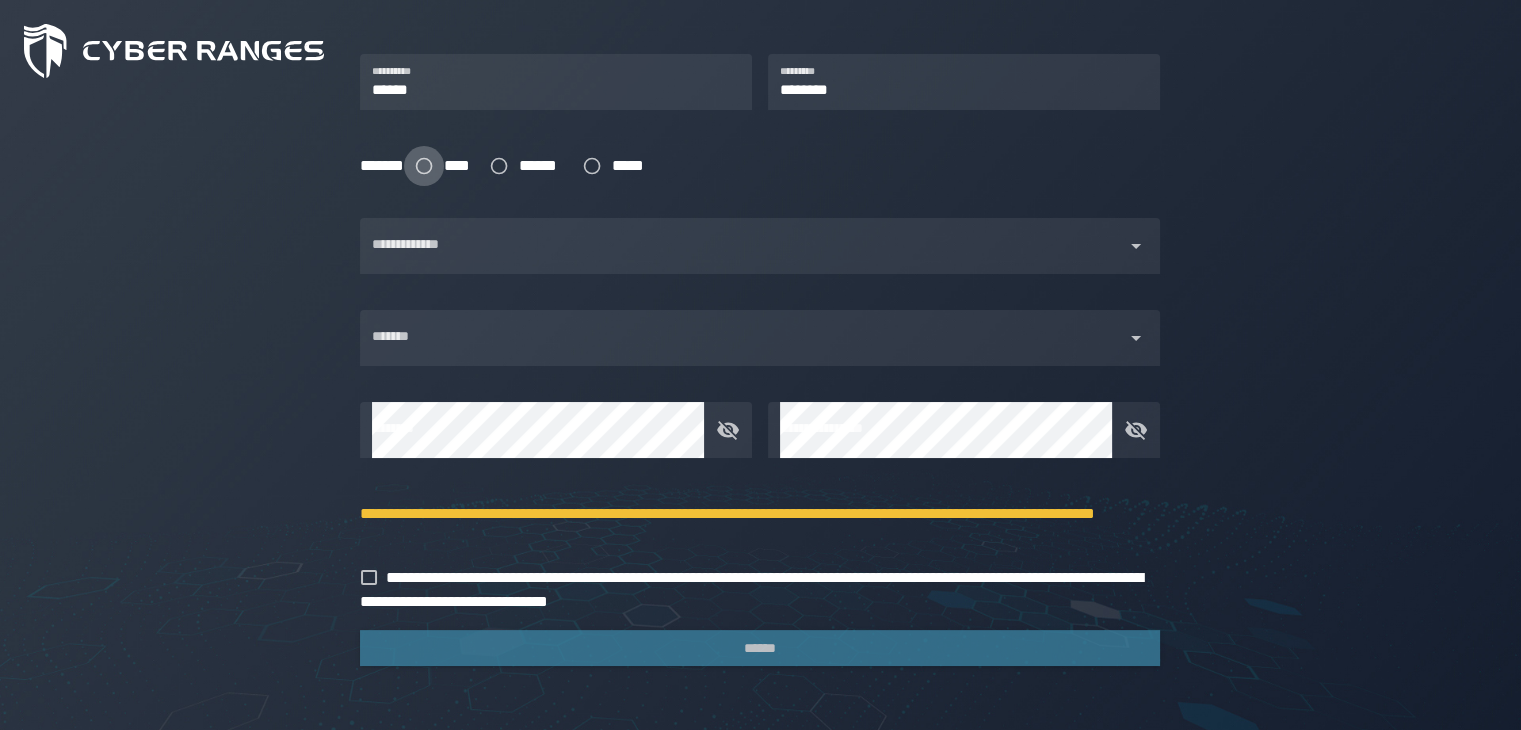 click 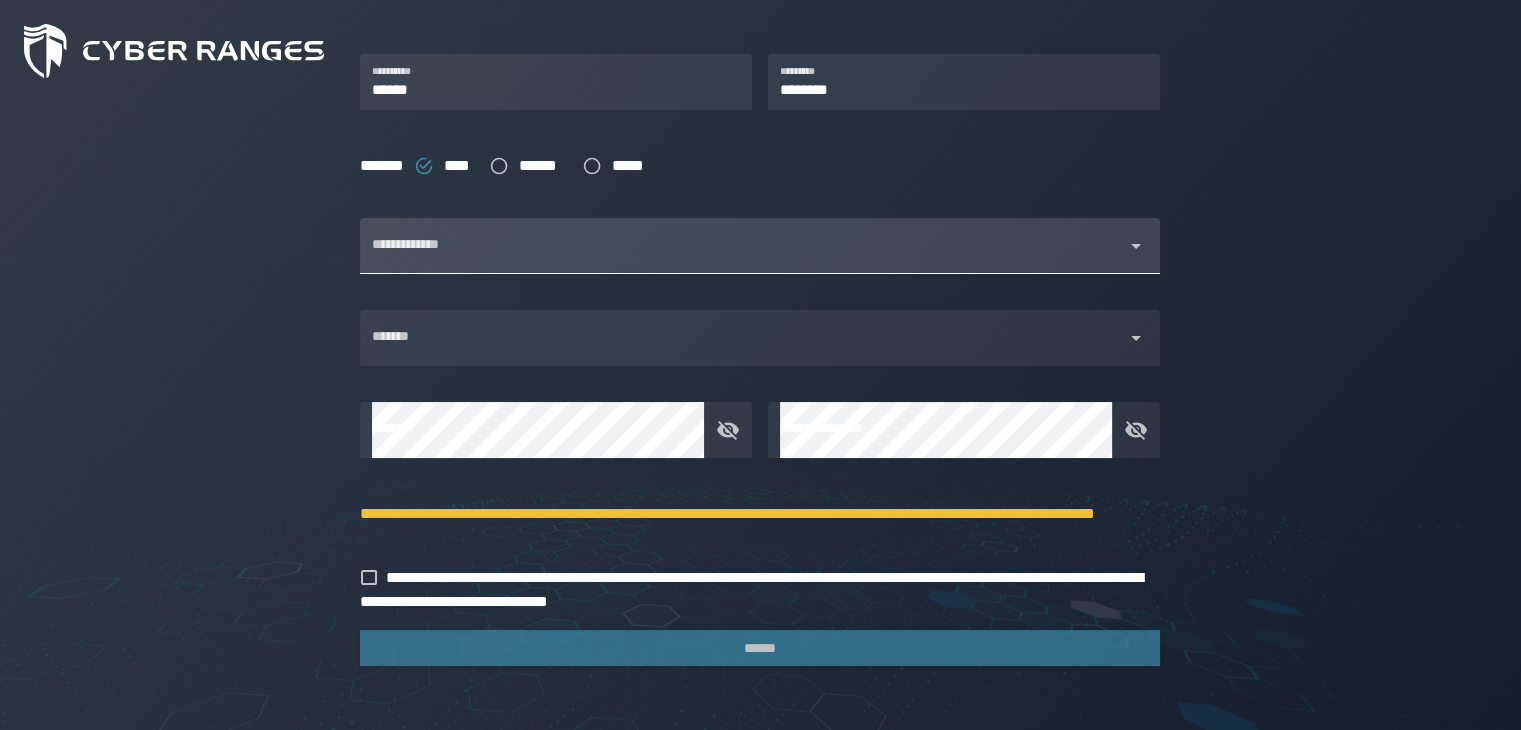 click at bounding box center (742, 258) 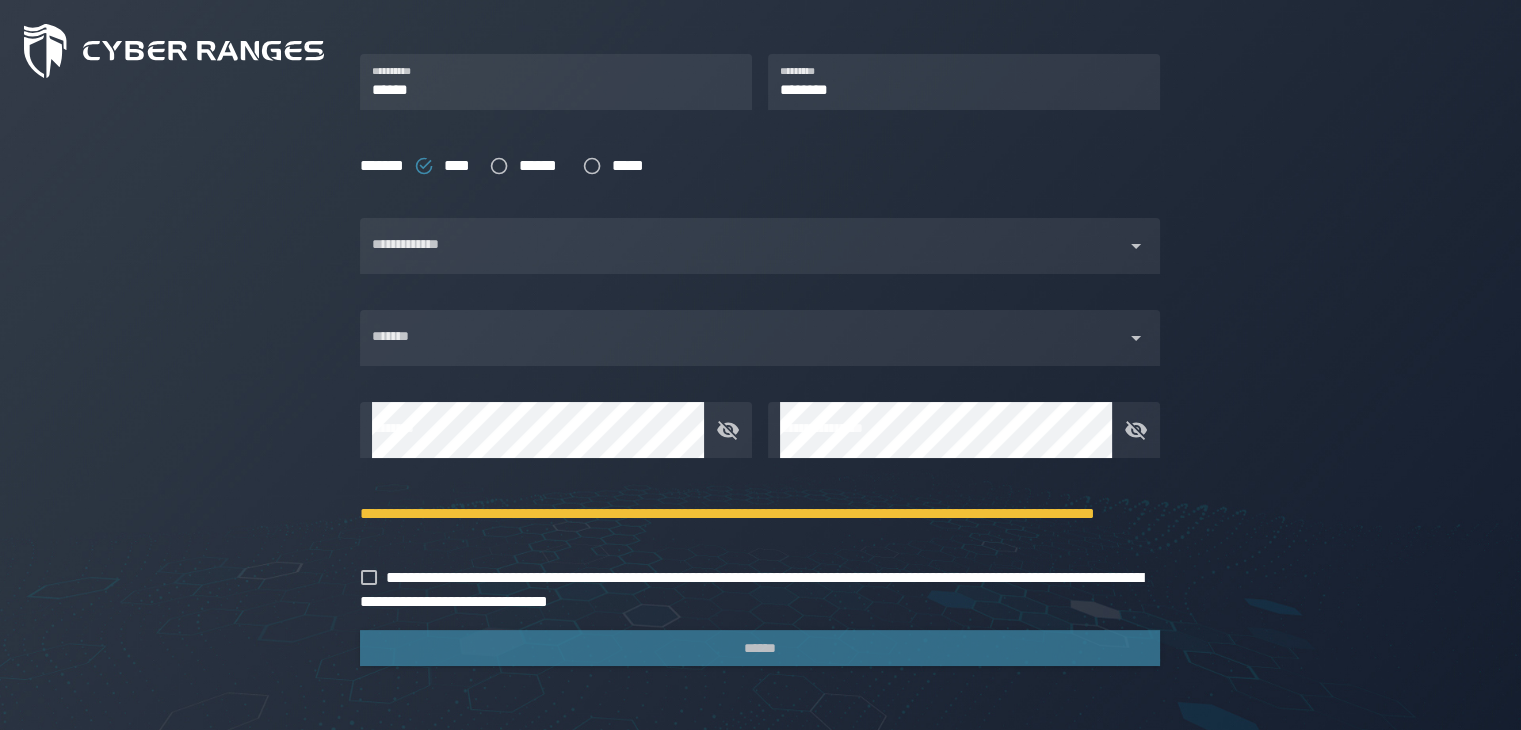 click on "**********" 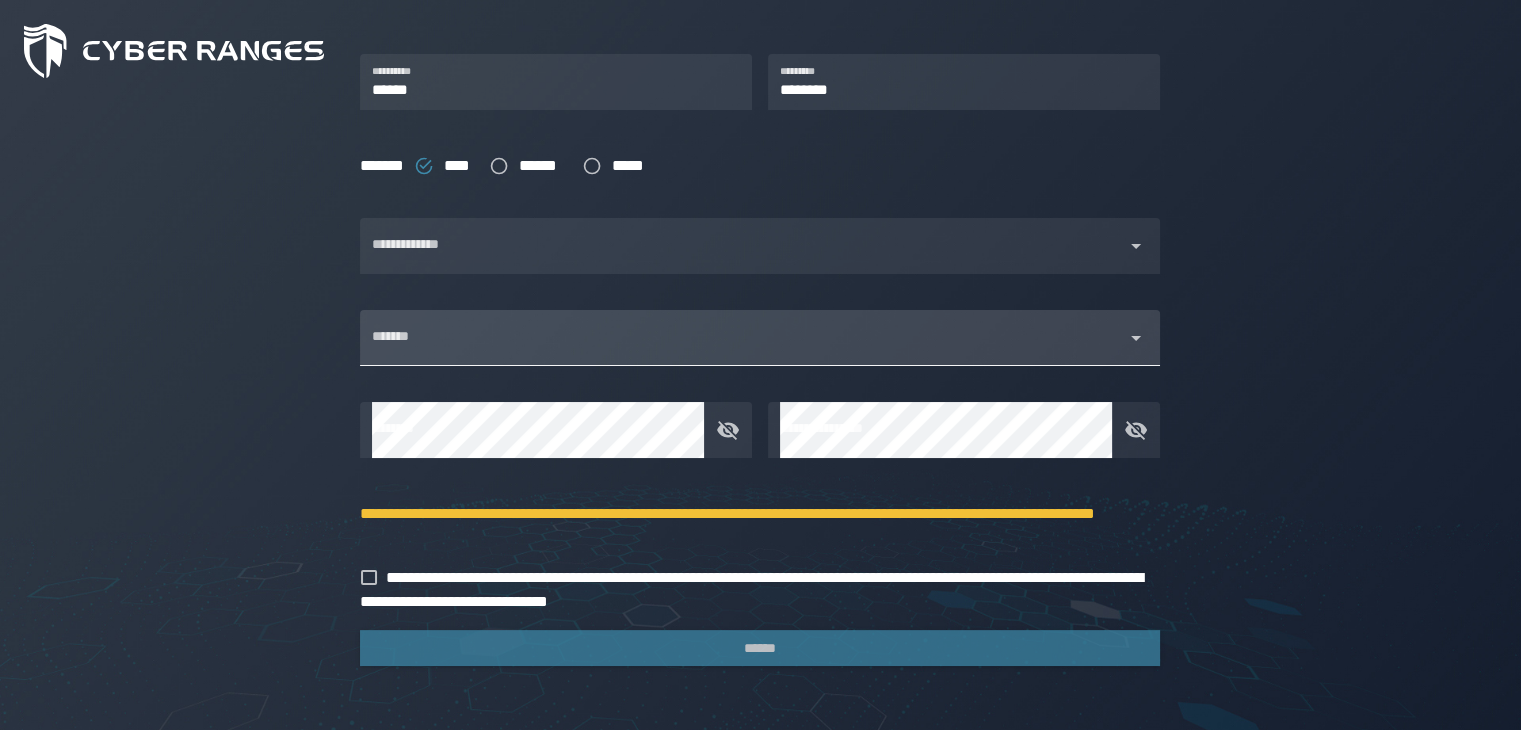 click on "*******" at bounding box center (742, 338) 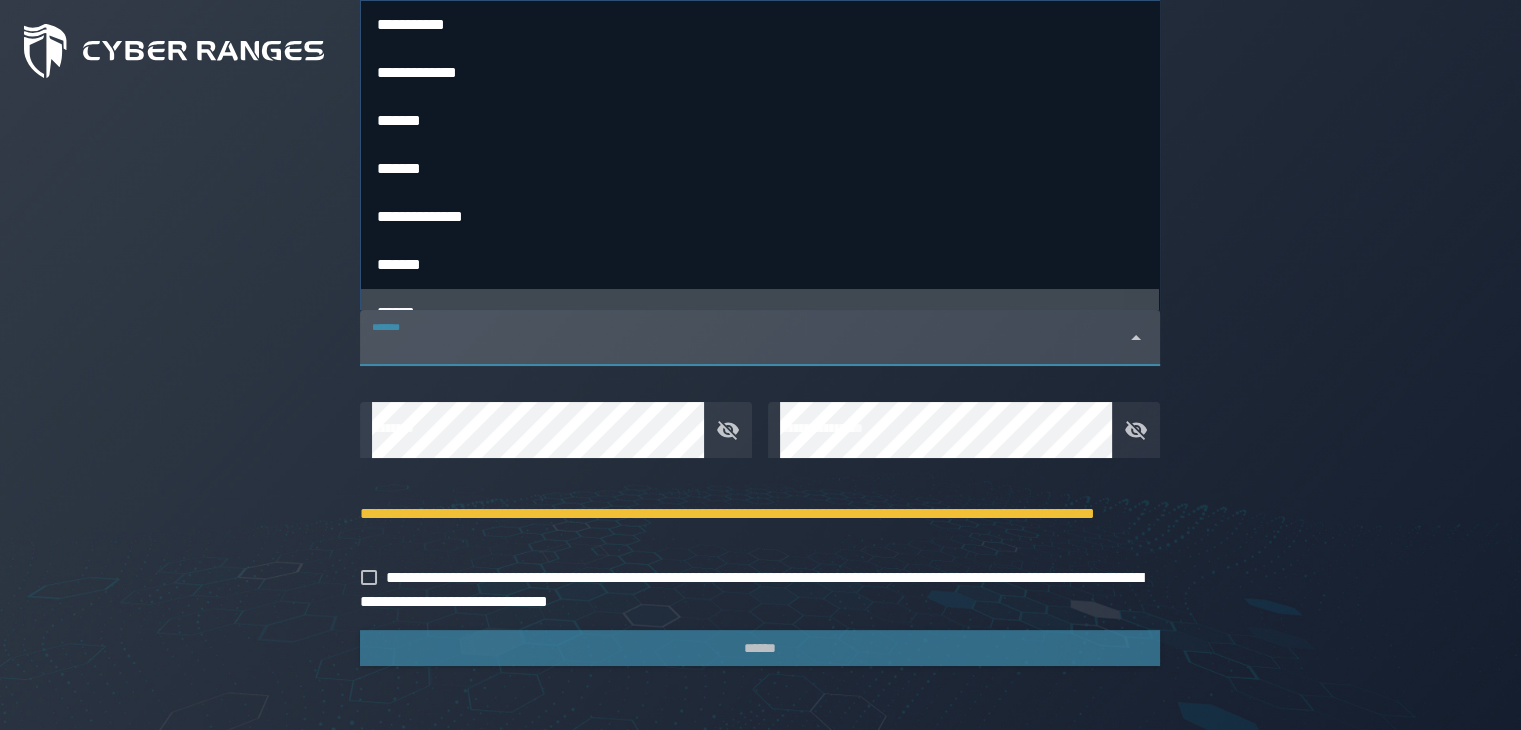 type on "*" 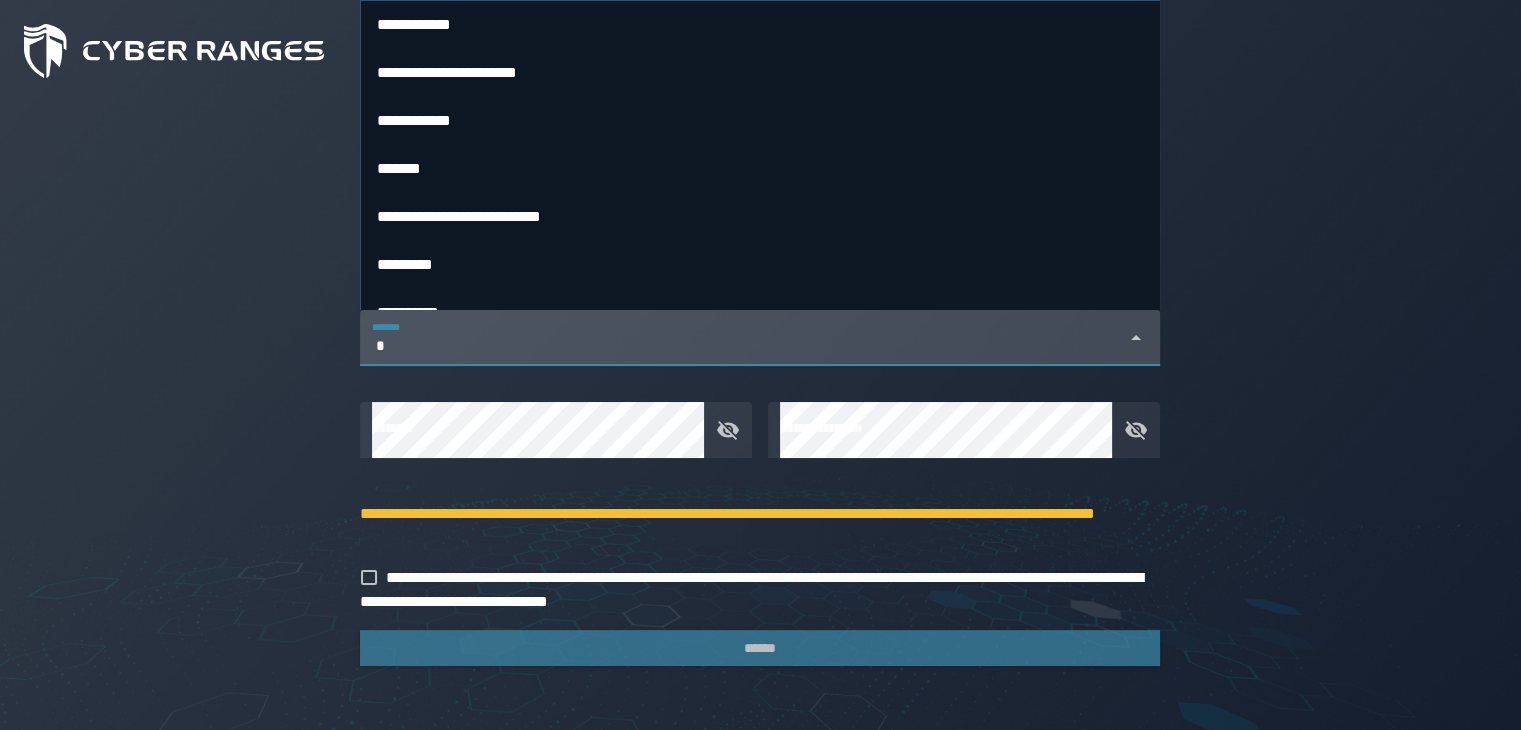type 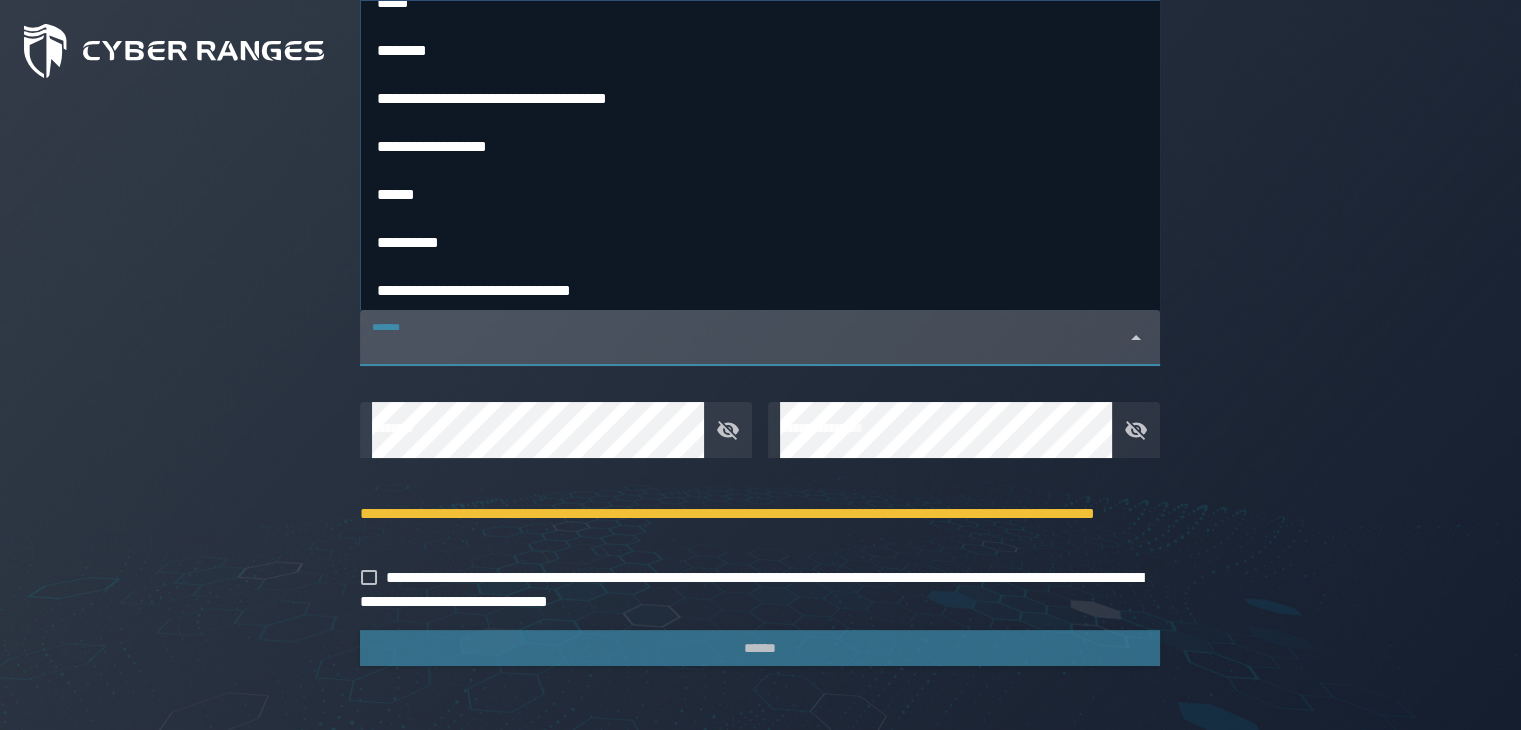 scroll, scrollTop: 5319, scrollLeft: 0, axis: vertical 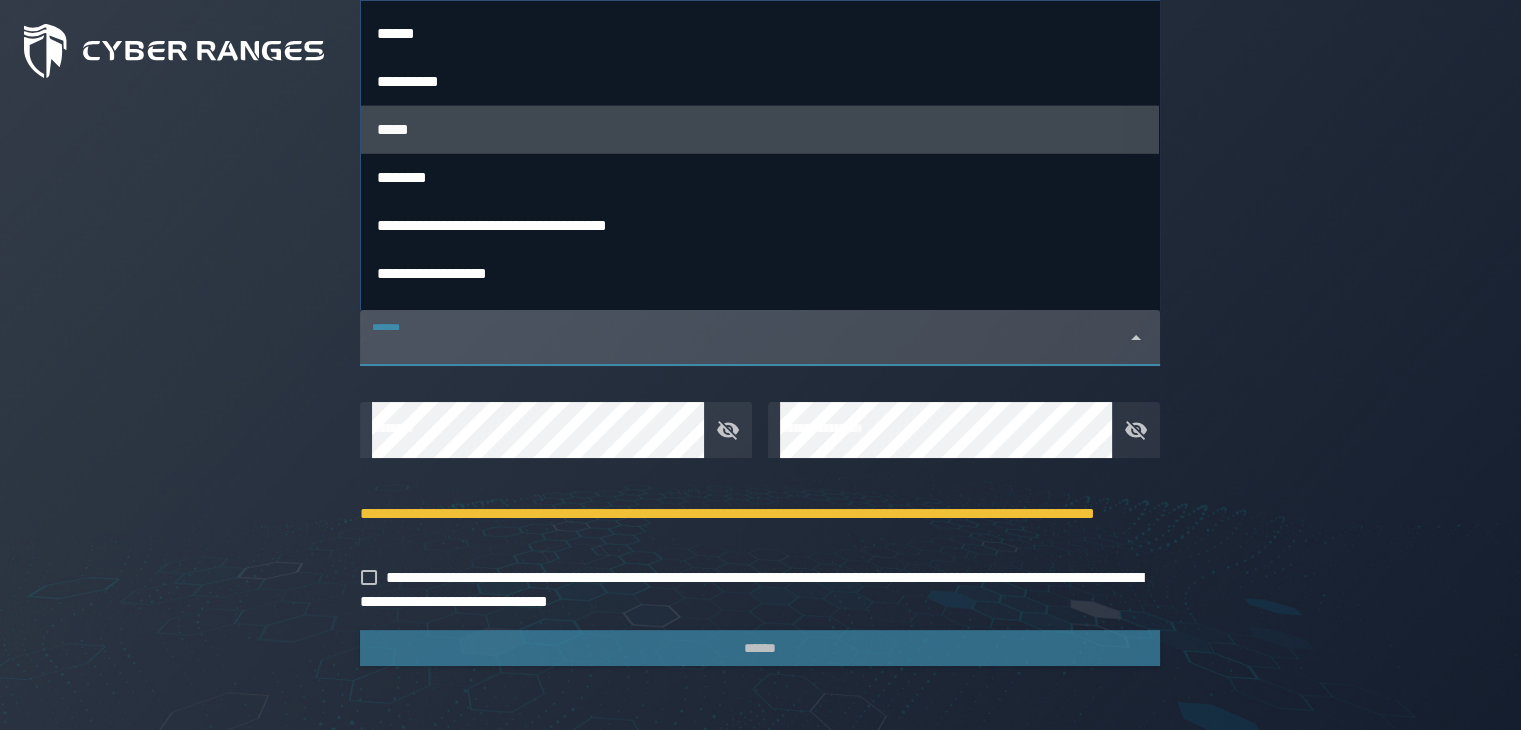 click on "*****" at bounding box center [760, 129] 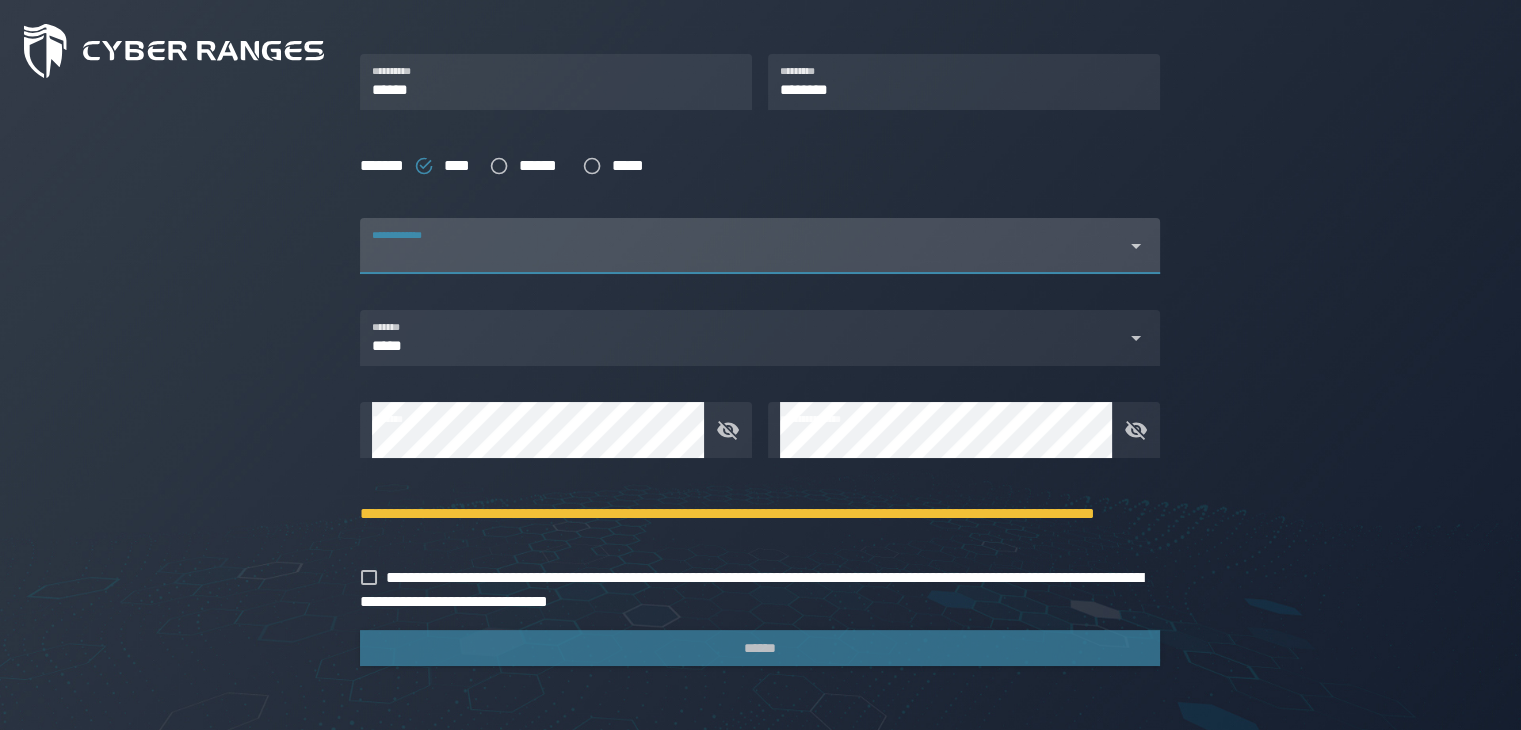 click at bounding box center [742, 258] 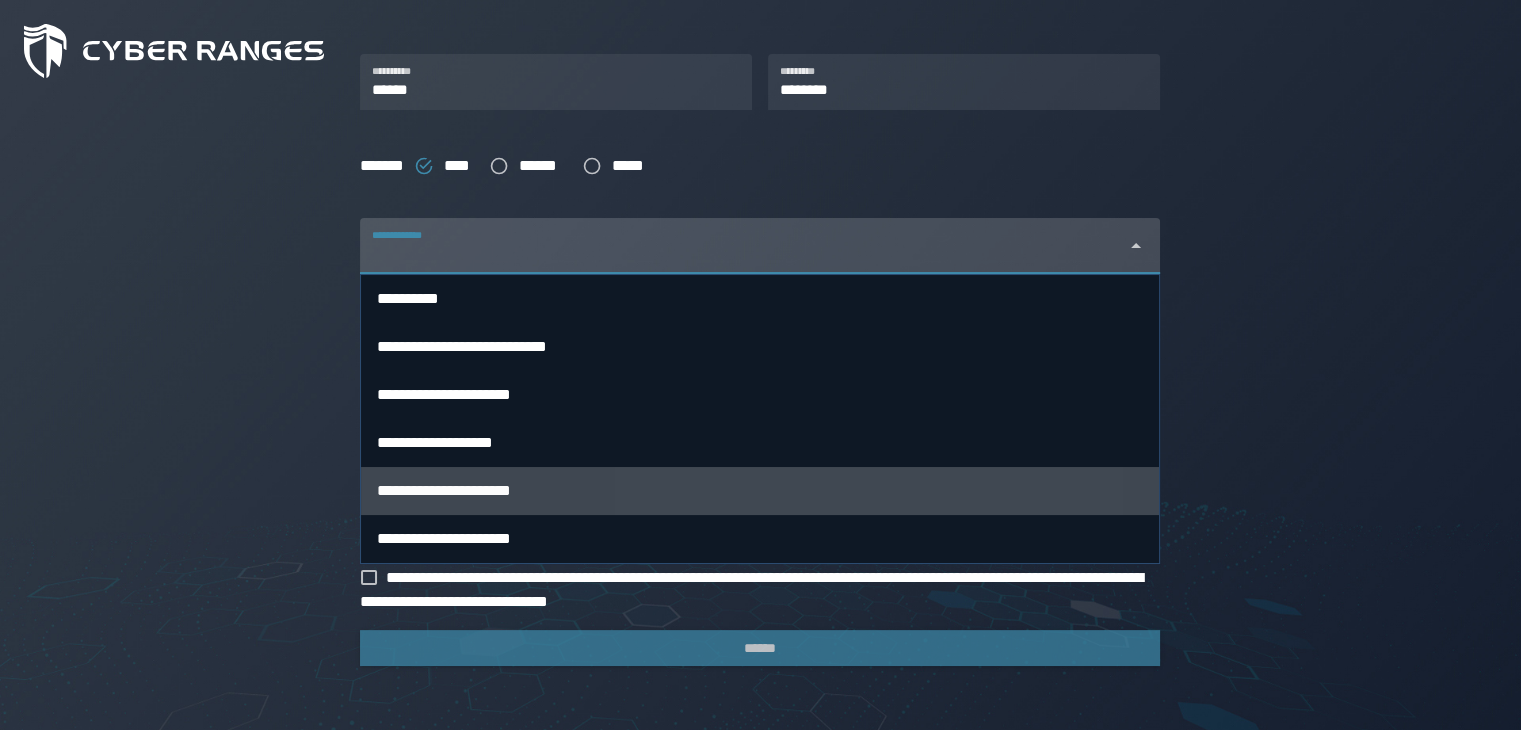 click on "**********" at bounding box center [444, 490] 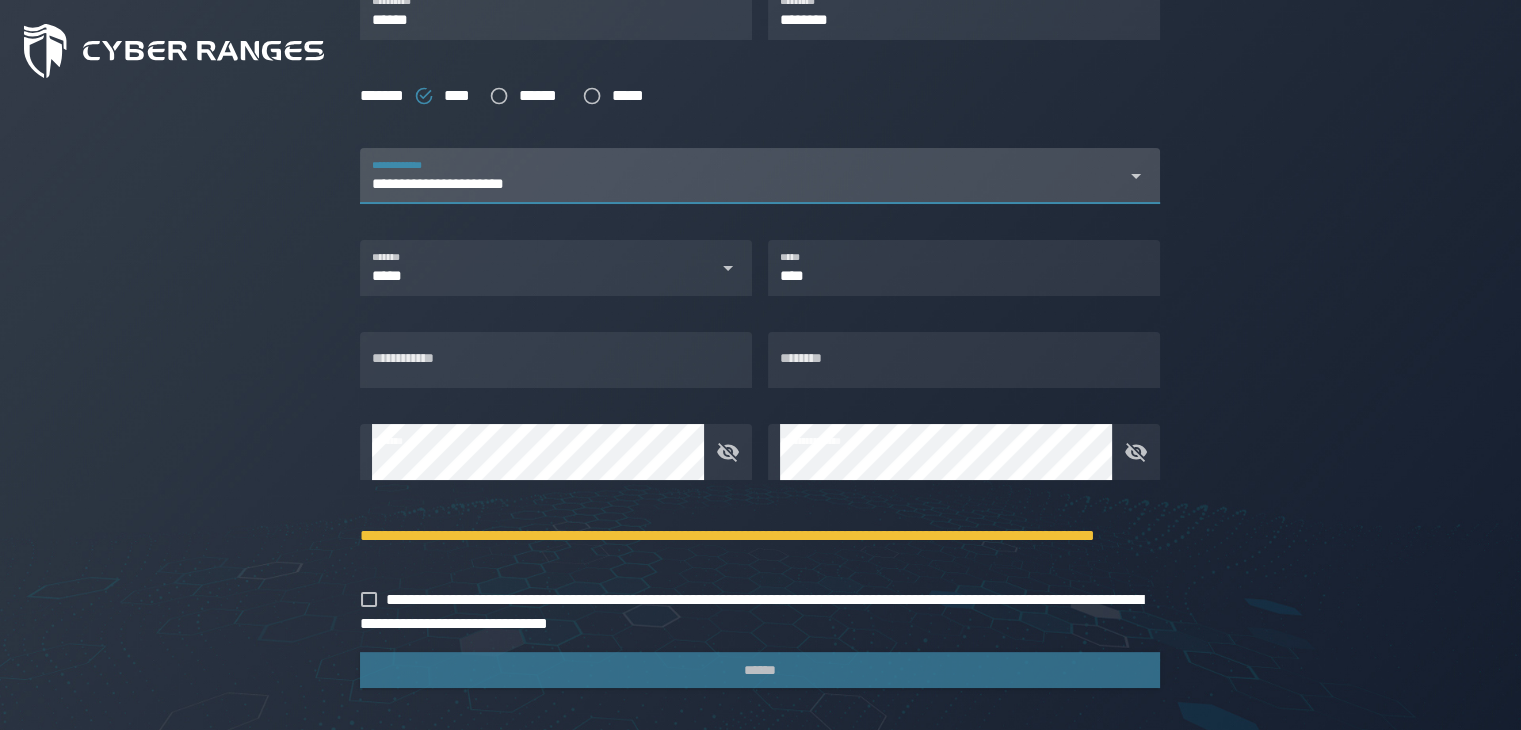 scroll, scrollTop: 499, scrollLeft: 0, axis: vertical 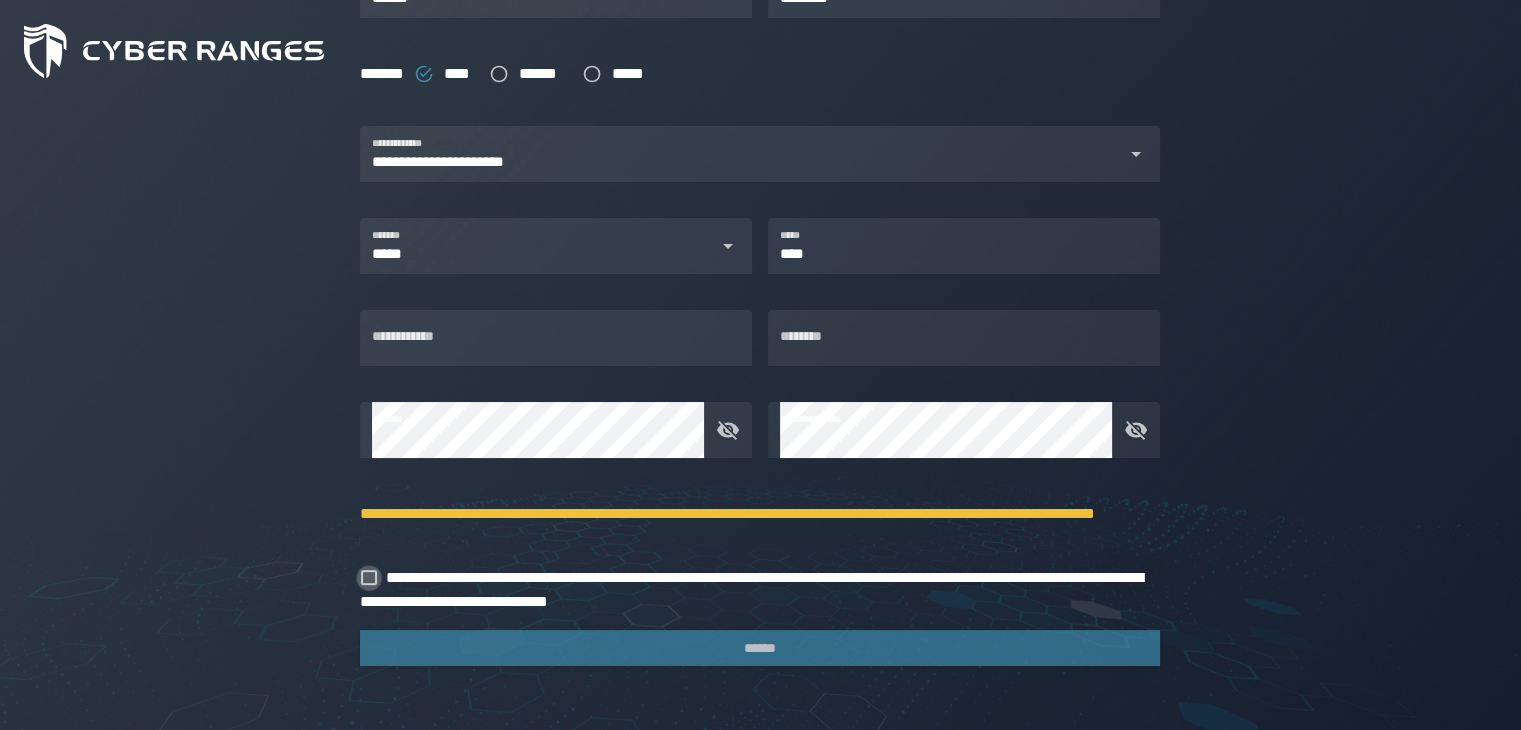 click 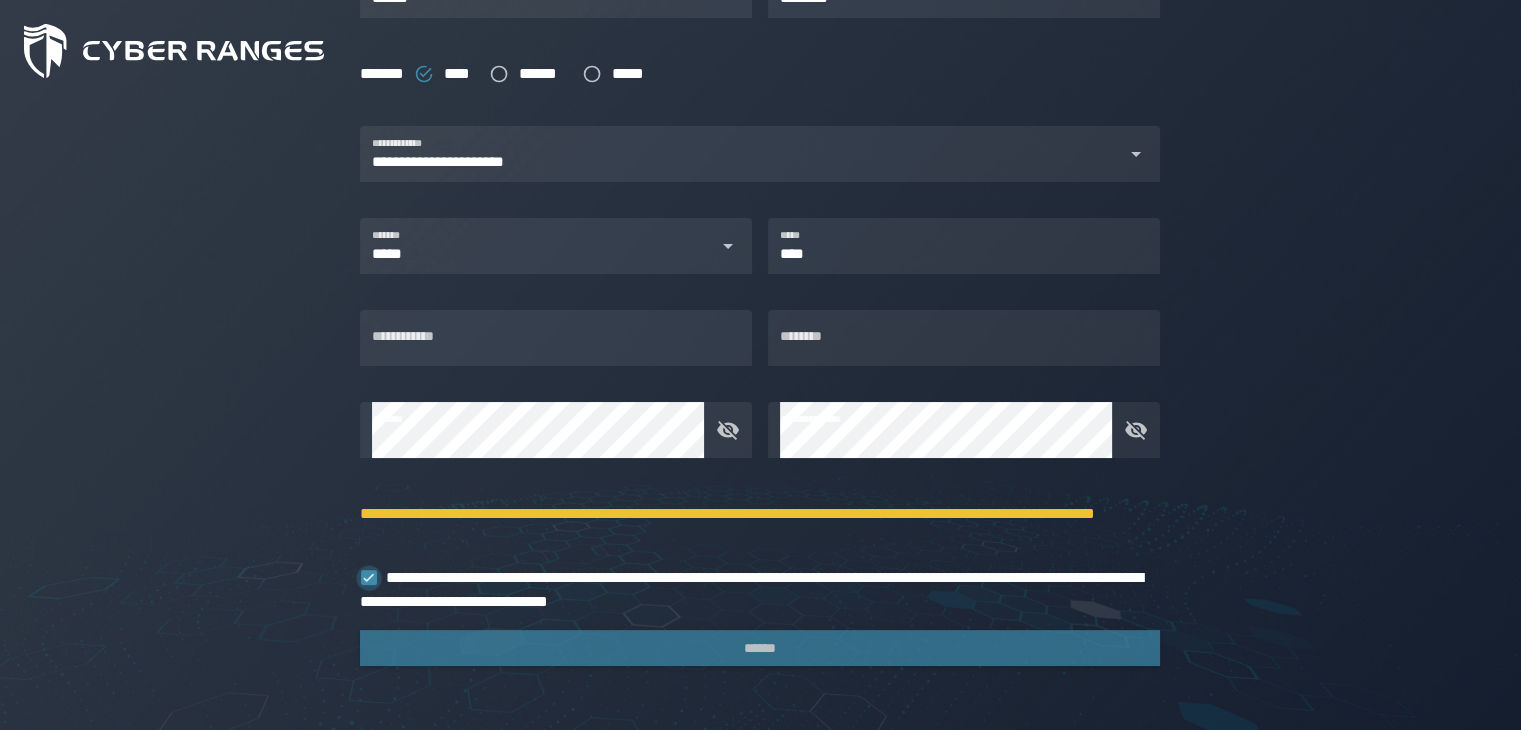 click 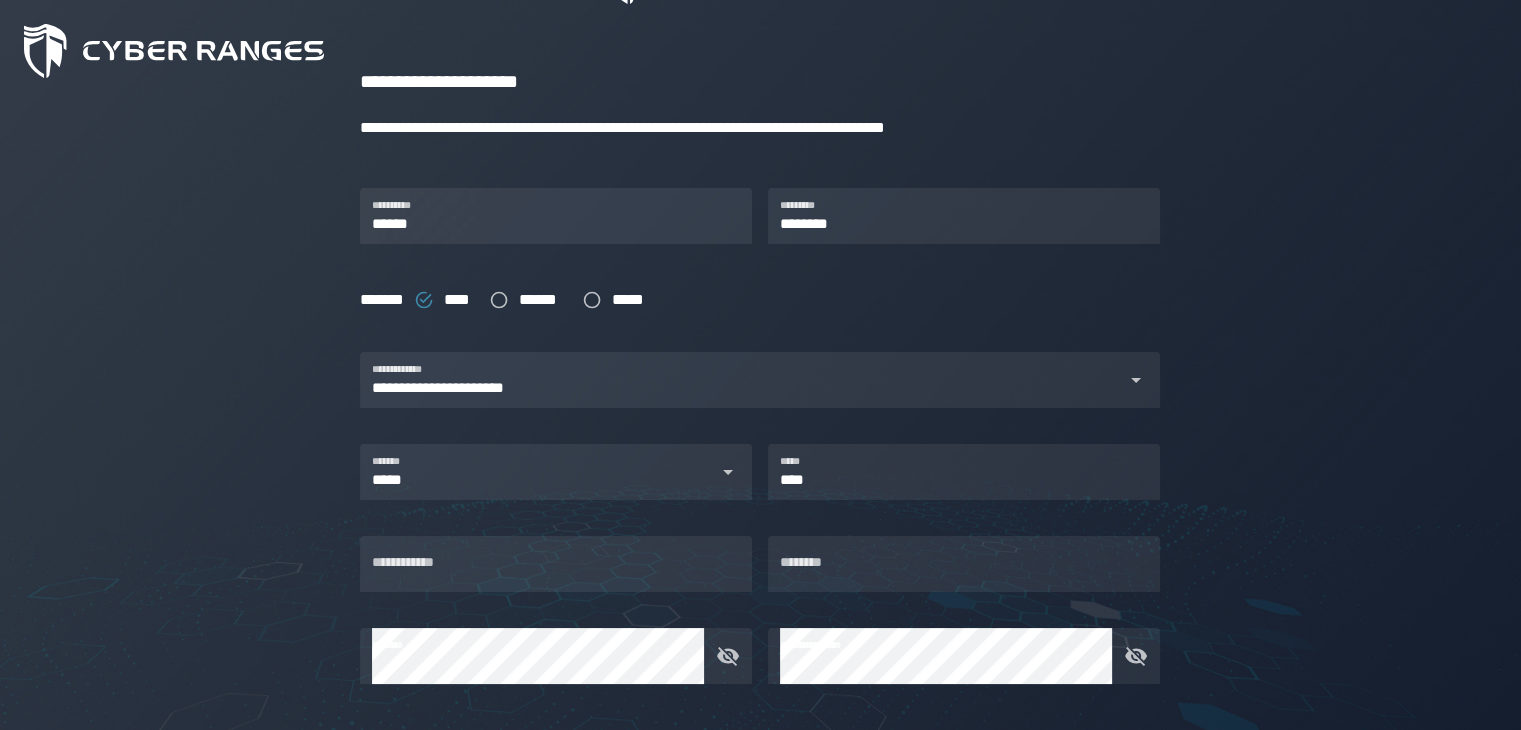 scroll, scrollTop: 165, scrollLeft: 0, axis: vertical 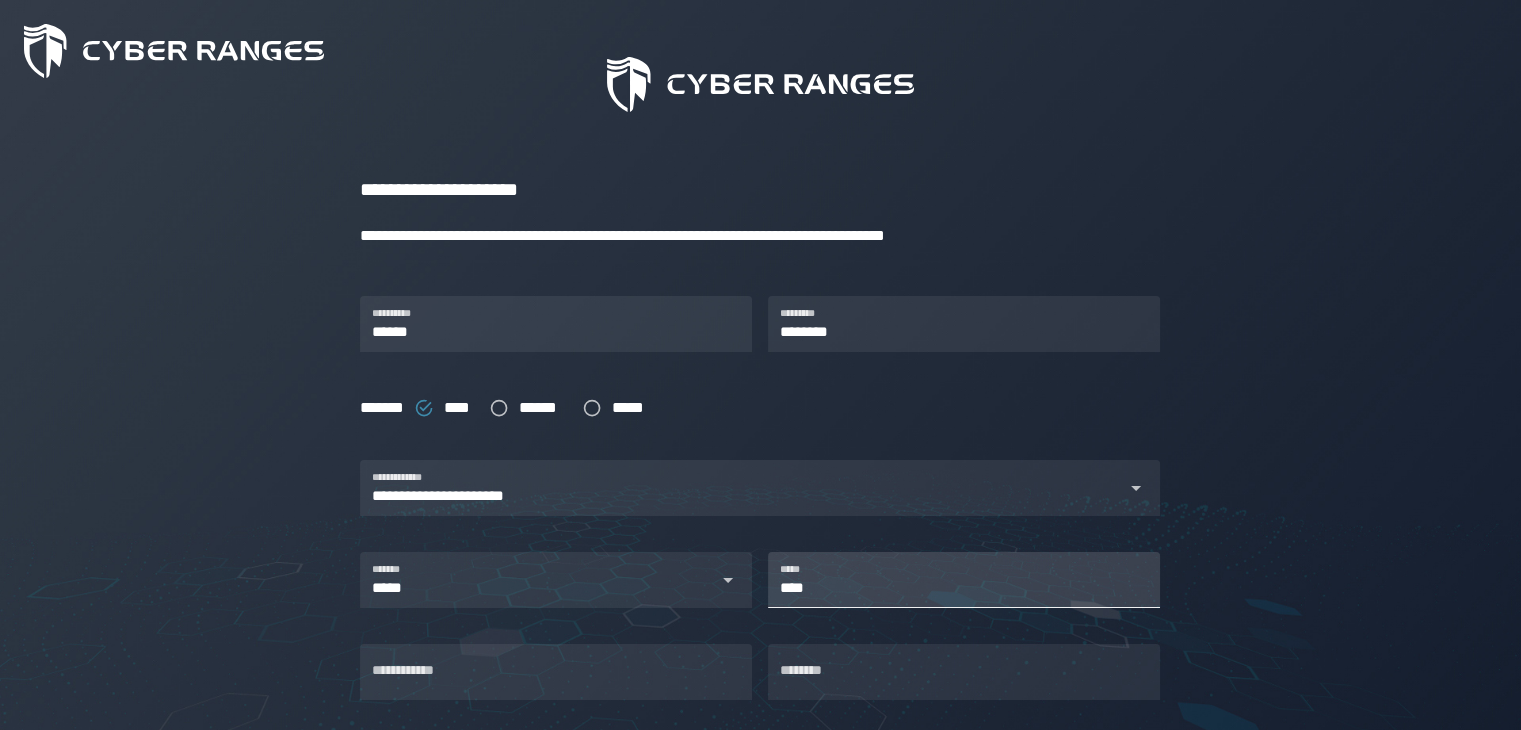 click on "****" at bounding box center (964, 580) 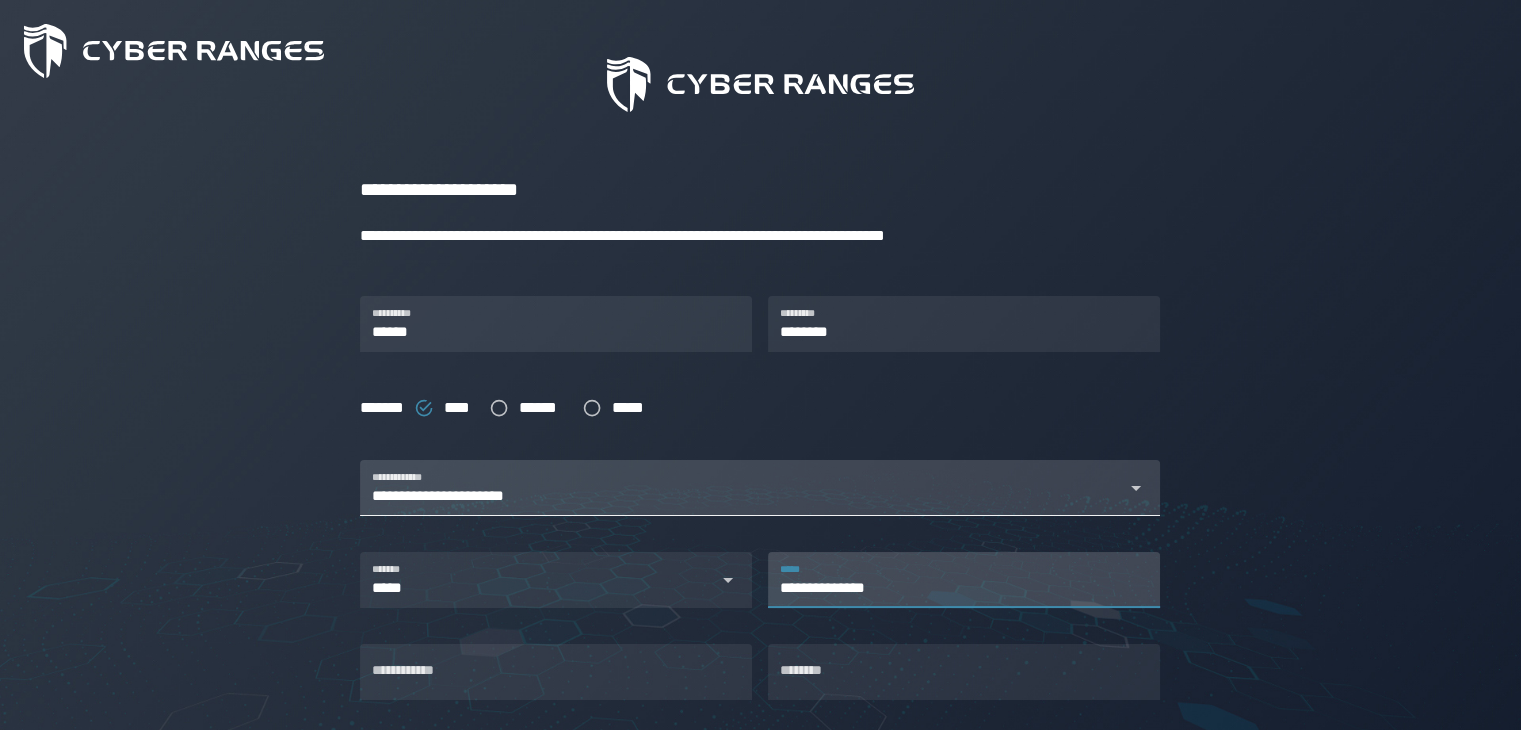 scroll, scrollTop: 499, scrollLeft: 0, axis: vertical 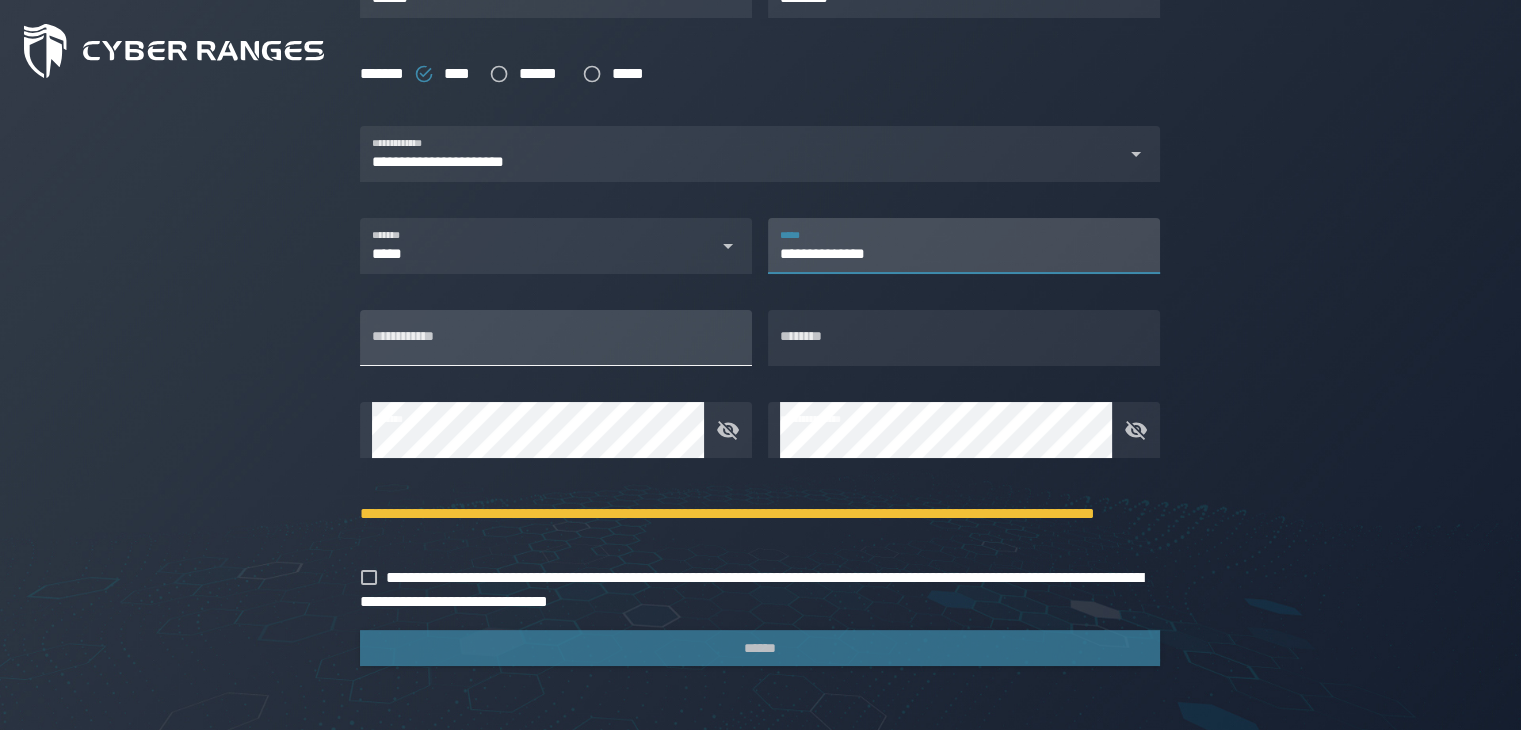 type on "**********" 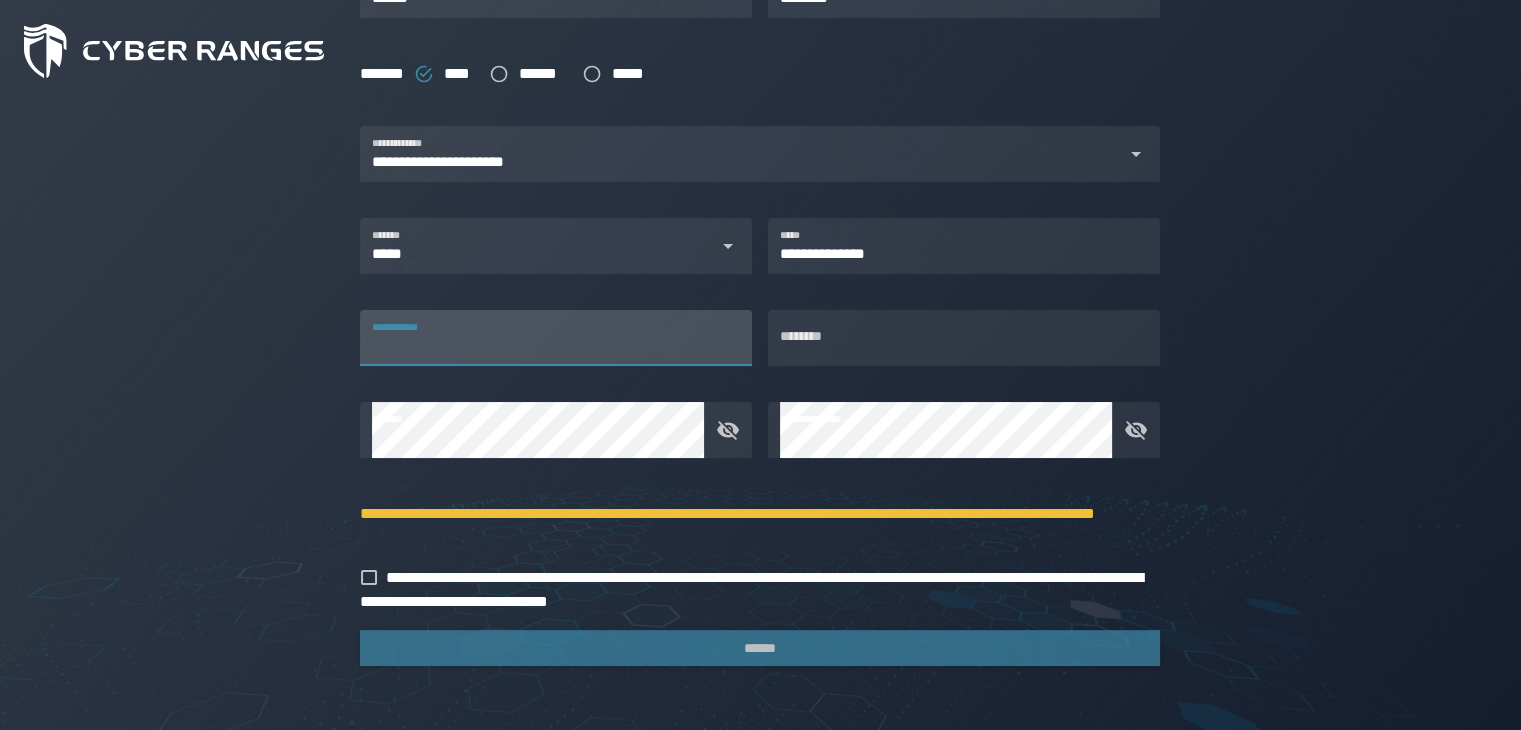 click on "**********" at bounding box center [556, 338] 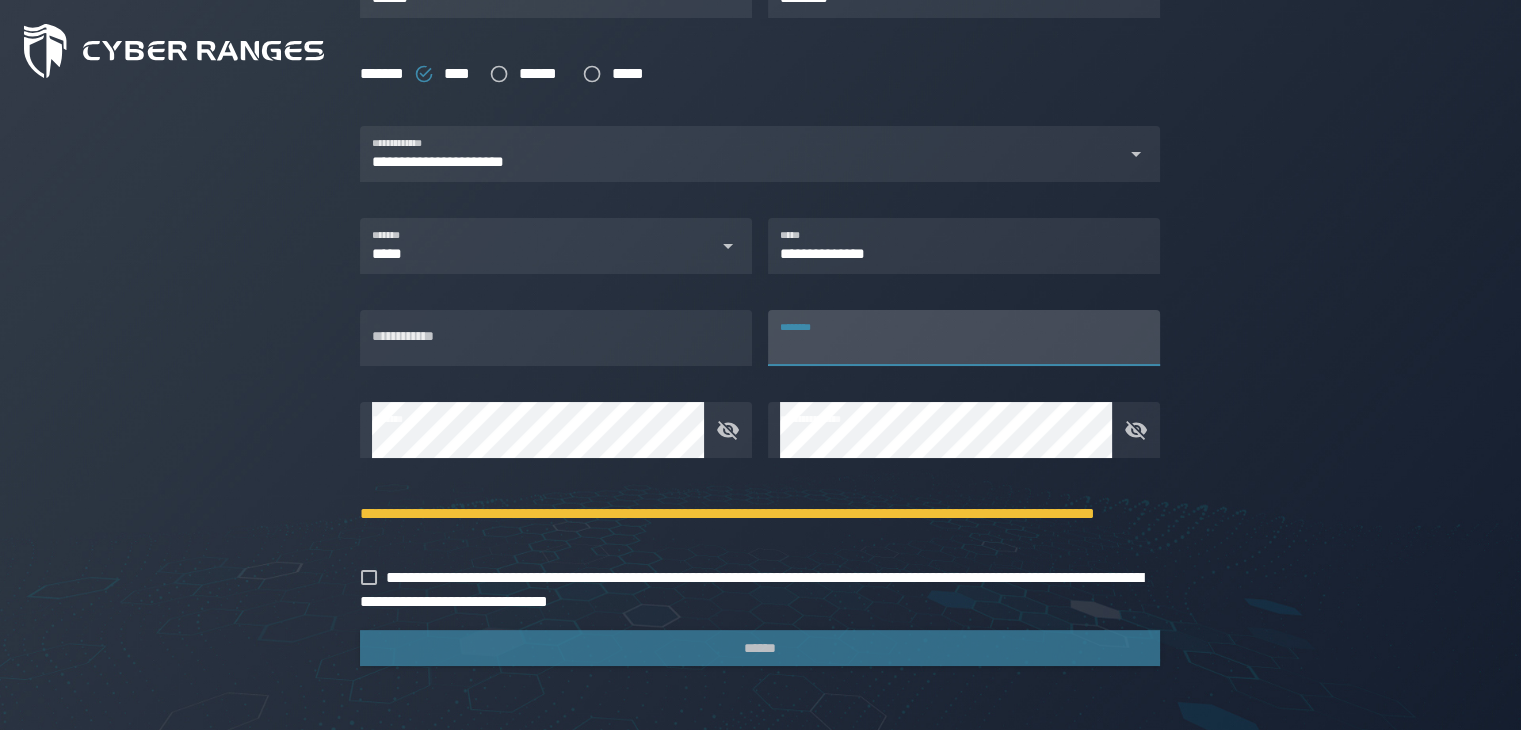 click on "********" at bounding box center (964, 338) 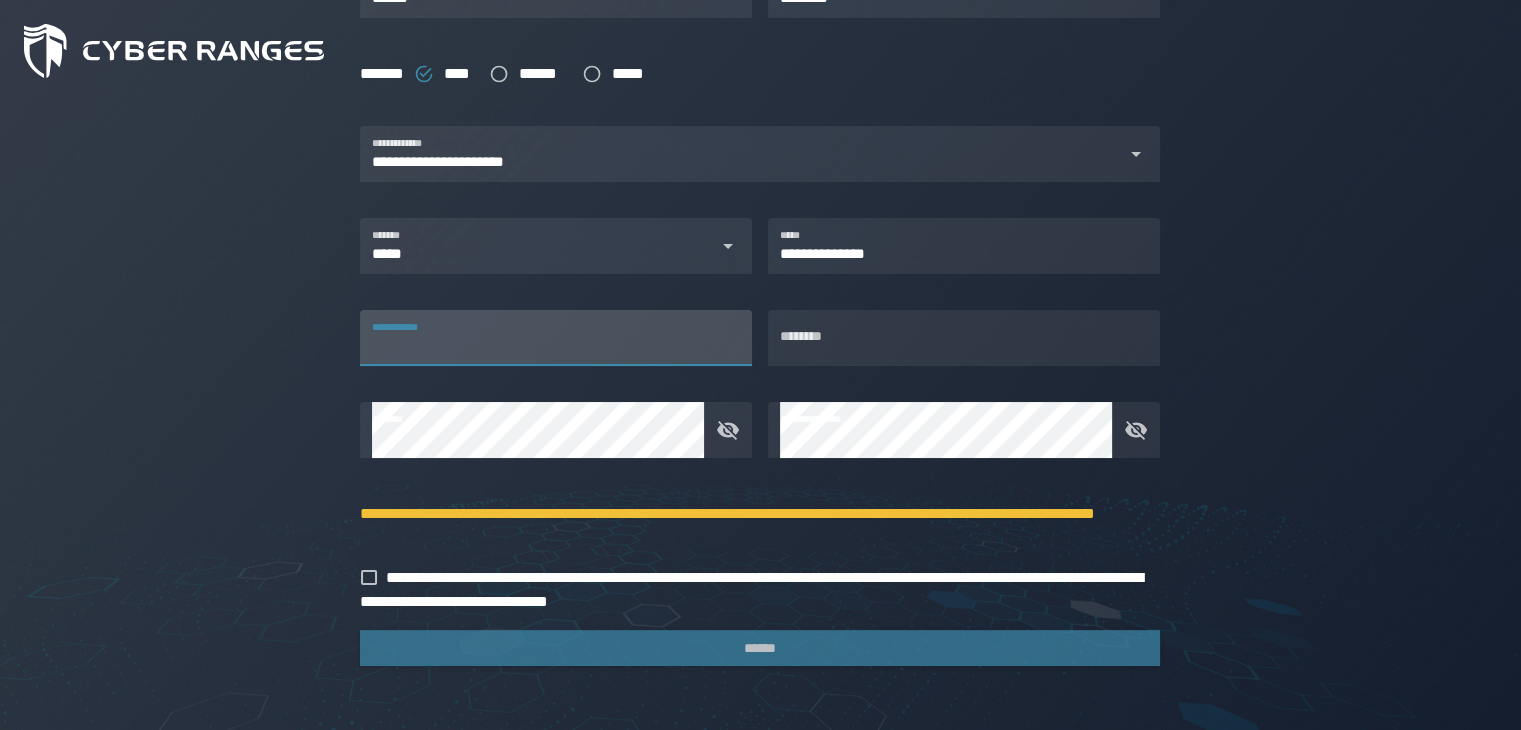 click on "**********" at bounding box center [556, 338] 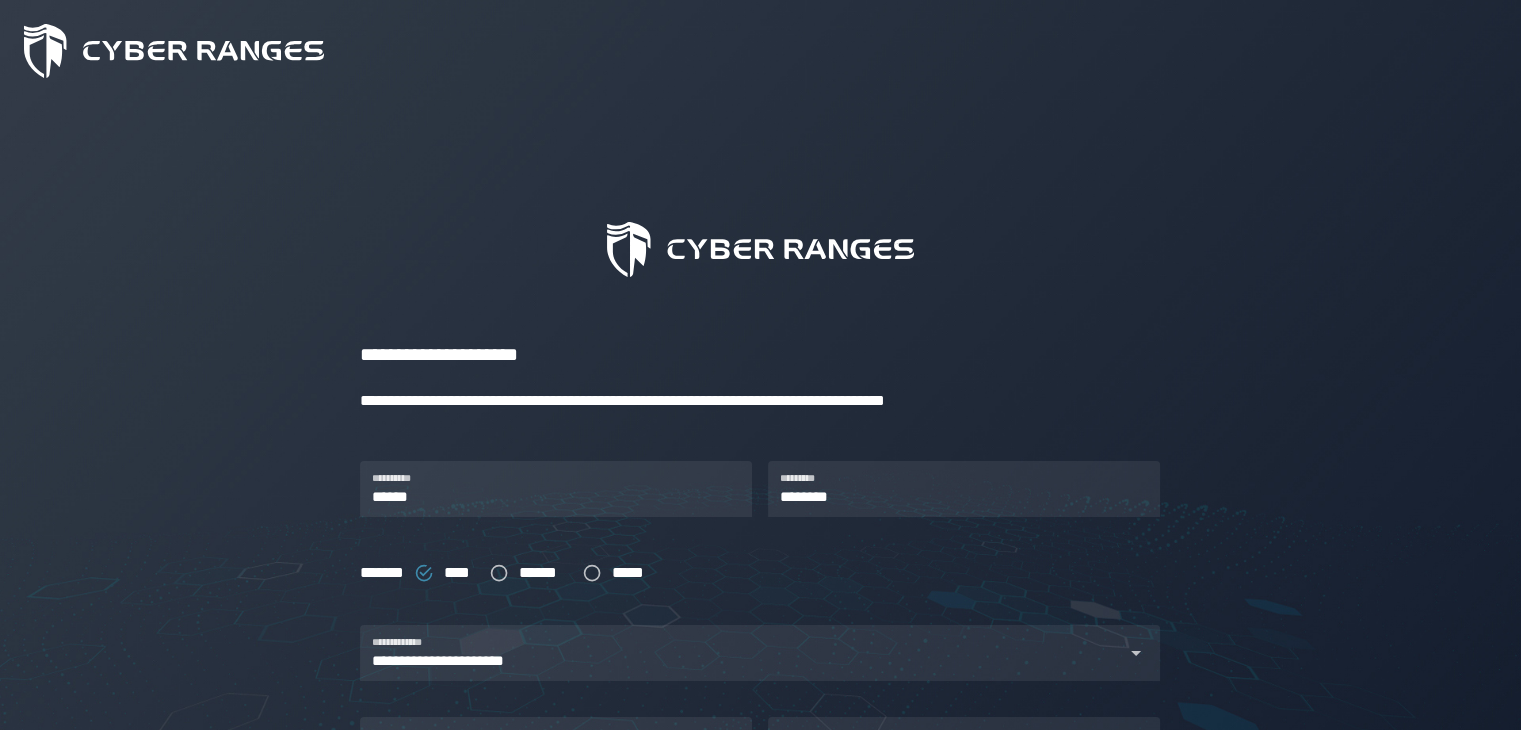 scroll, scrollTop: 499, scrollLeft: 0, axis: vertical 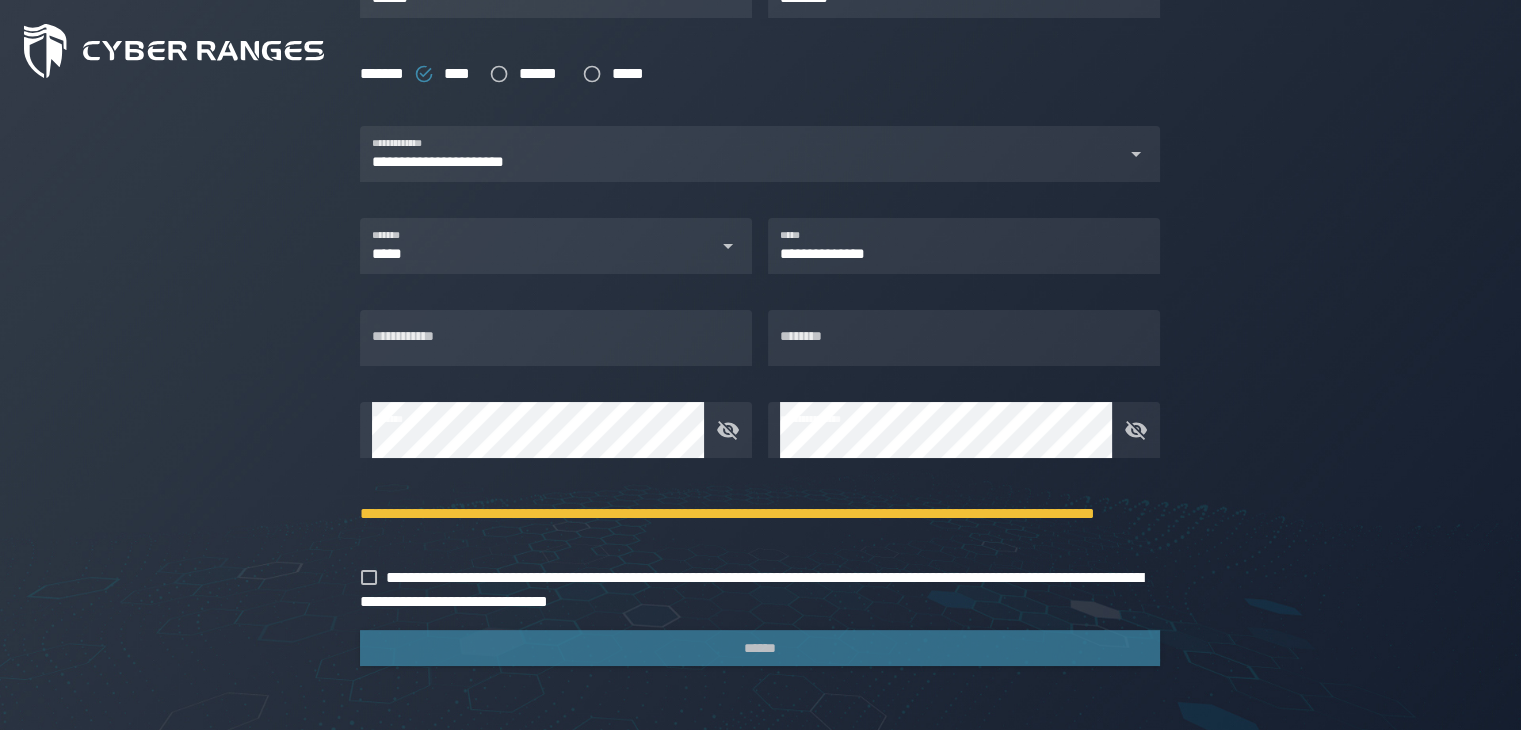 click on "**********" 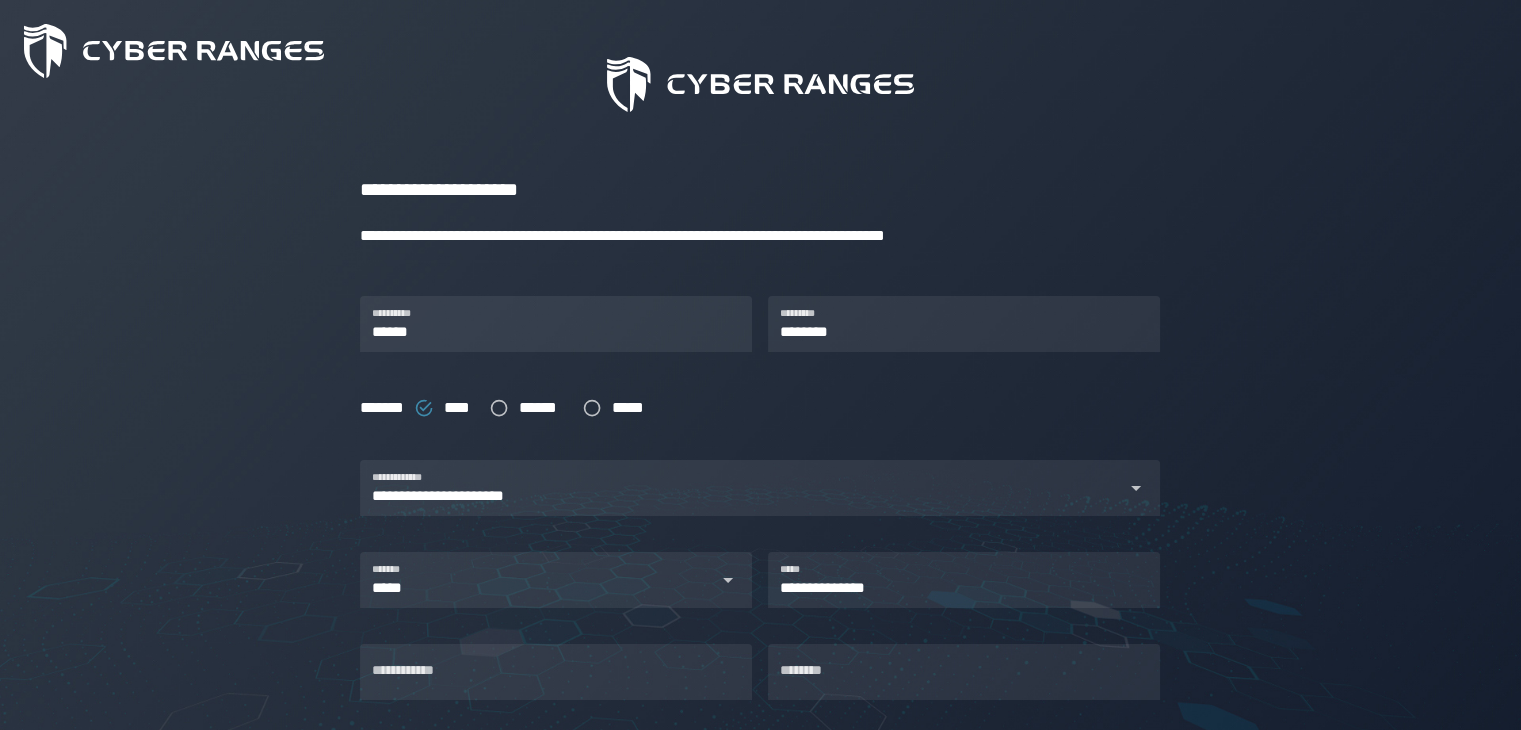 scroll, scrollTop: 499, scrollLeft: 0, axis: vertical 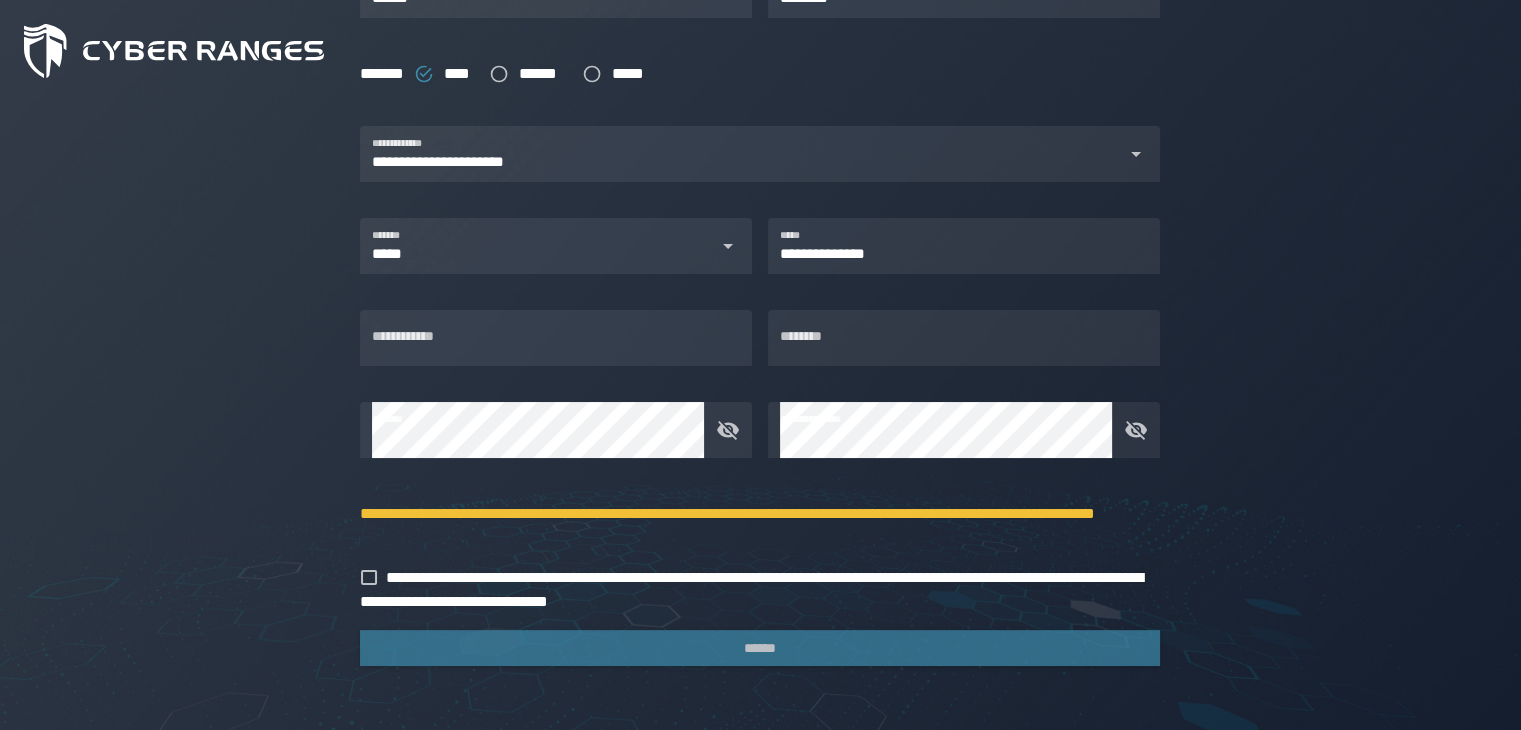 click at bounding box center [556, 376] 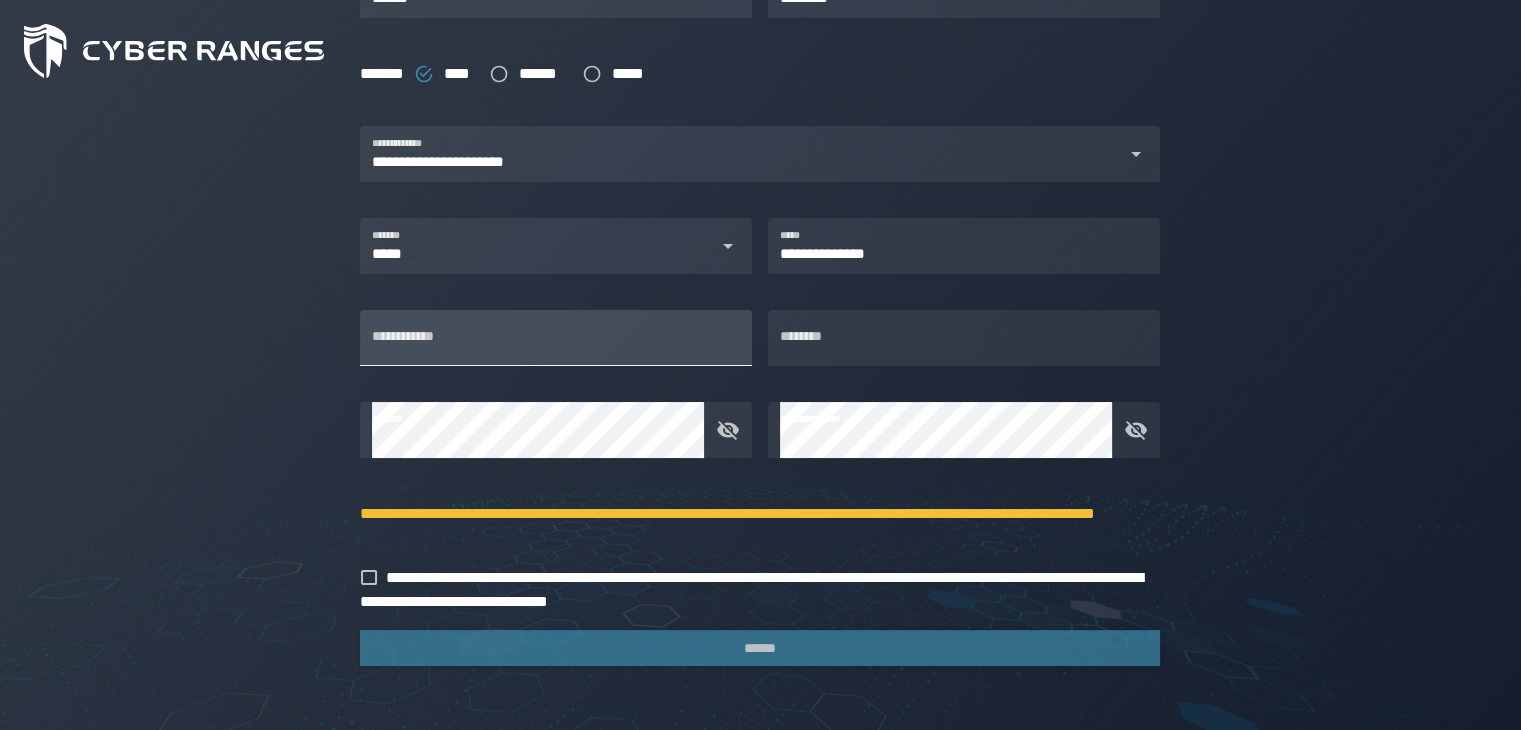 click on "**********" at bounding box center [556, 338] 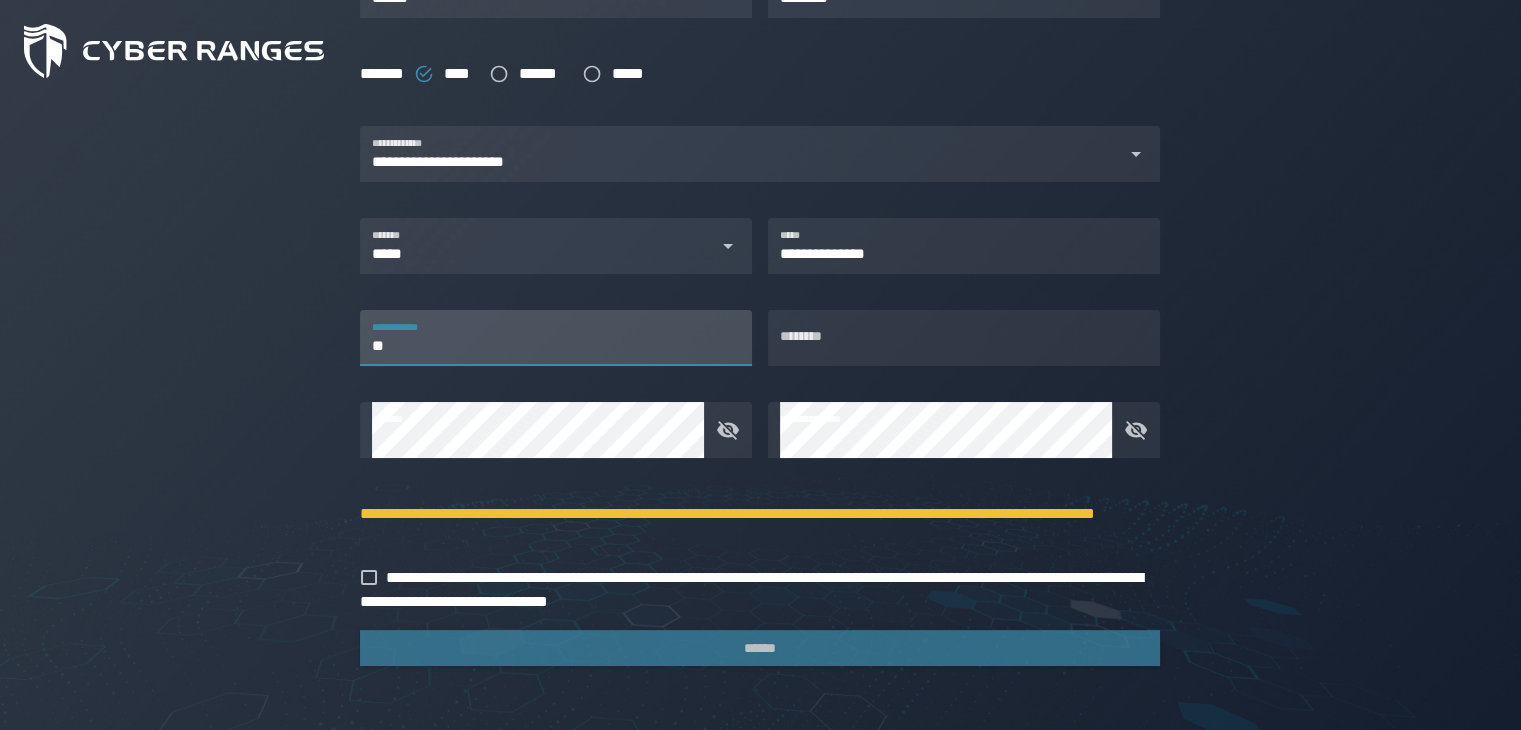 type on "*" 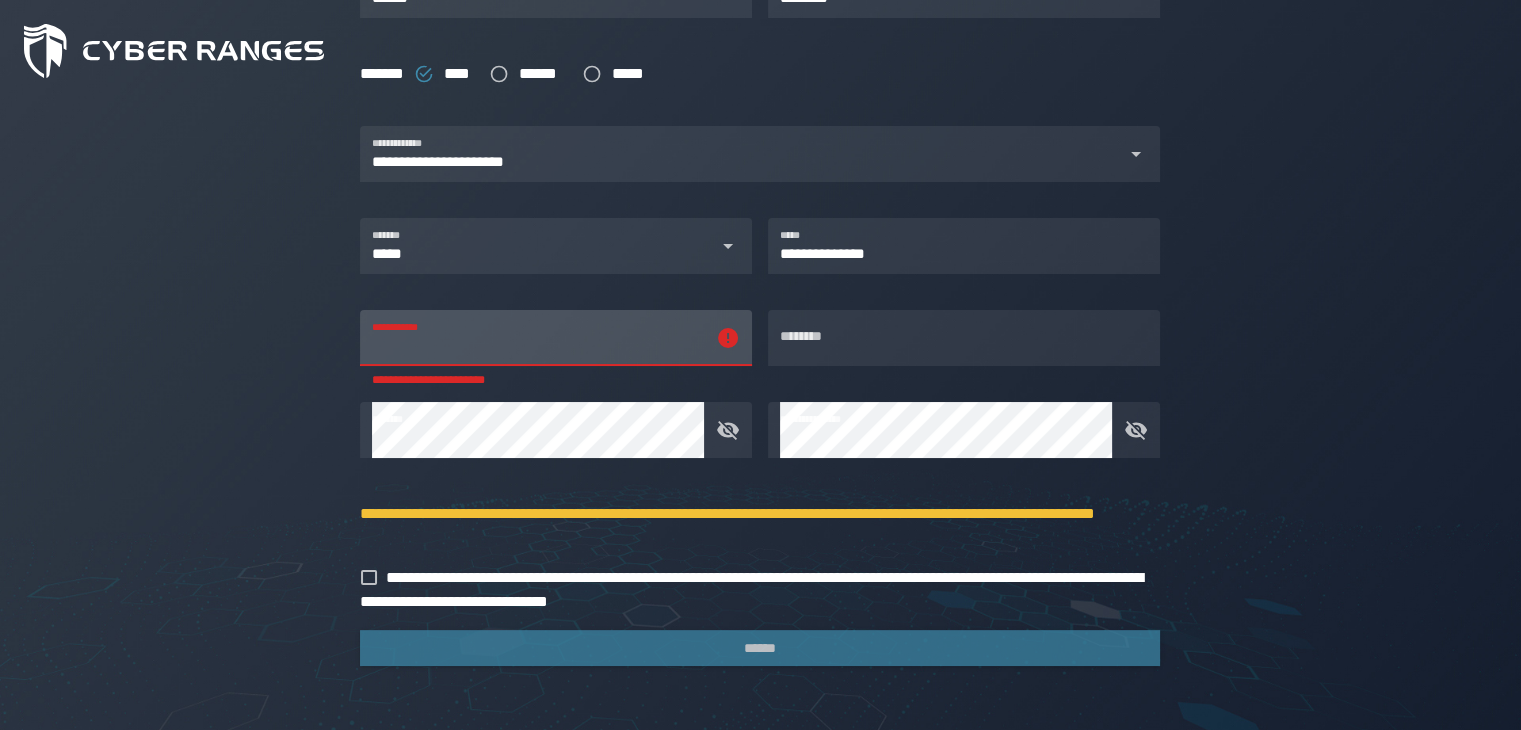 type on "*" 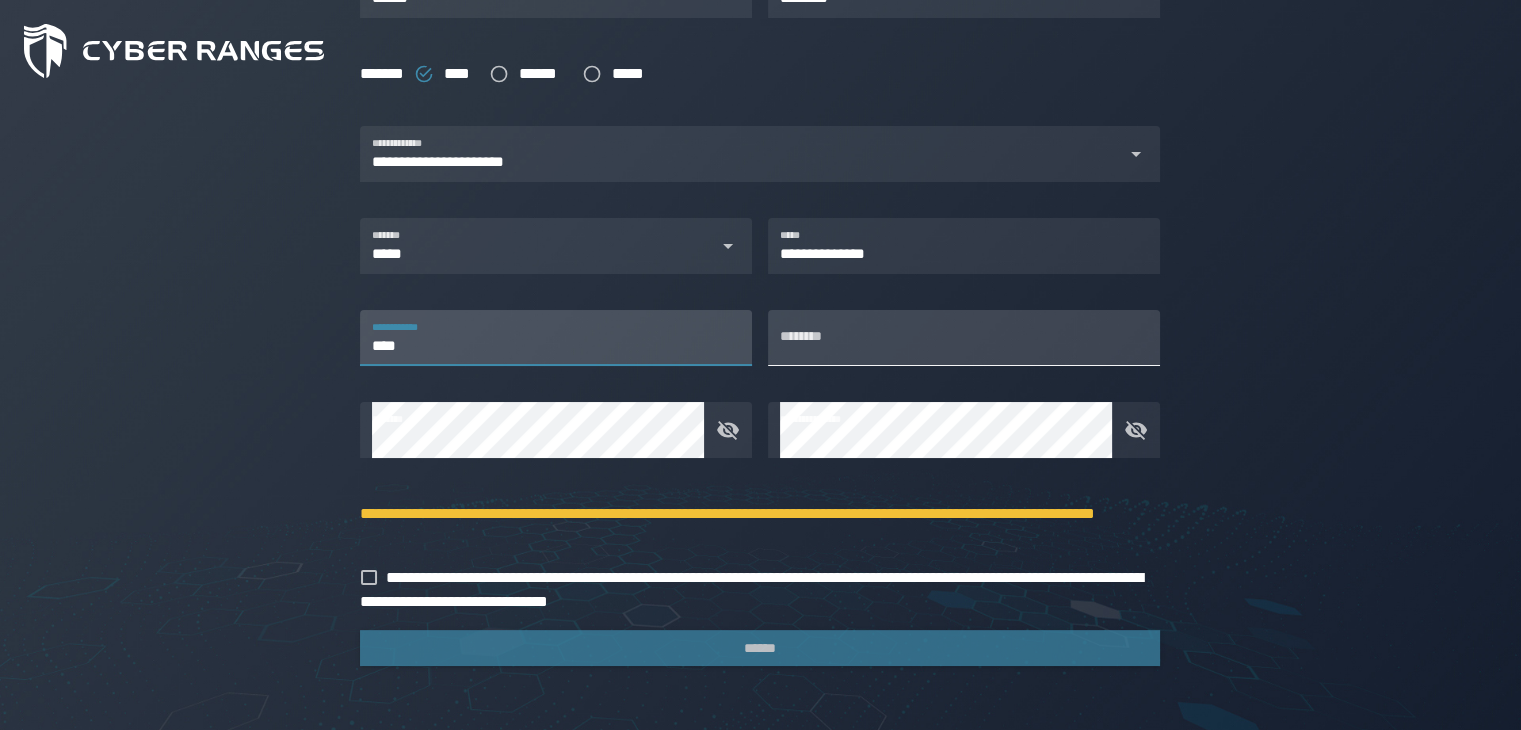 type on "****" 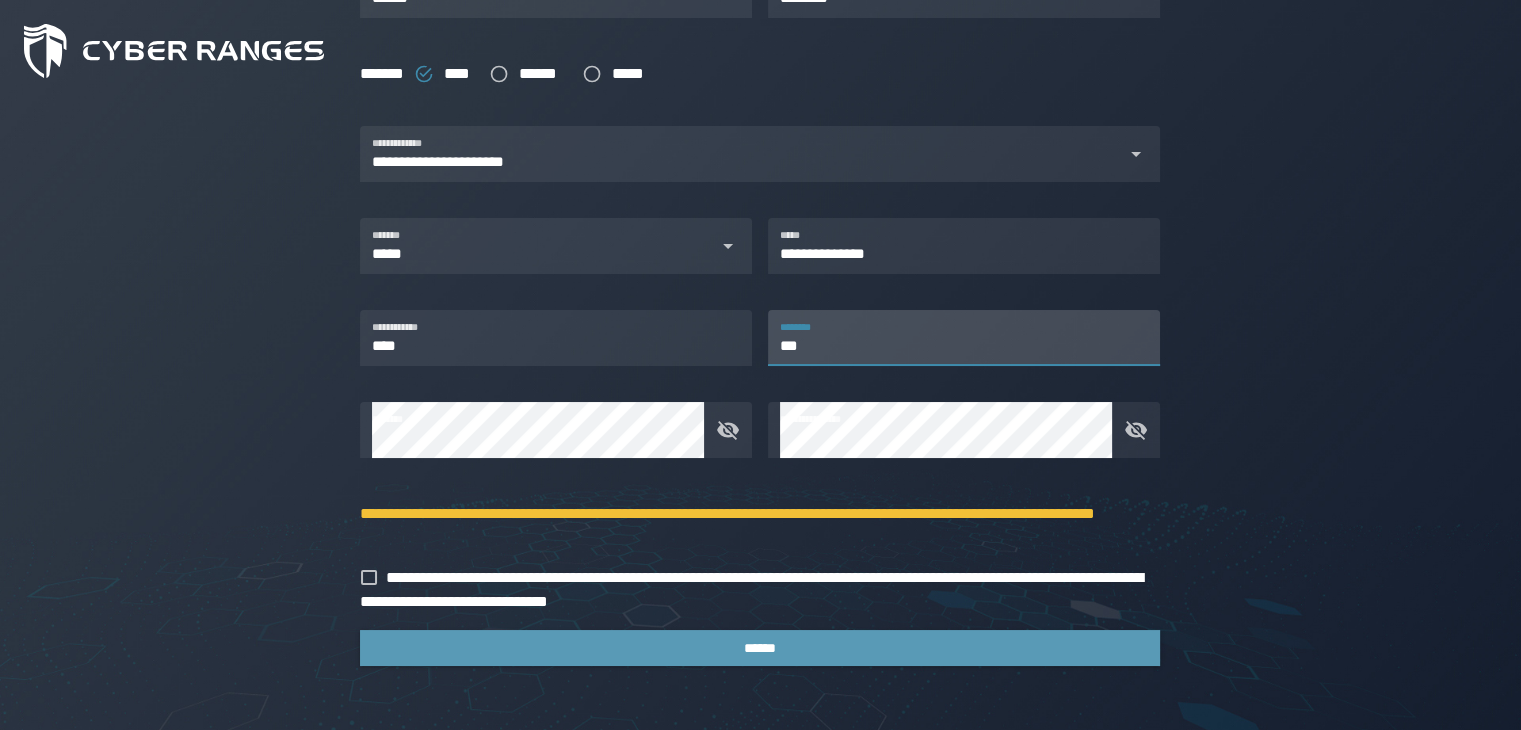 type on "***" 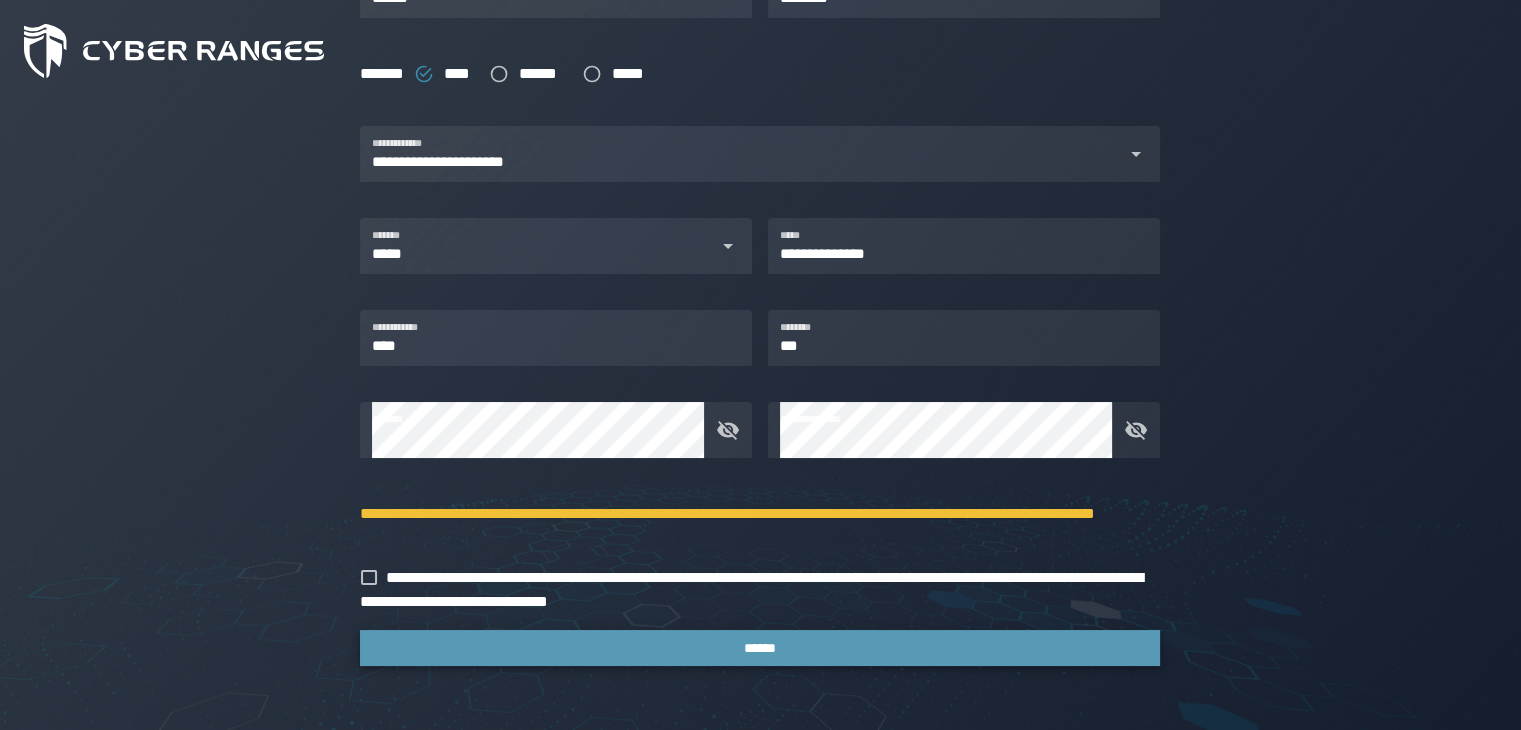 click on "******" at bounding box center [760, 648] 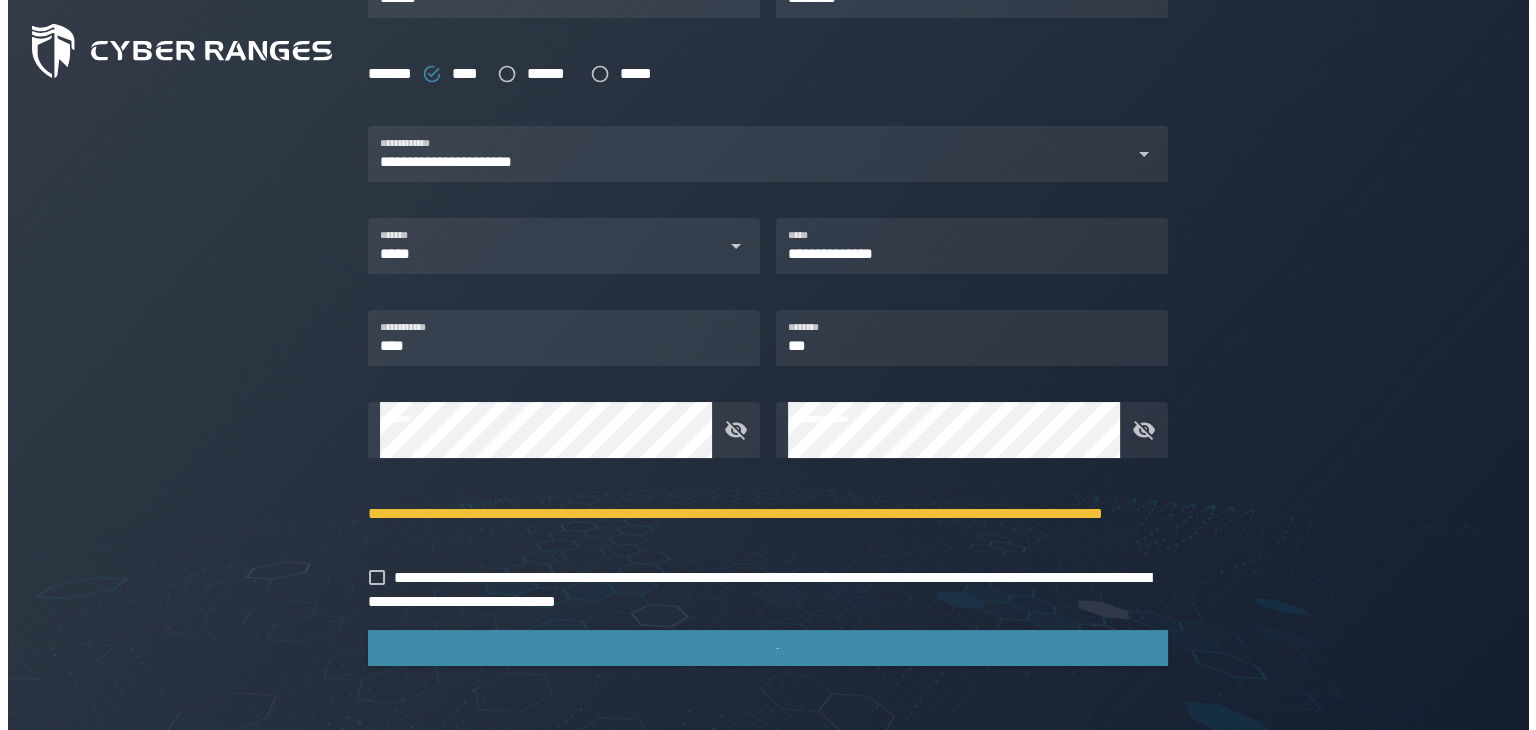 scroll, scrollTop: 0, scrollLeft: 0, axis: both 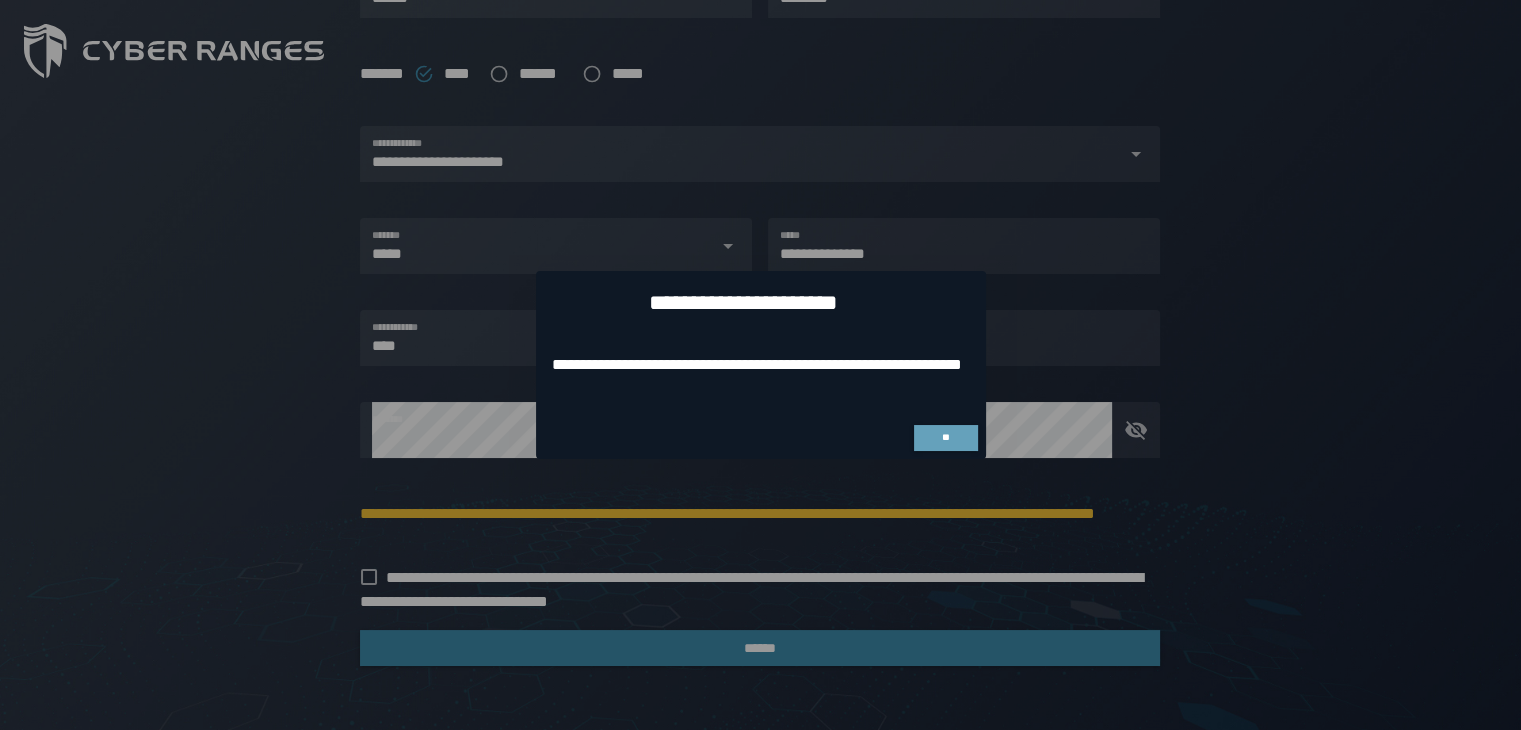 click on "**" at bounding box center [946, 438] 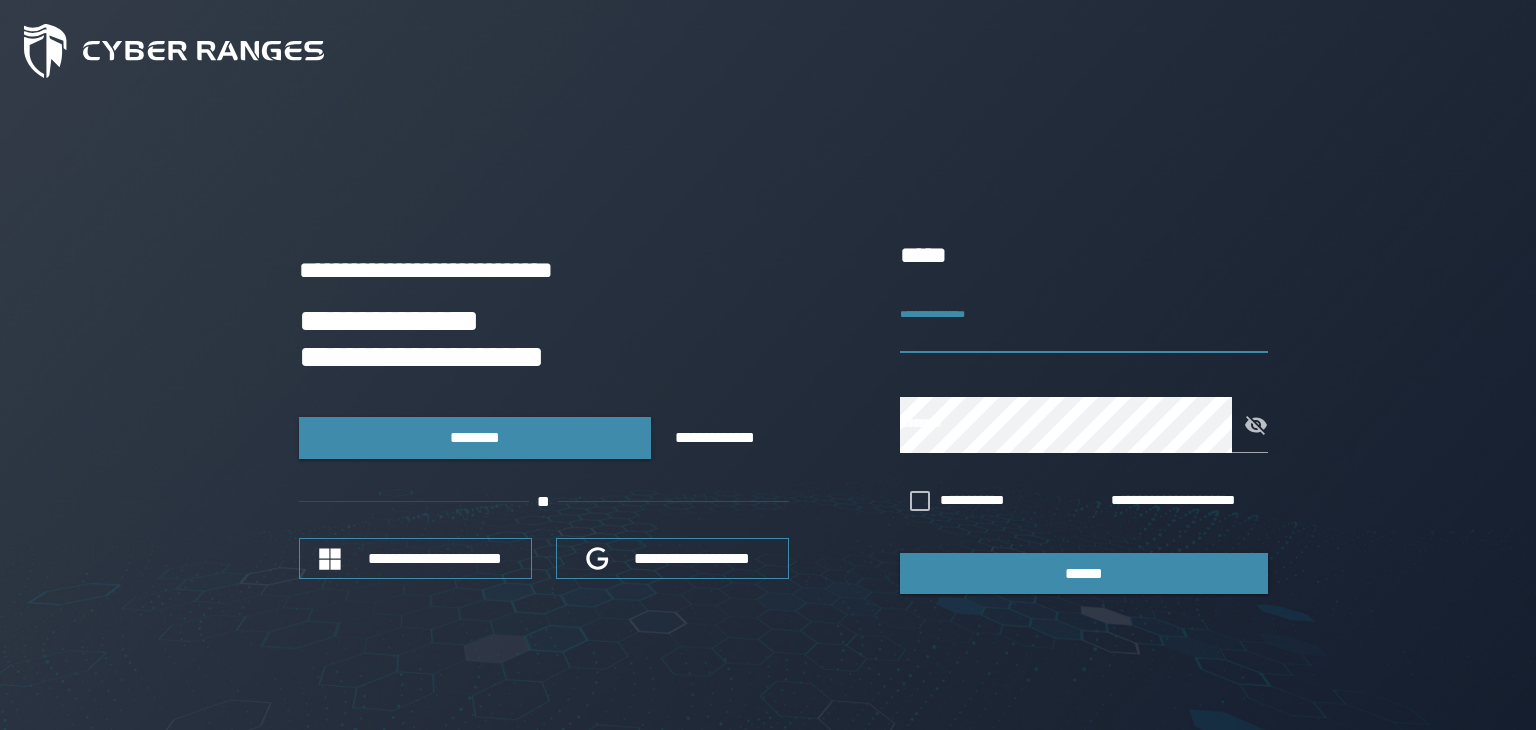 click on "**********" at bounding box center (1084, 325) 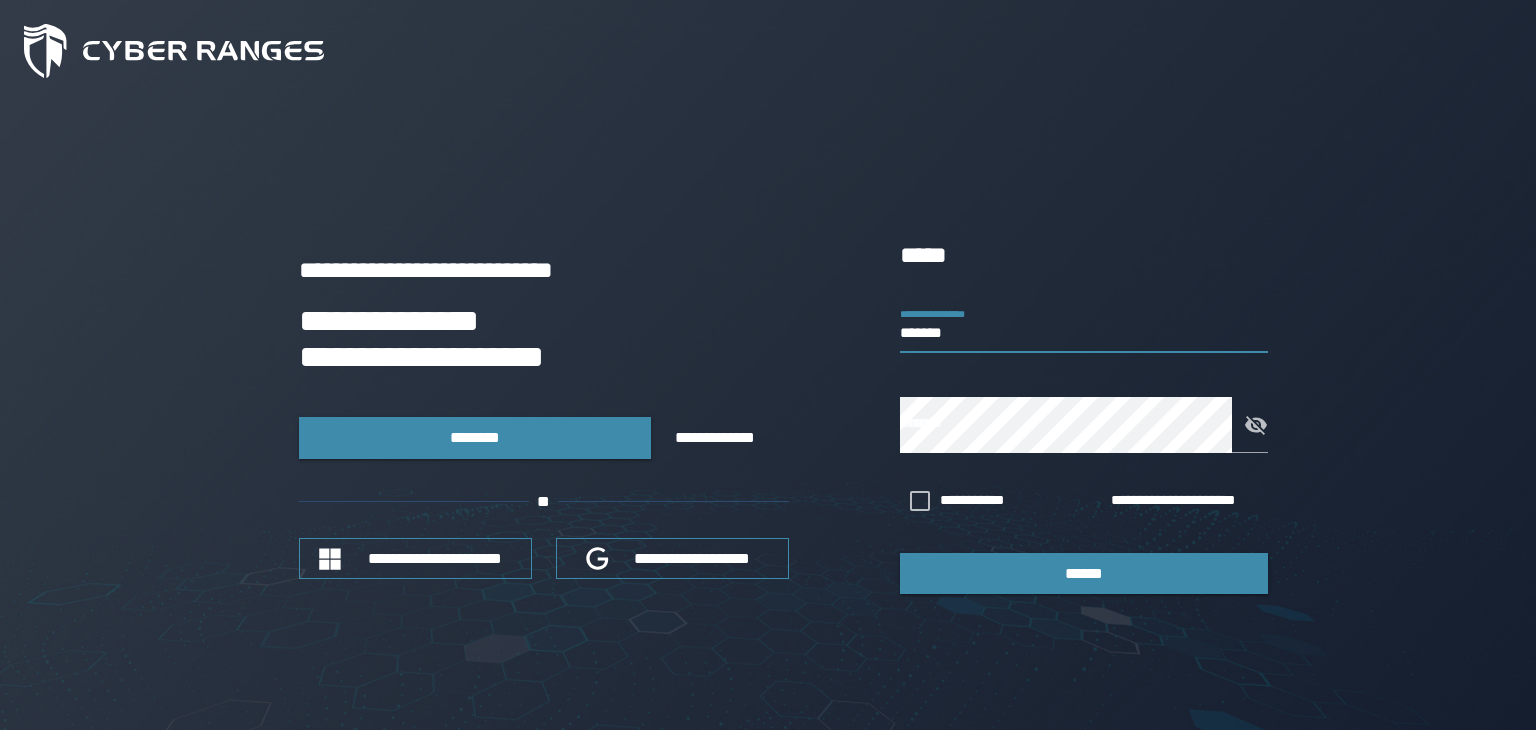 type on "*******" 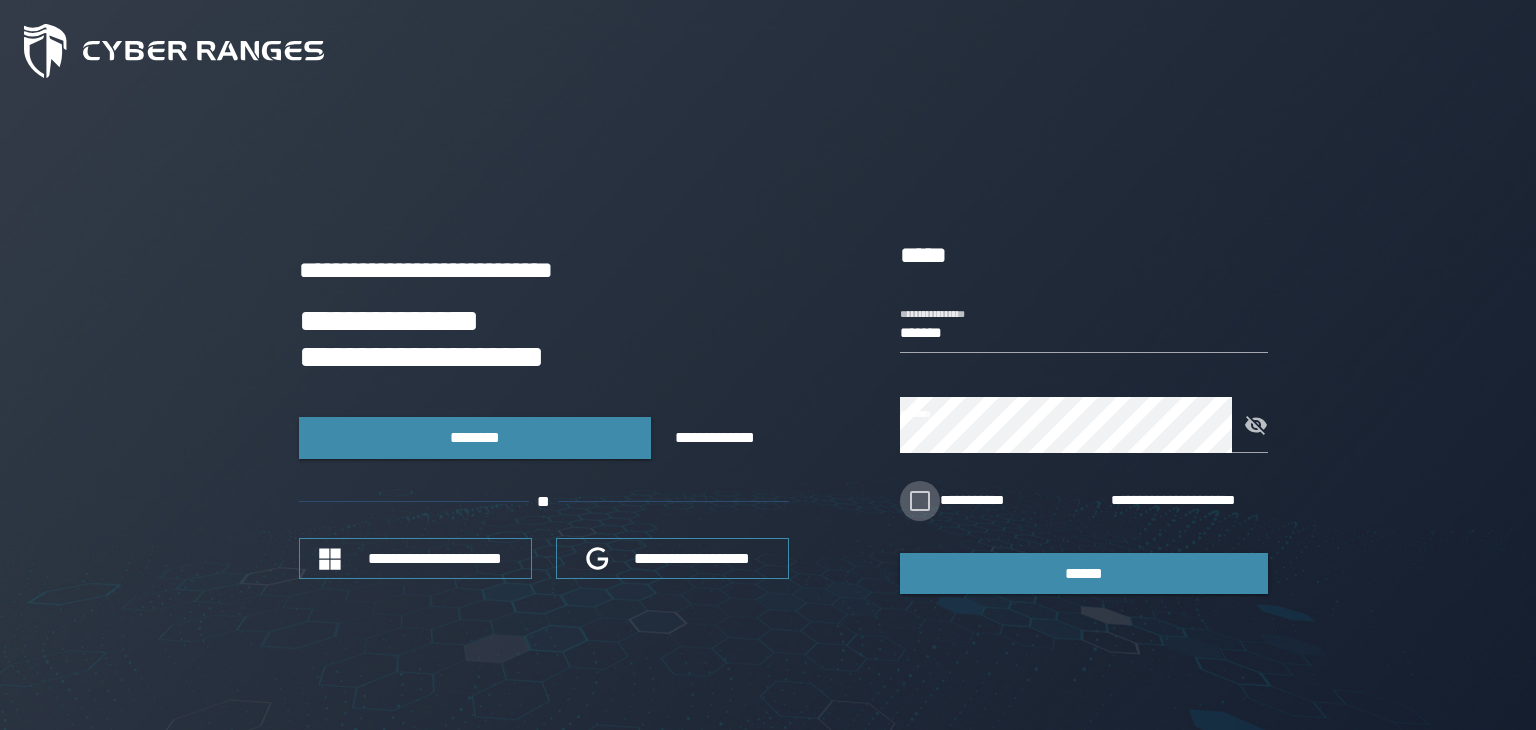 click at bounding box center [920, 501] 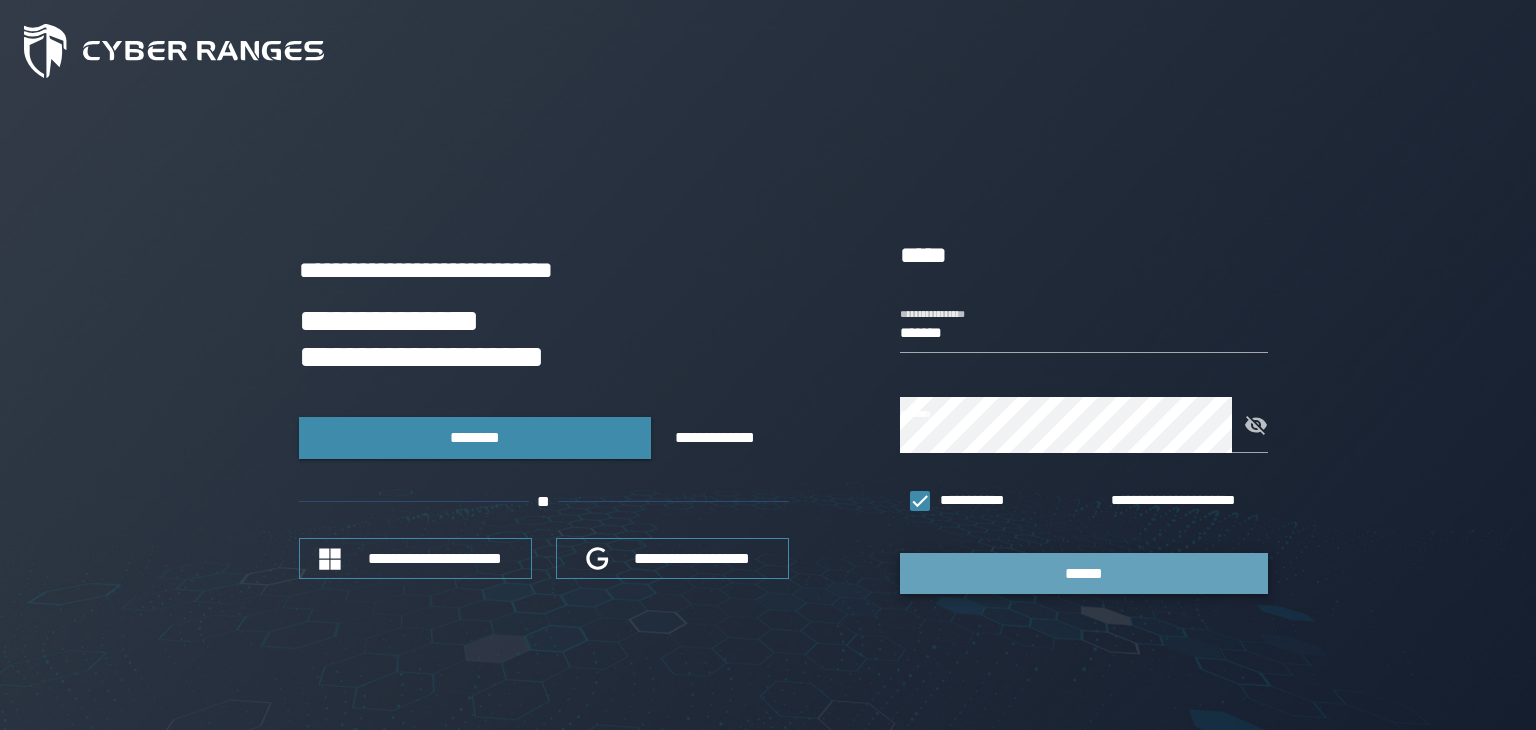 click on "******" at bounding box center [1084, 573] 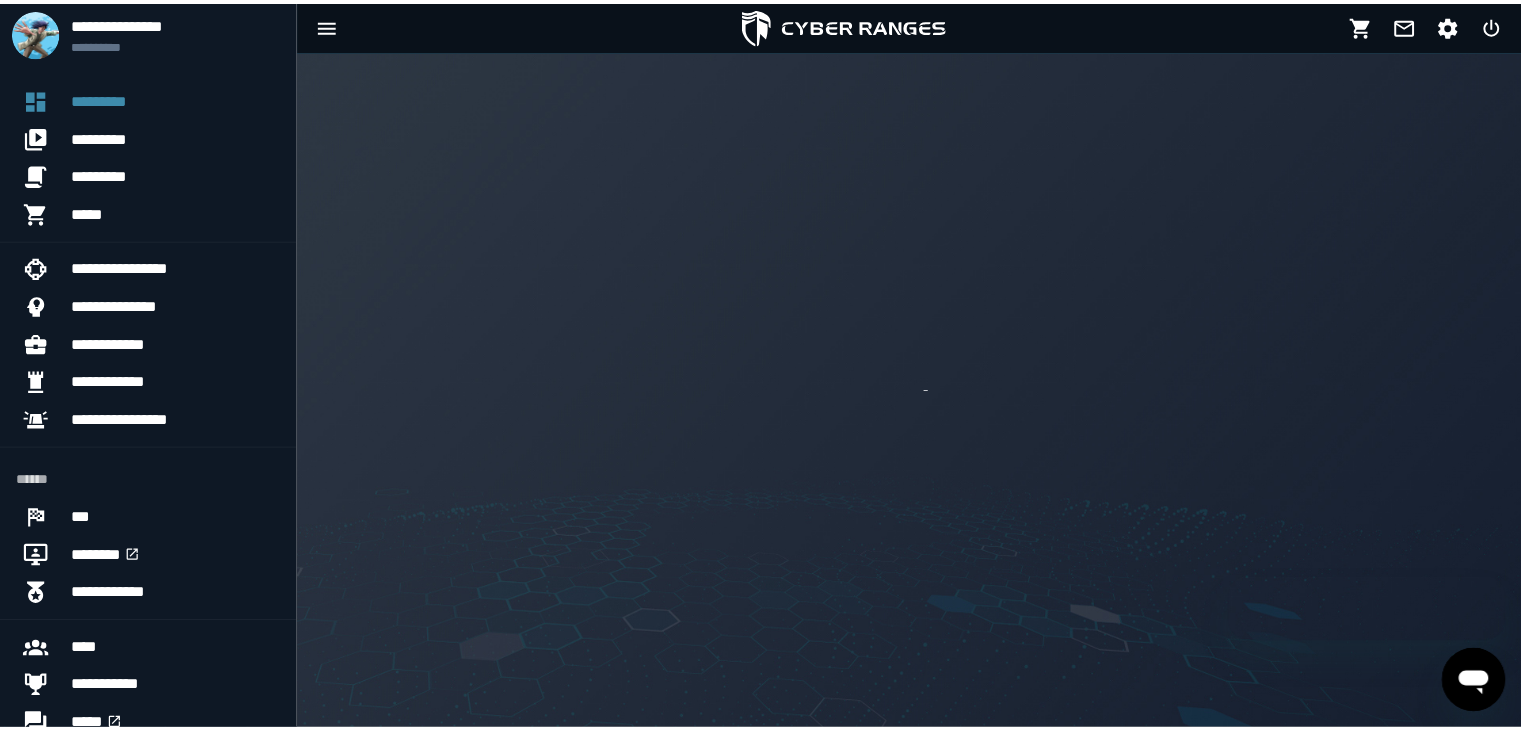 scroll, scrollTop: 0, scrollLeft: 0, axis: both 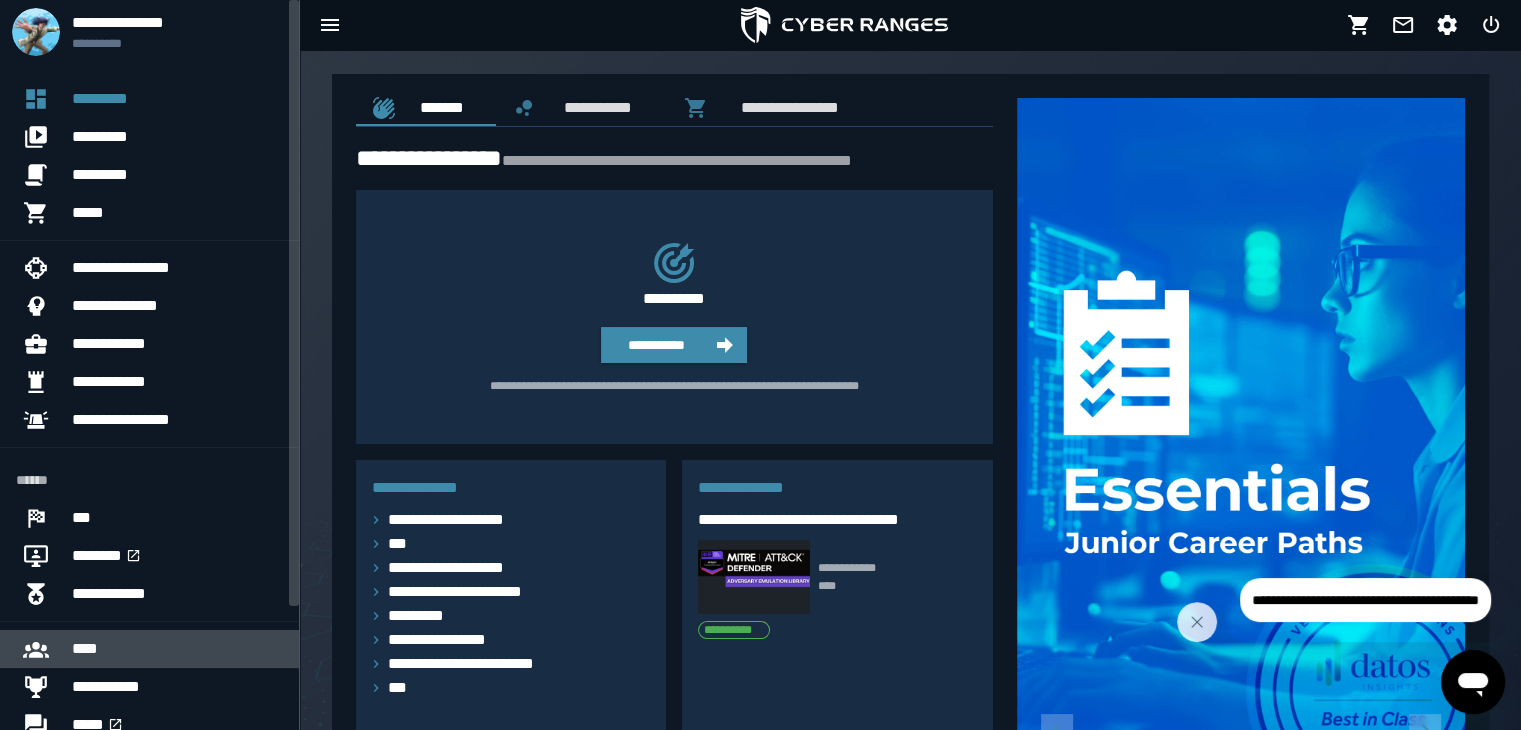 click on "****" at bounding box center [177, 649] 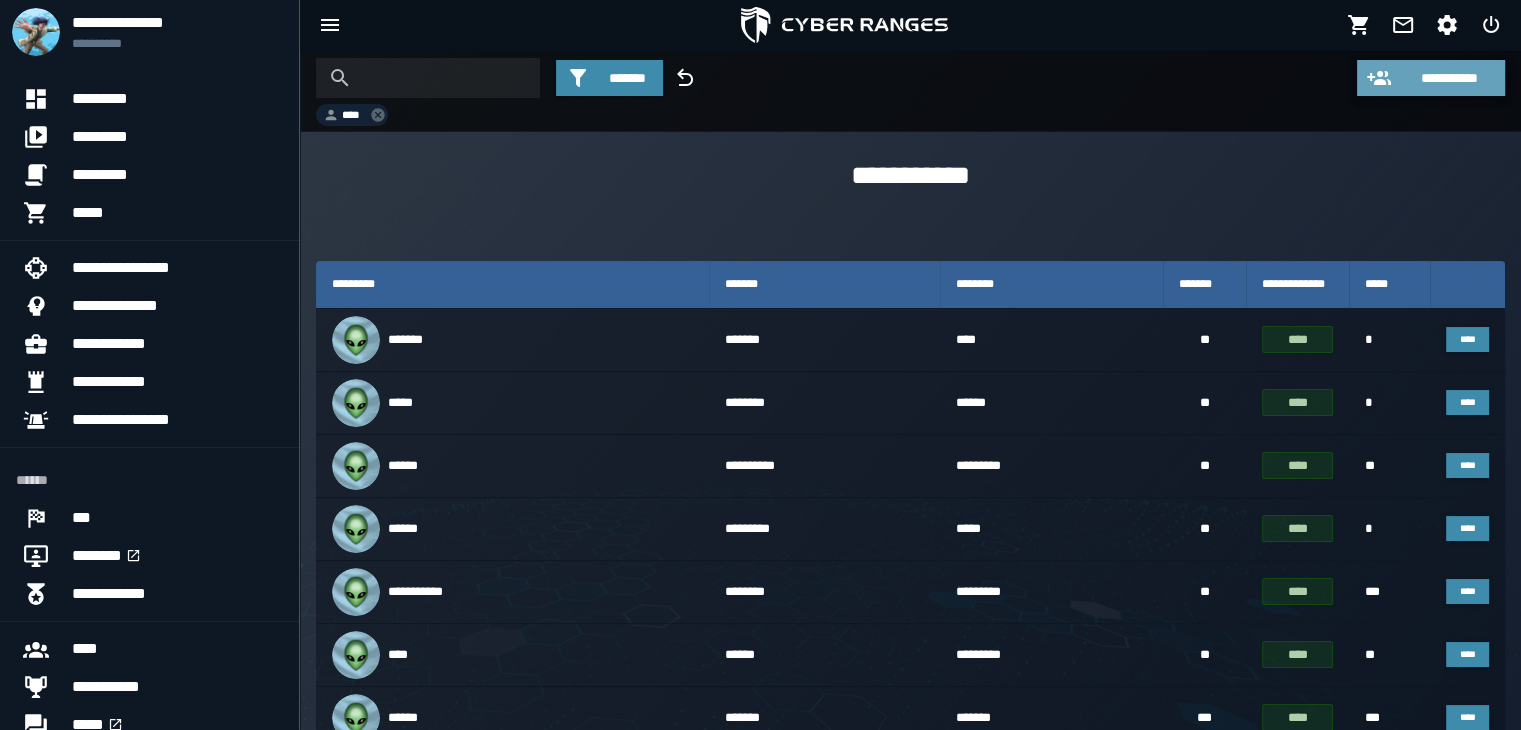click on "**********" at bounding box center [1449, 78] 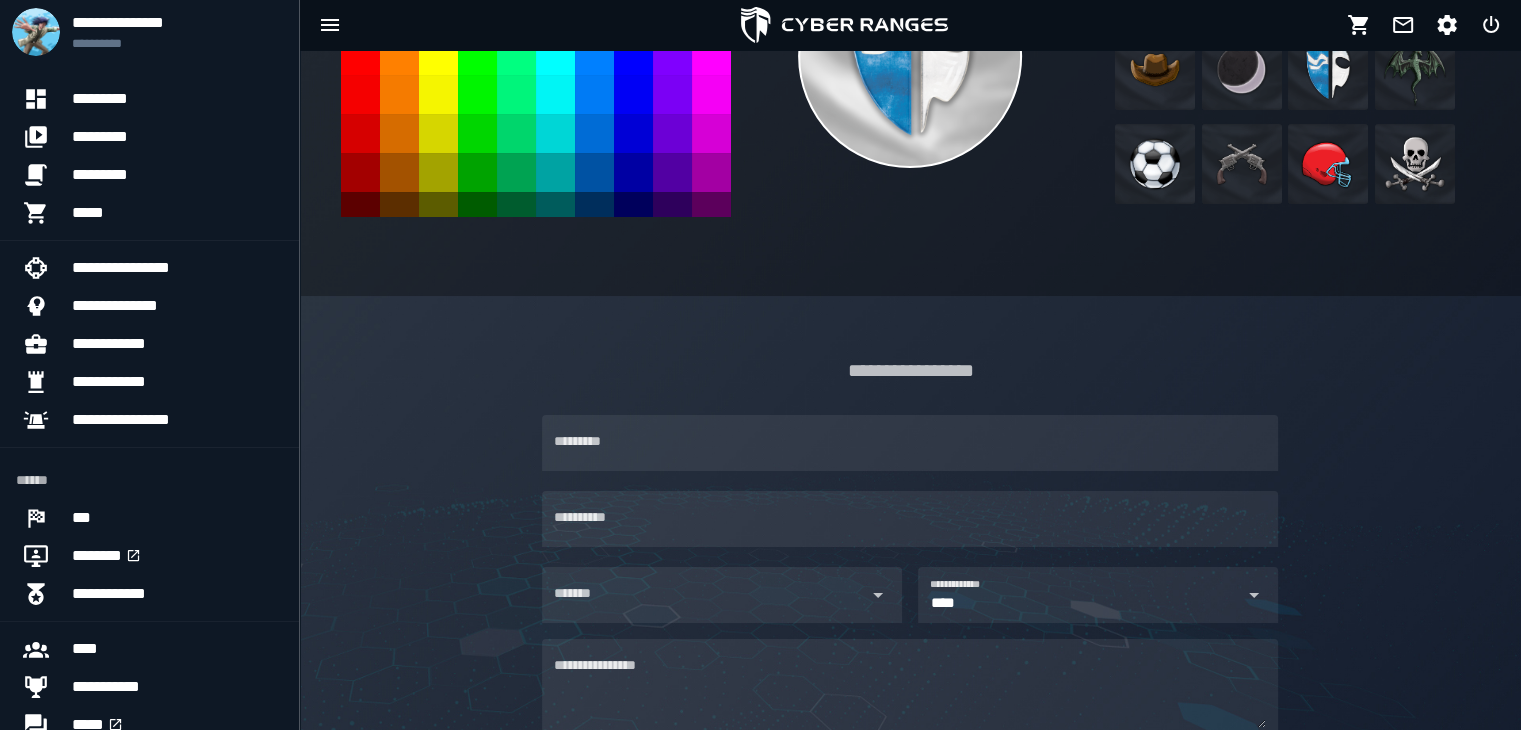 scroll, scrollTop: 472, scrollLeft: 0, axis: vertical 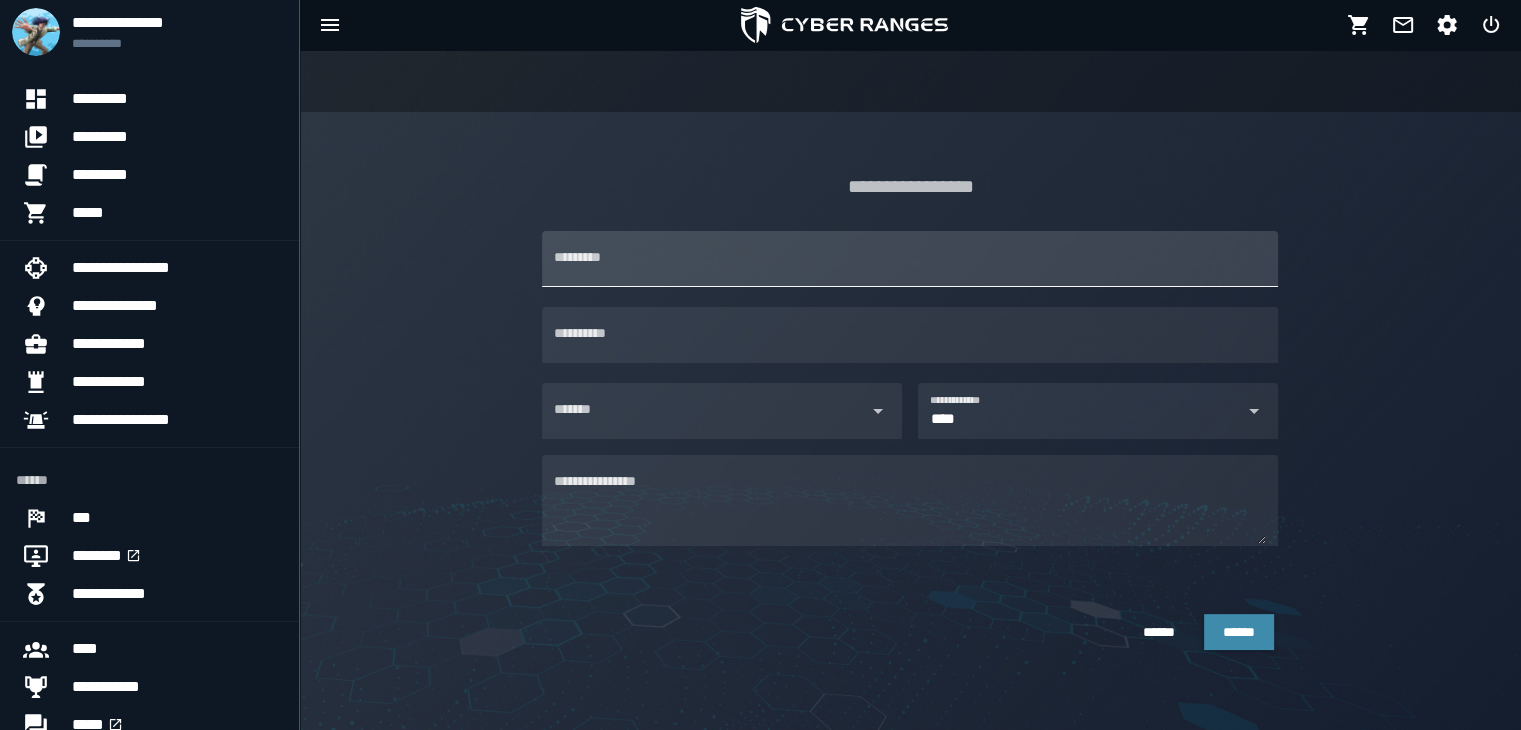 click on "*********" at bounding box center [910, 259] 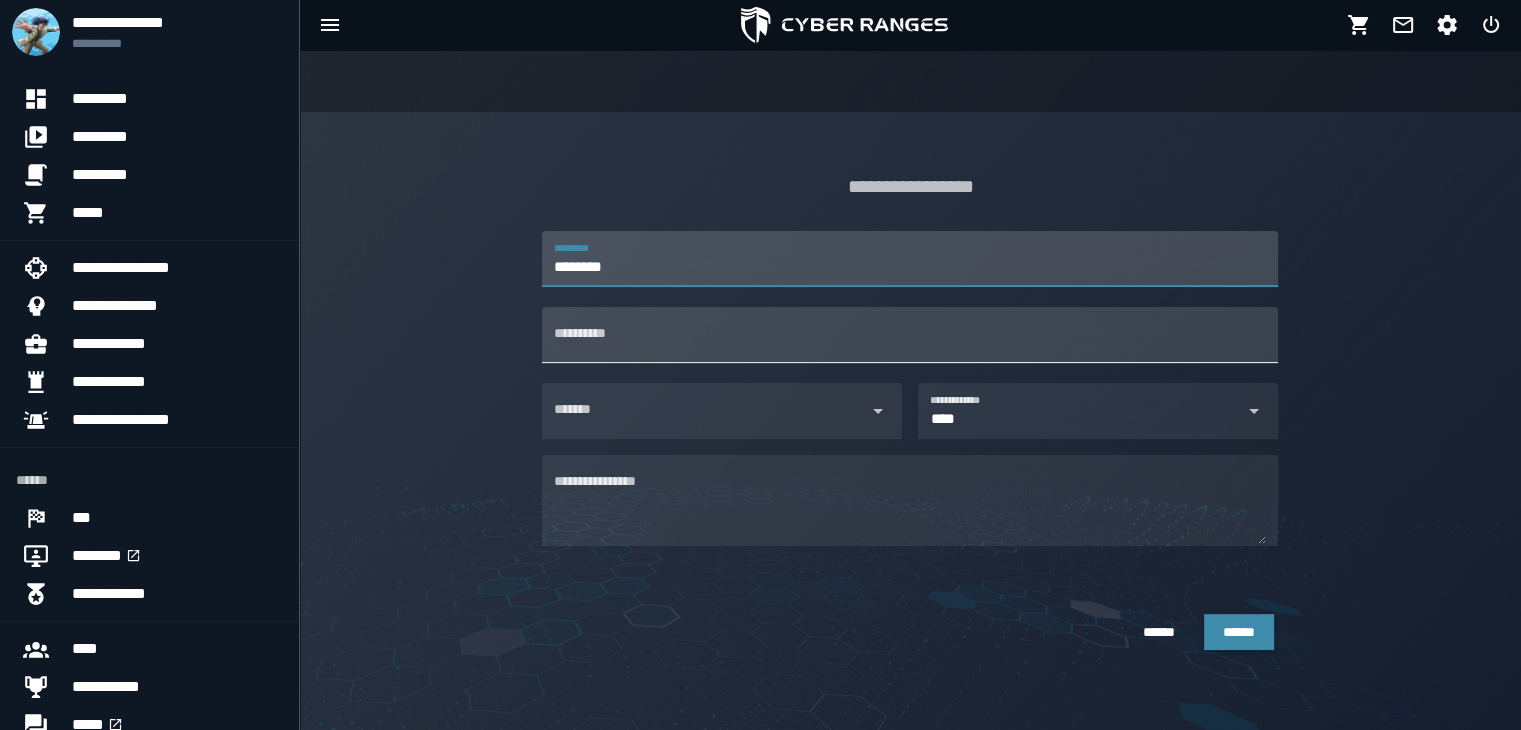type on "********" 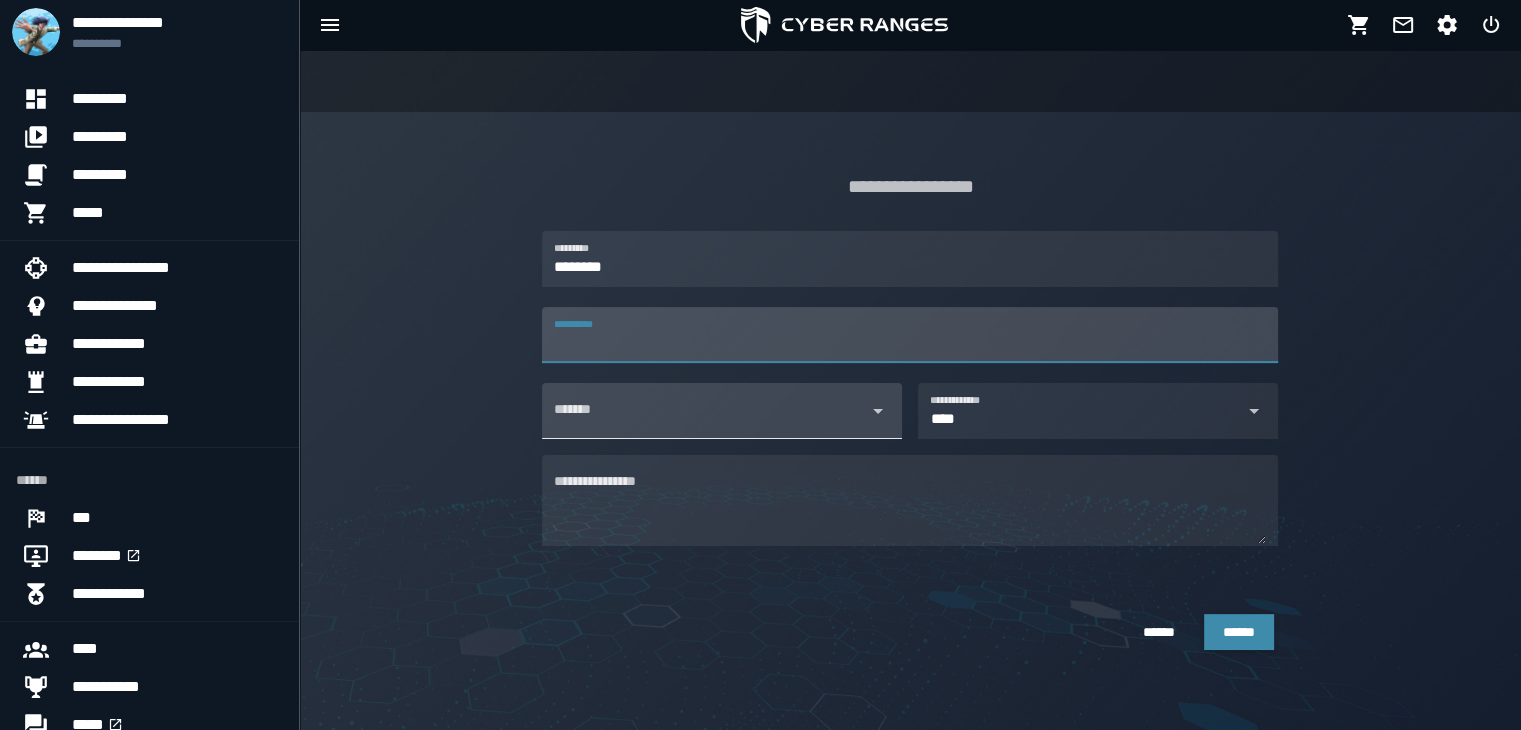 click on "*******" at bounding box center [704, 419] 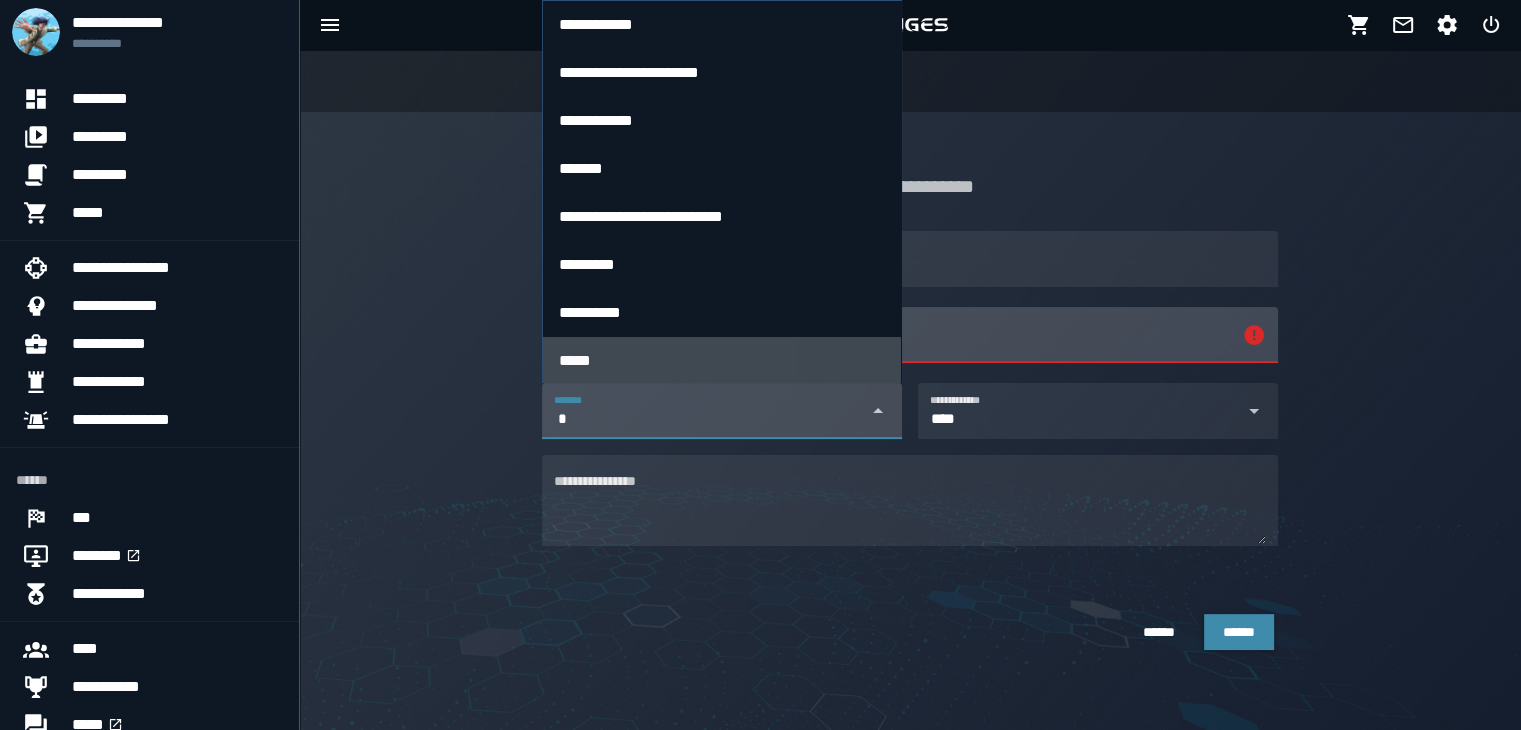 type on "*" 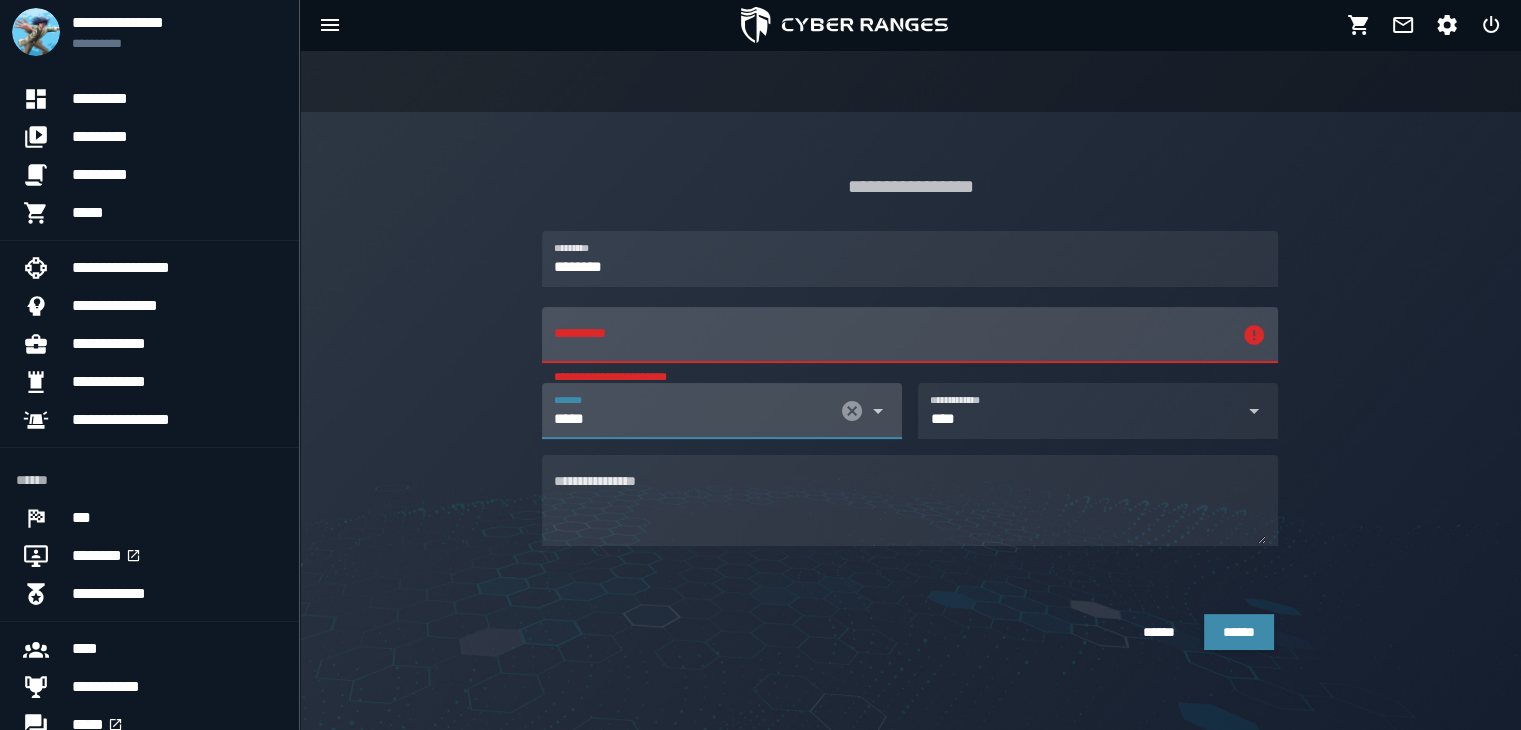 scroll, scrollTop: 3, scrollLeft: 0, axis: vertical 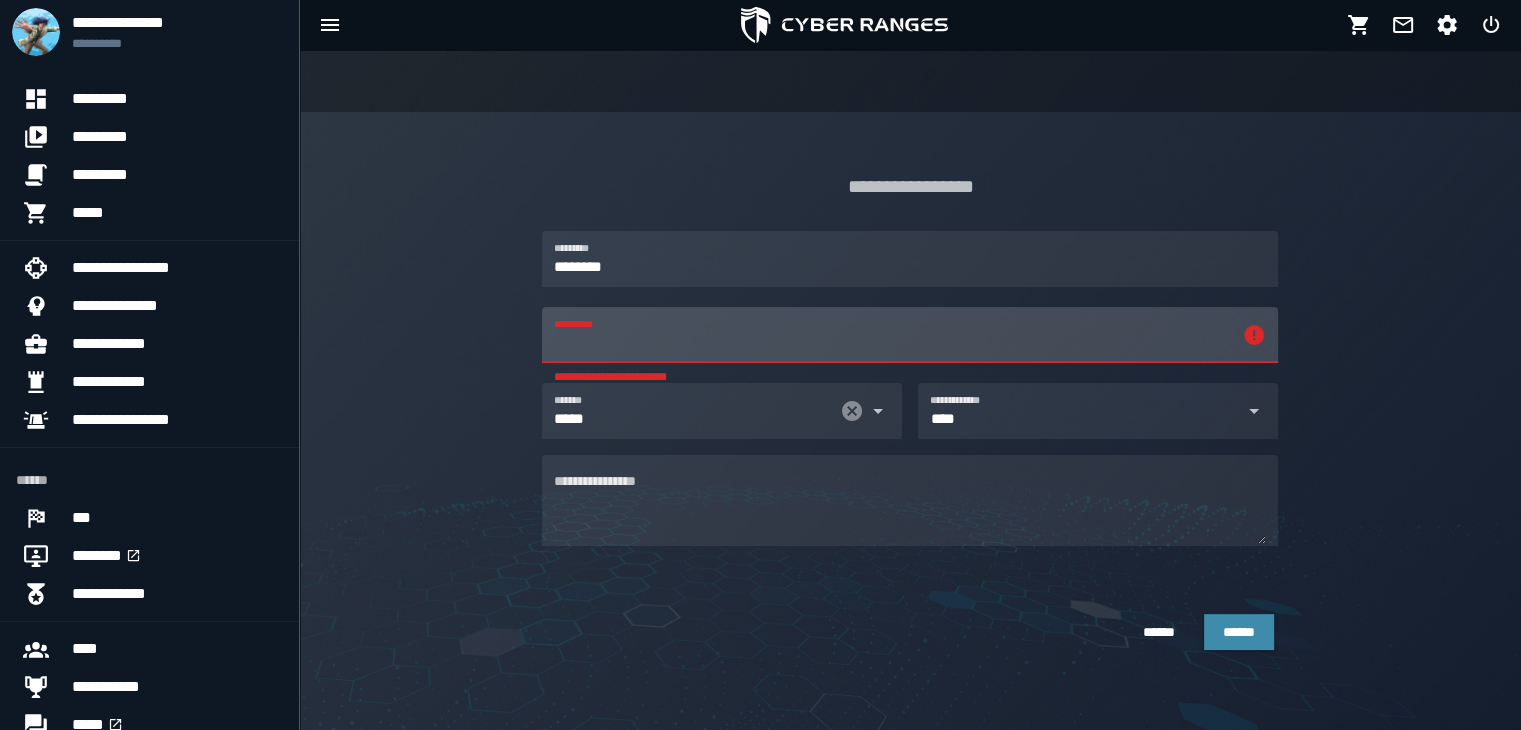 click on "**********" at bounding box center (892, 335) 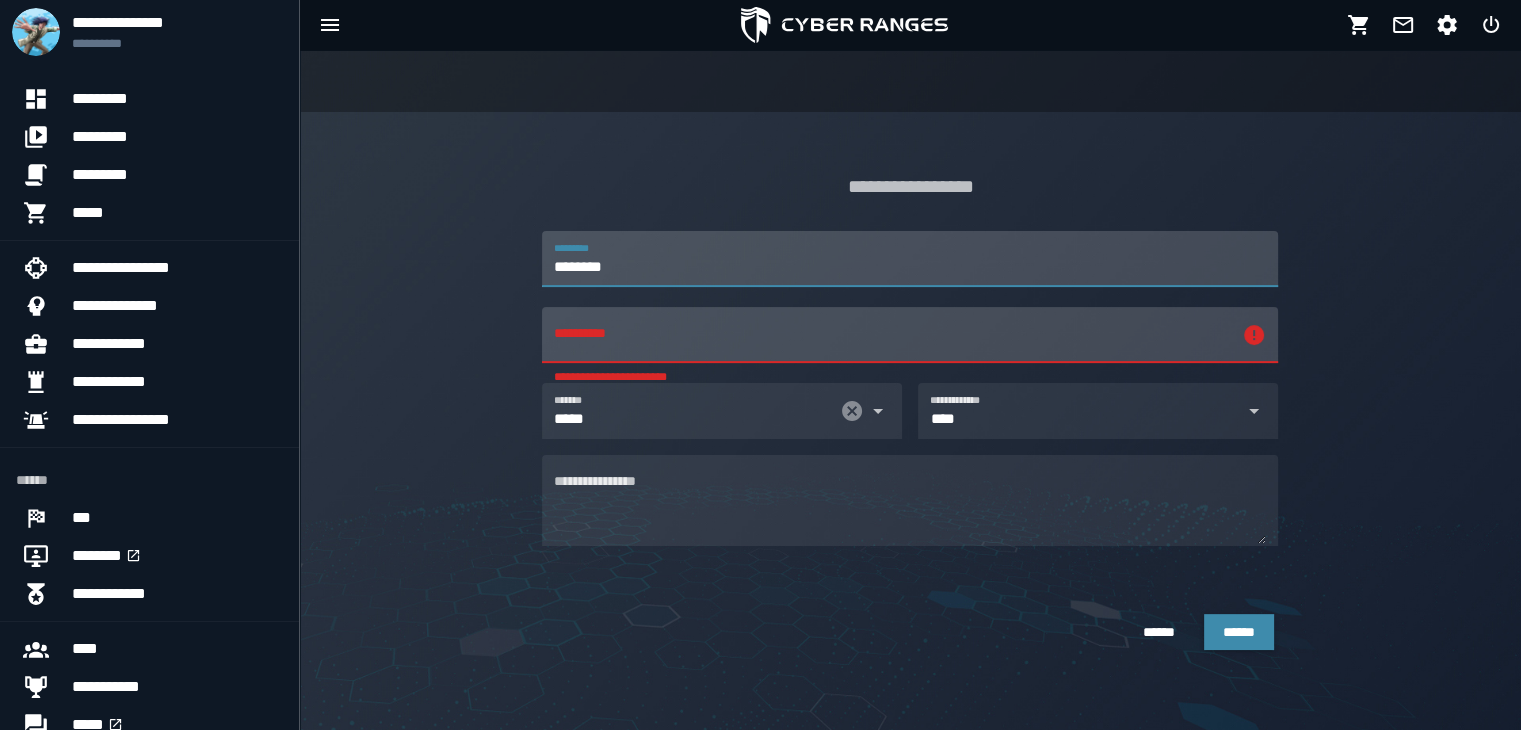 click on "********" at bounding box center [910, 259] 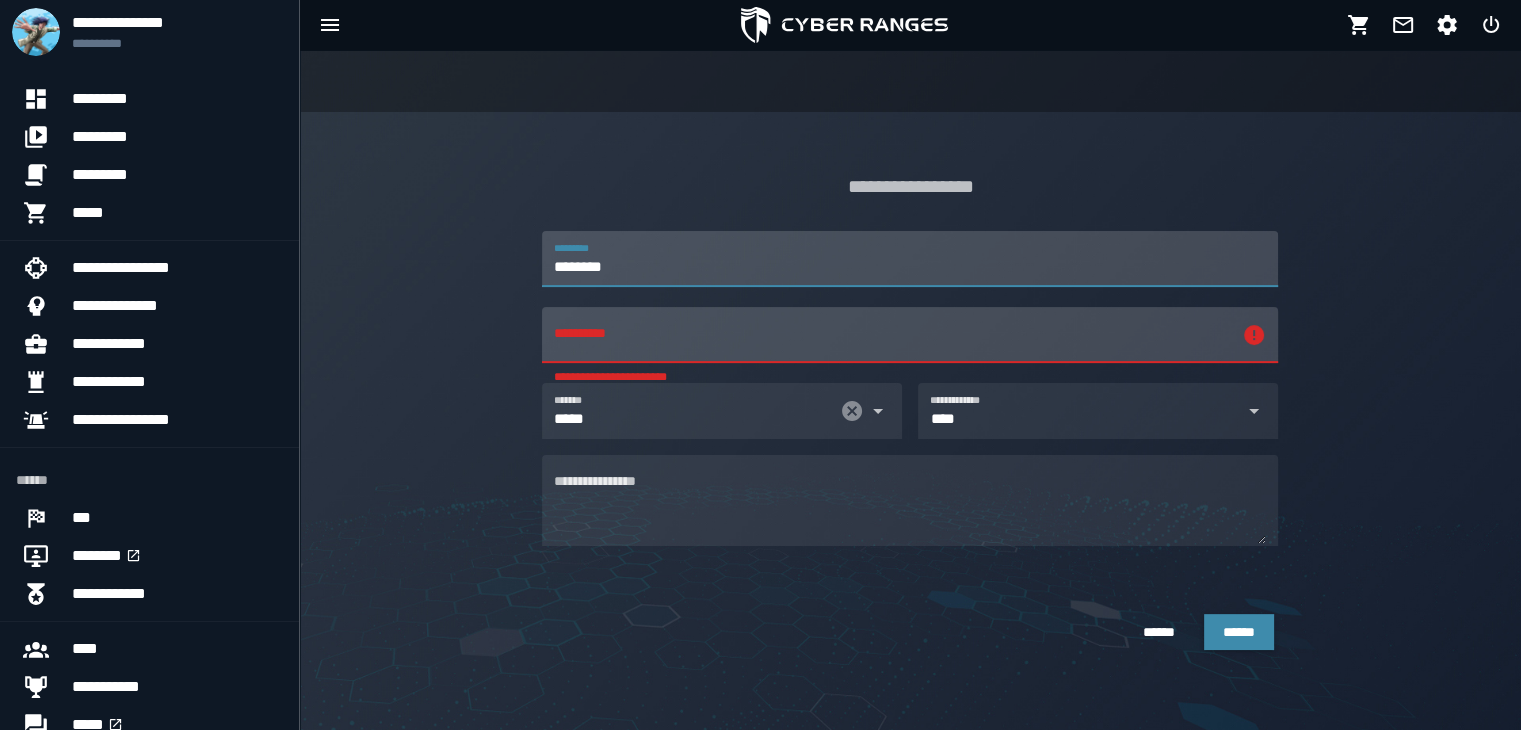 click on "**********" at bounding box center (892, 335) 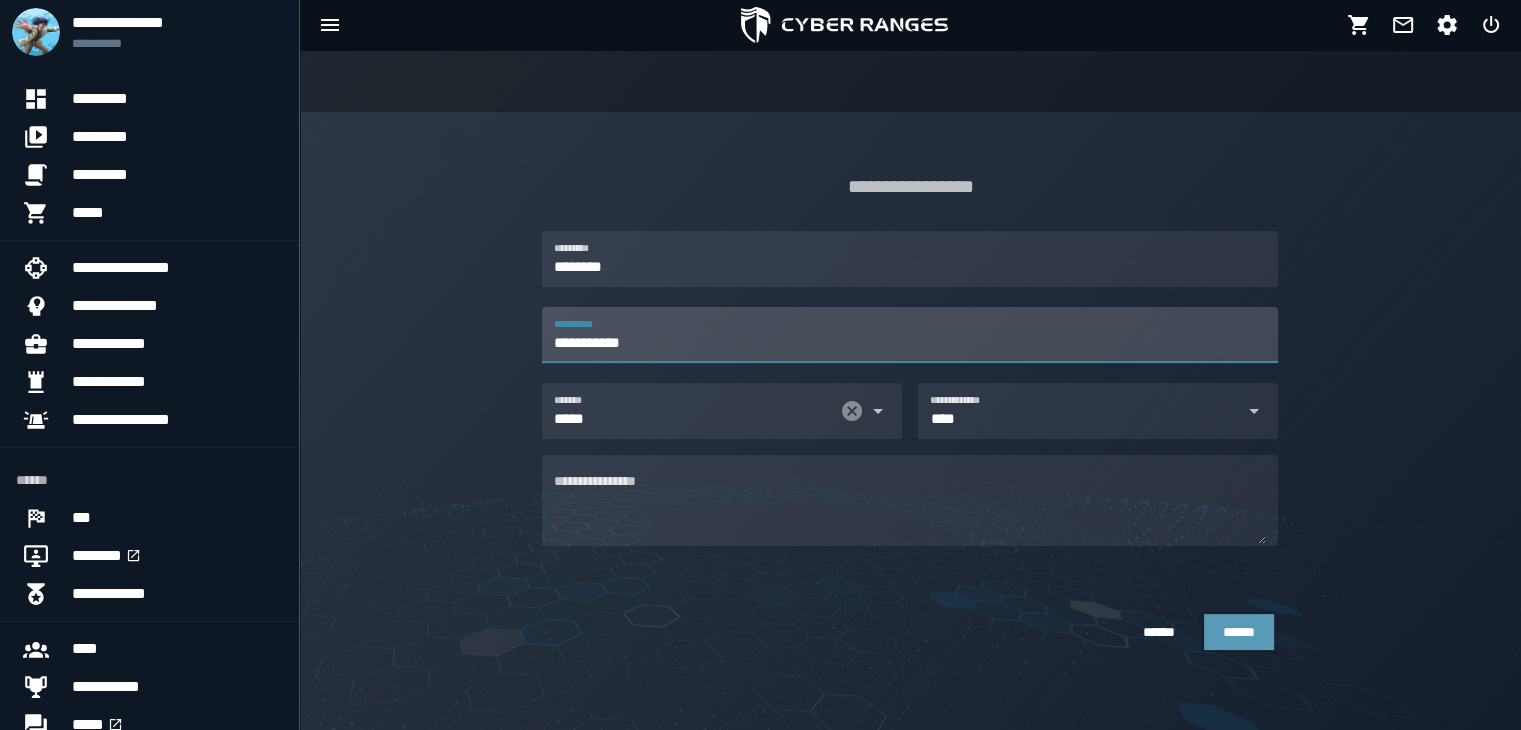 type on "**********" 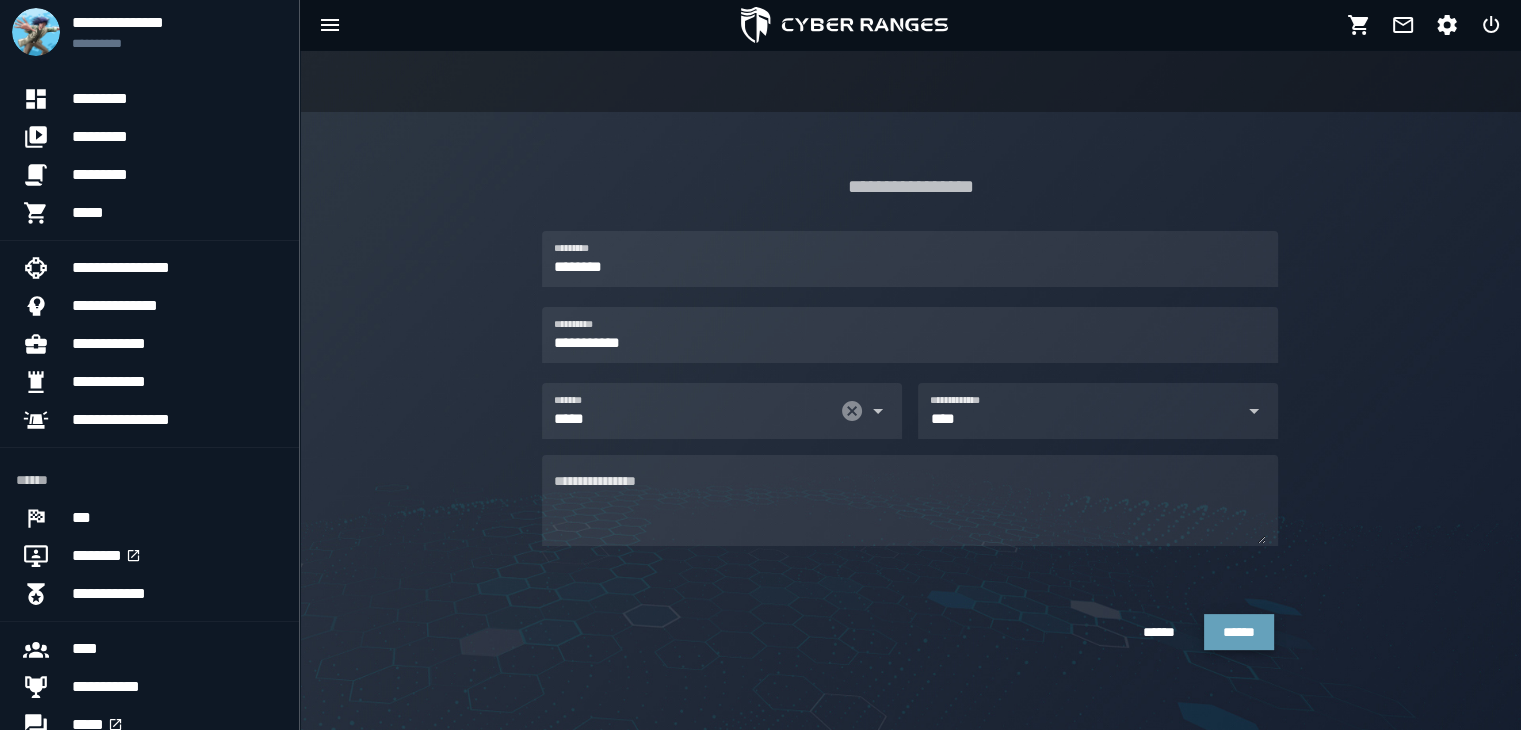 click on "******" at bounding box center (1239, 632) 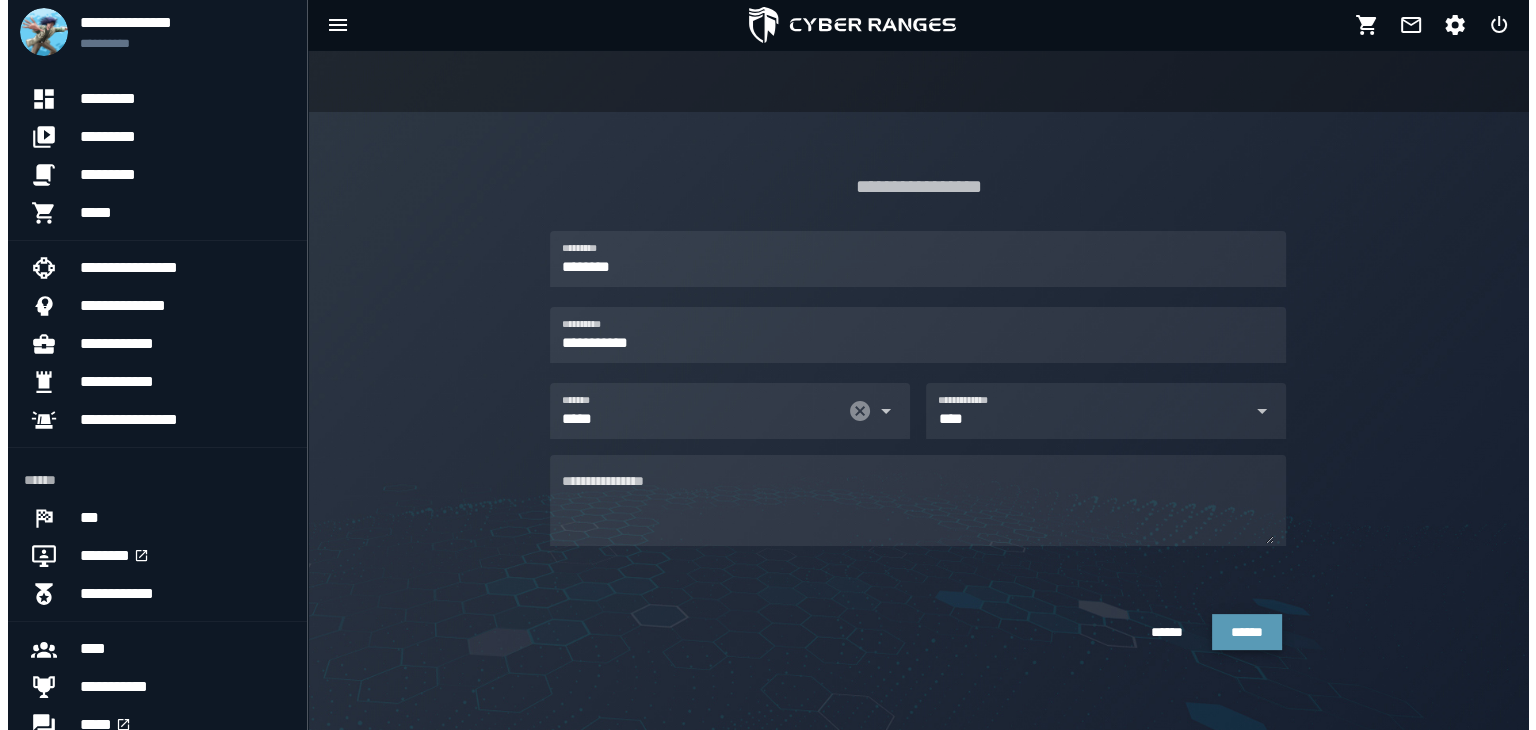 scroll, scrollTop: 0, scrollLeft: 0, axis: both 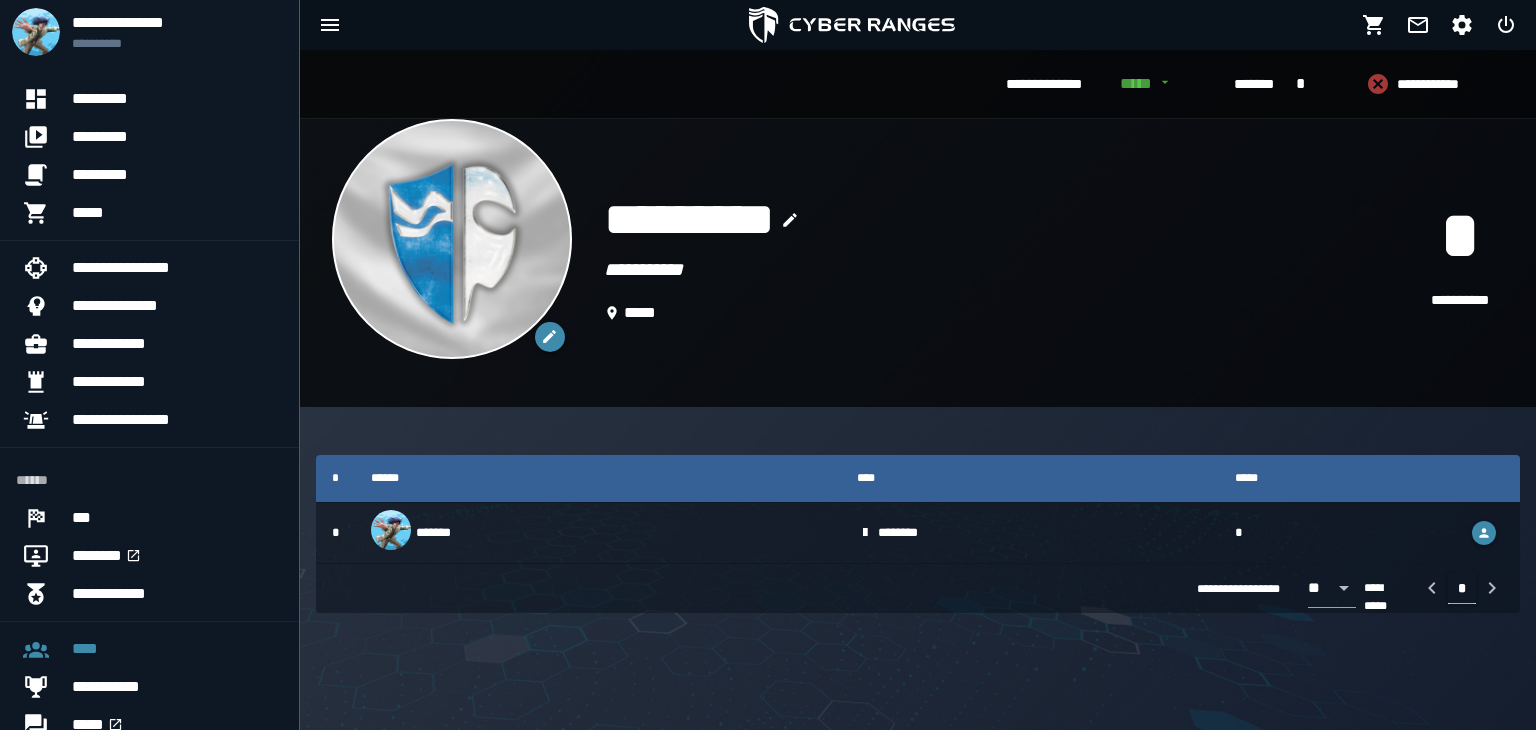 click on "*******" at bounding box center (1254, 85) 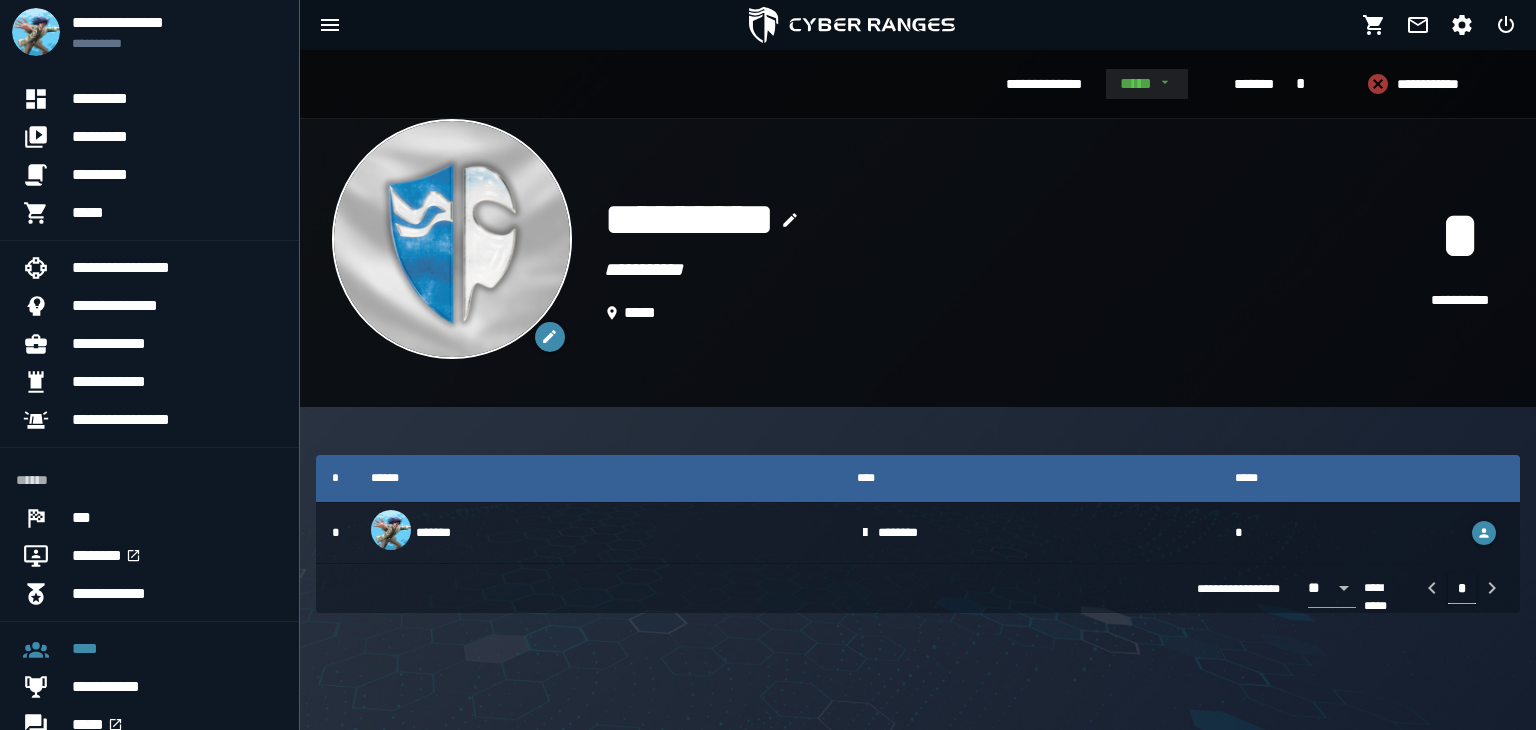 click 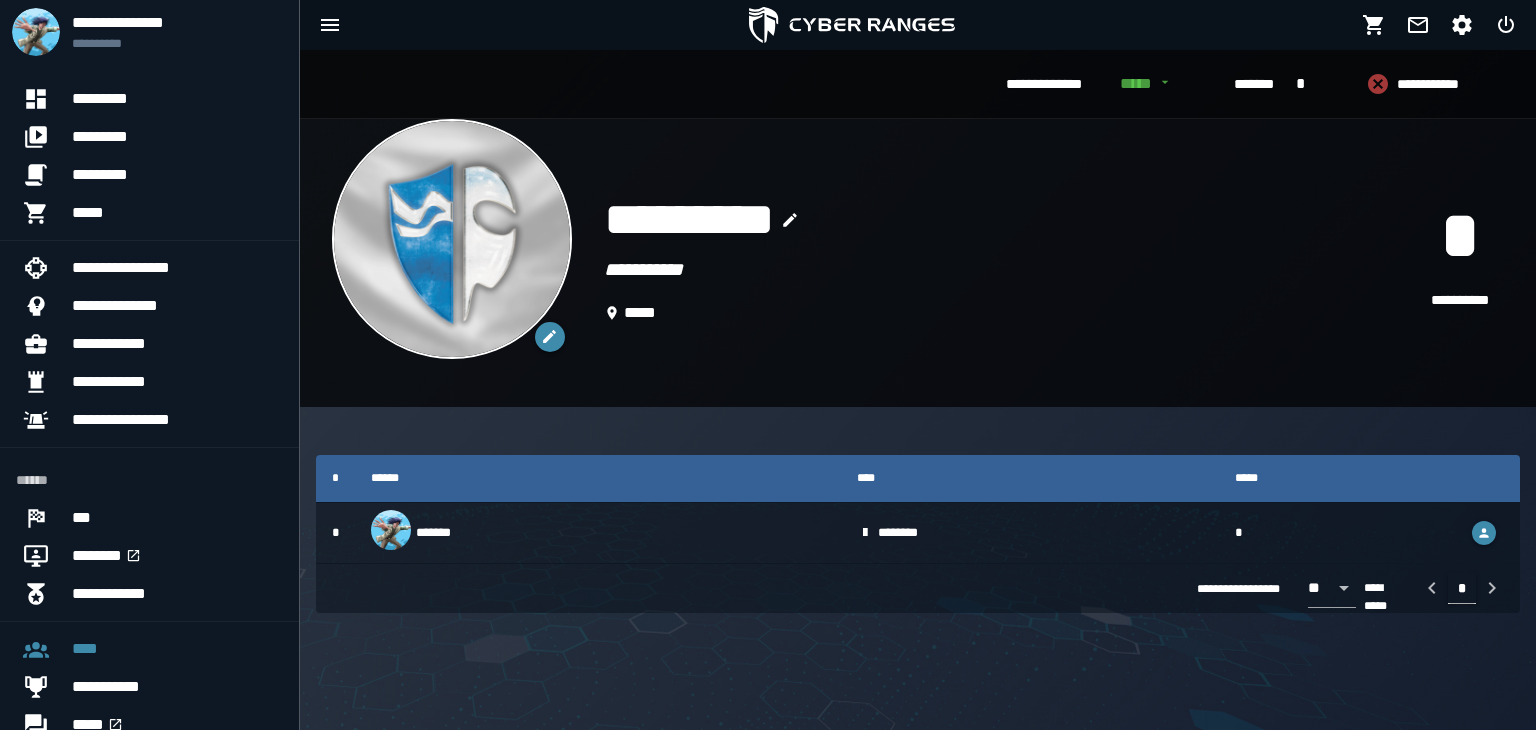 click on "**********" at bounding box center (1046, 254) 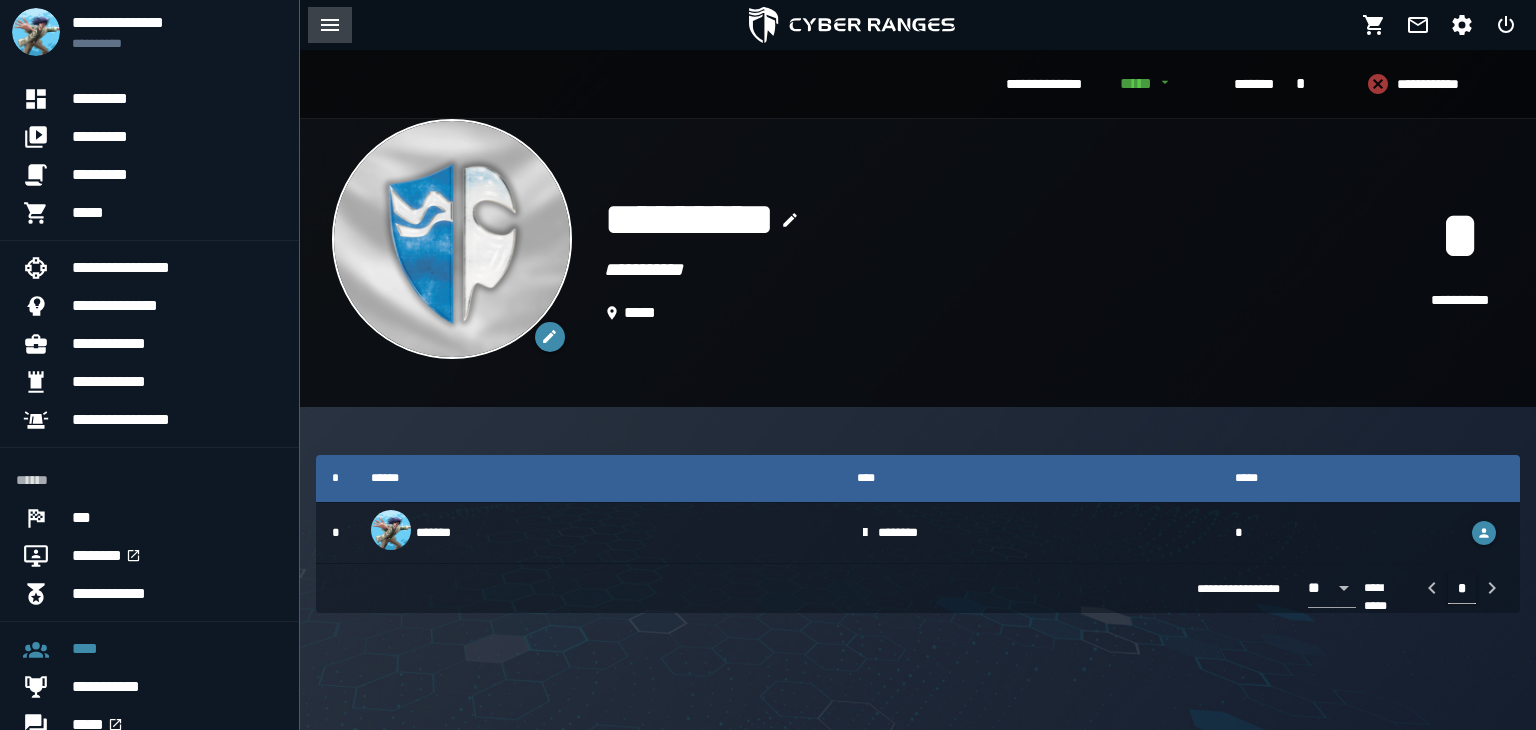 click 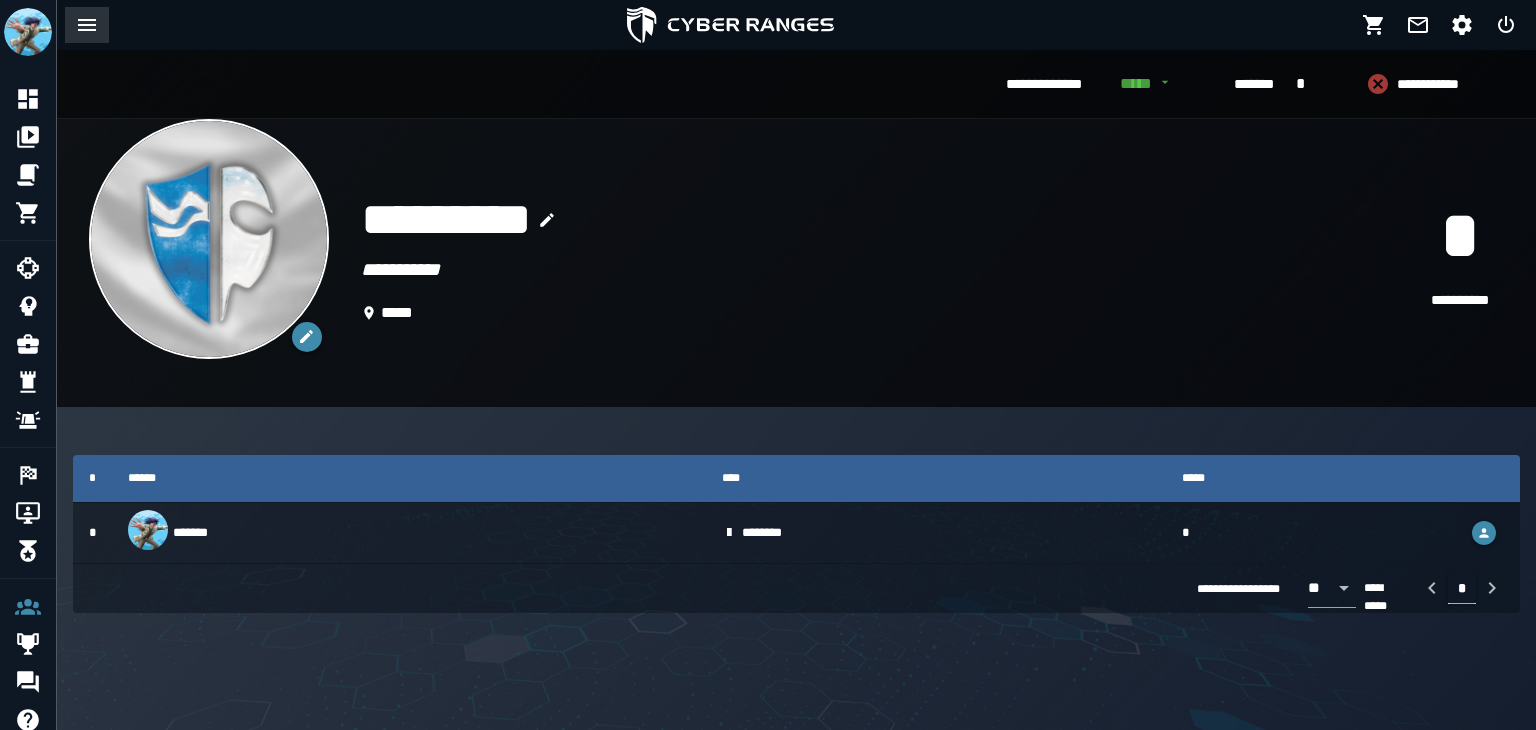 click 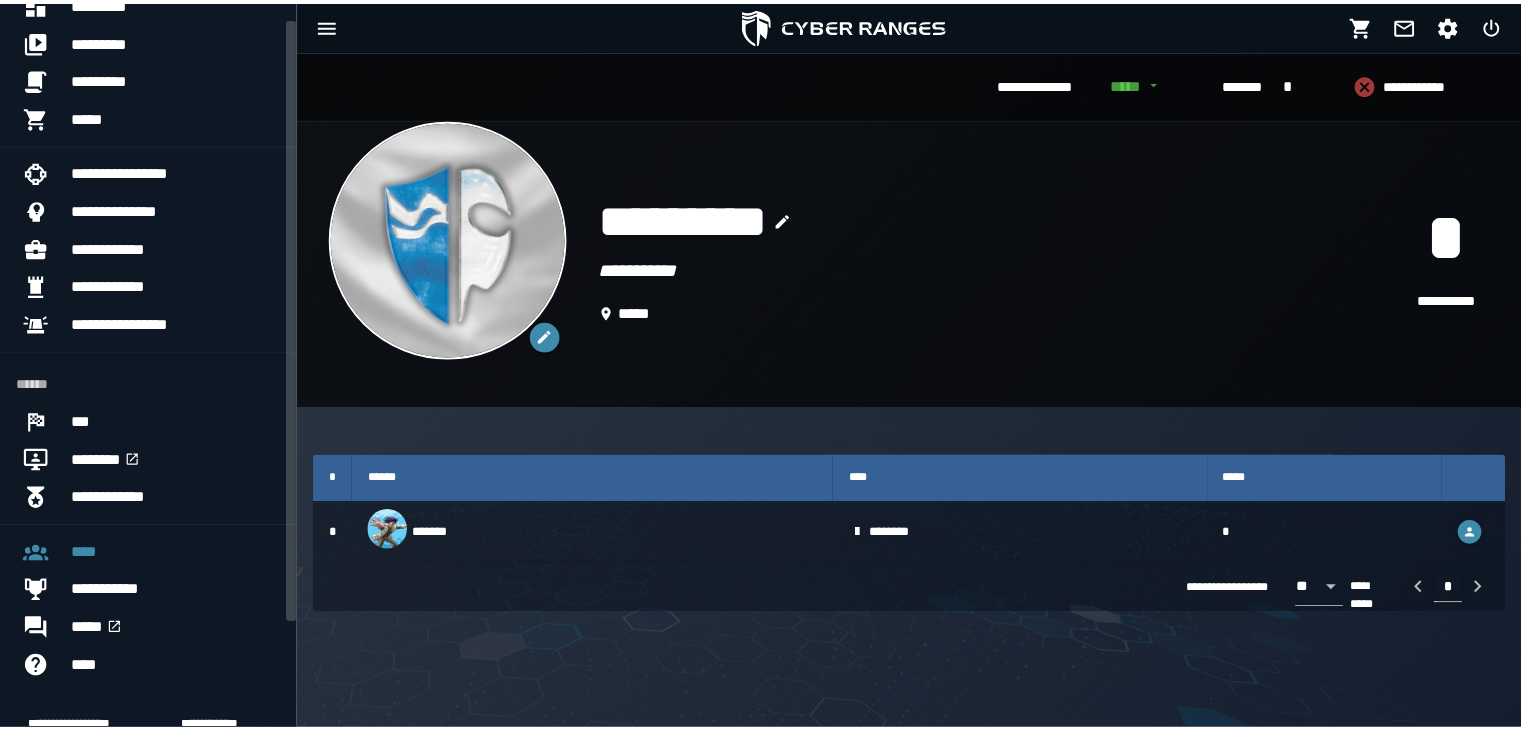 scroll, scrollTop: 0, scrollLeft: 0, axis: both 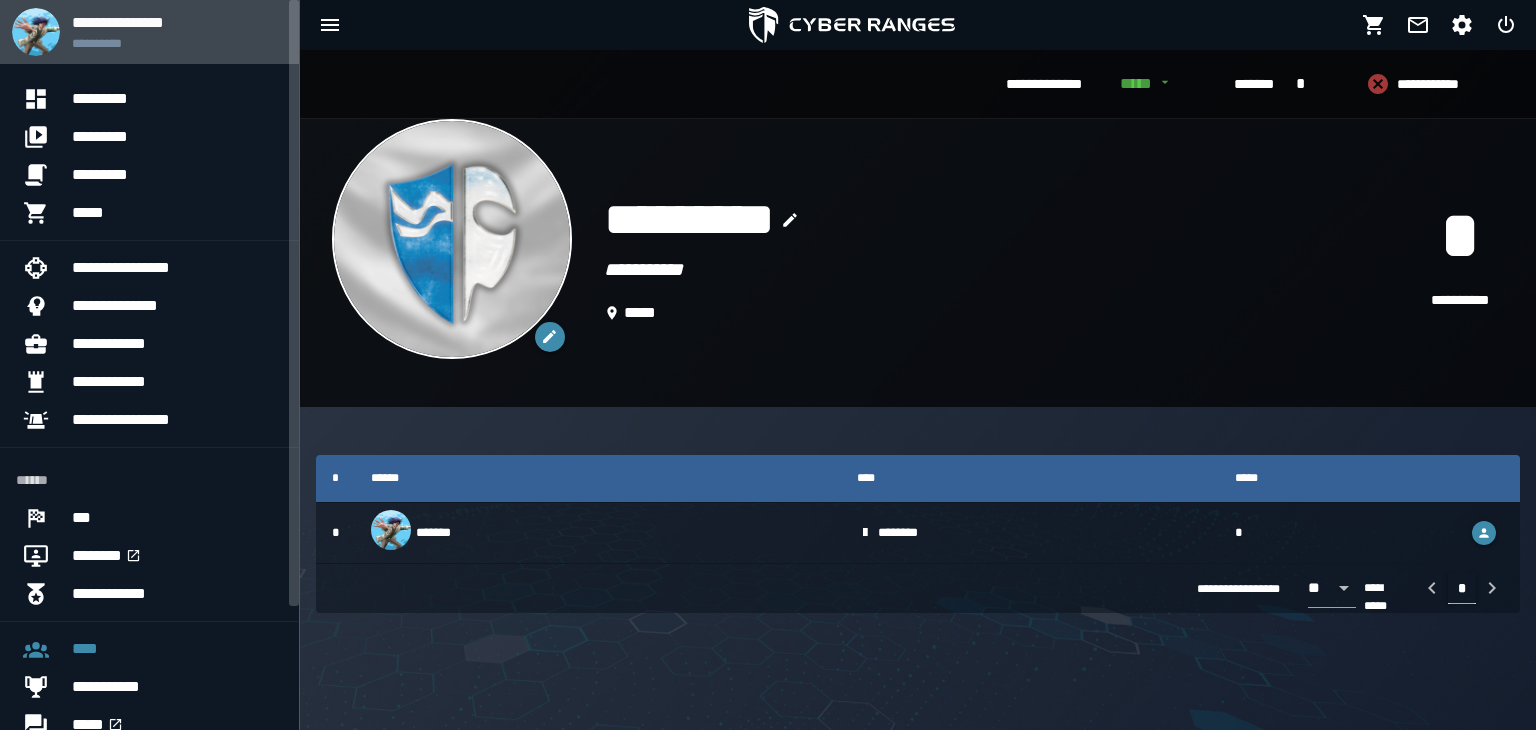 click on "**********" at bounding box center (177, 22) 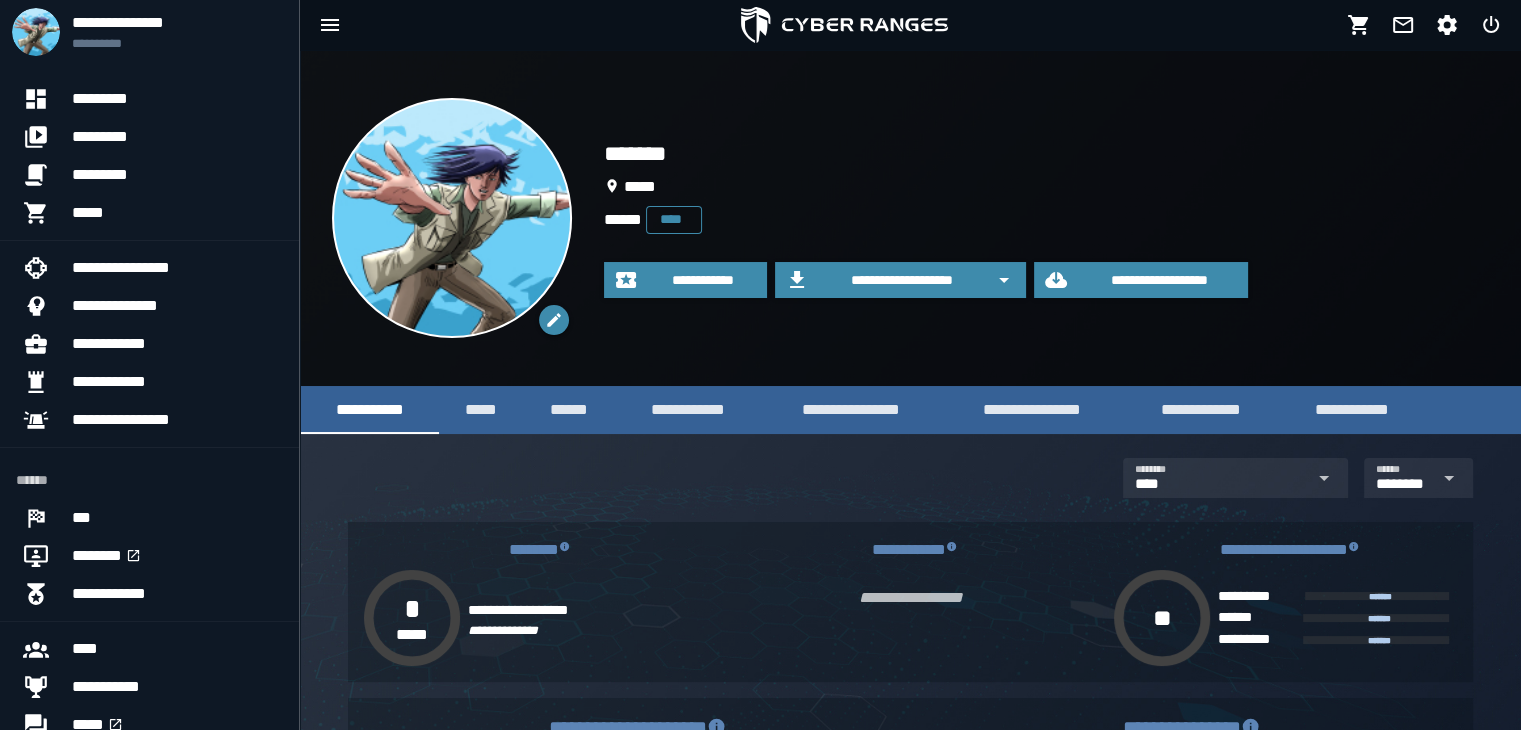 click on "****" at bounding box center [674, 219] 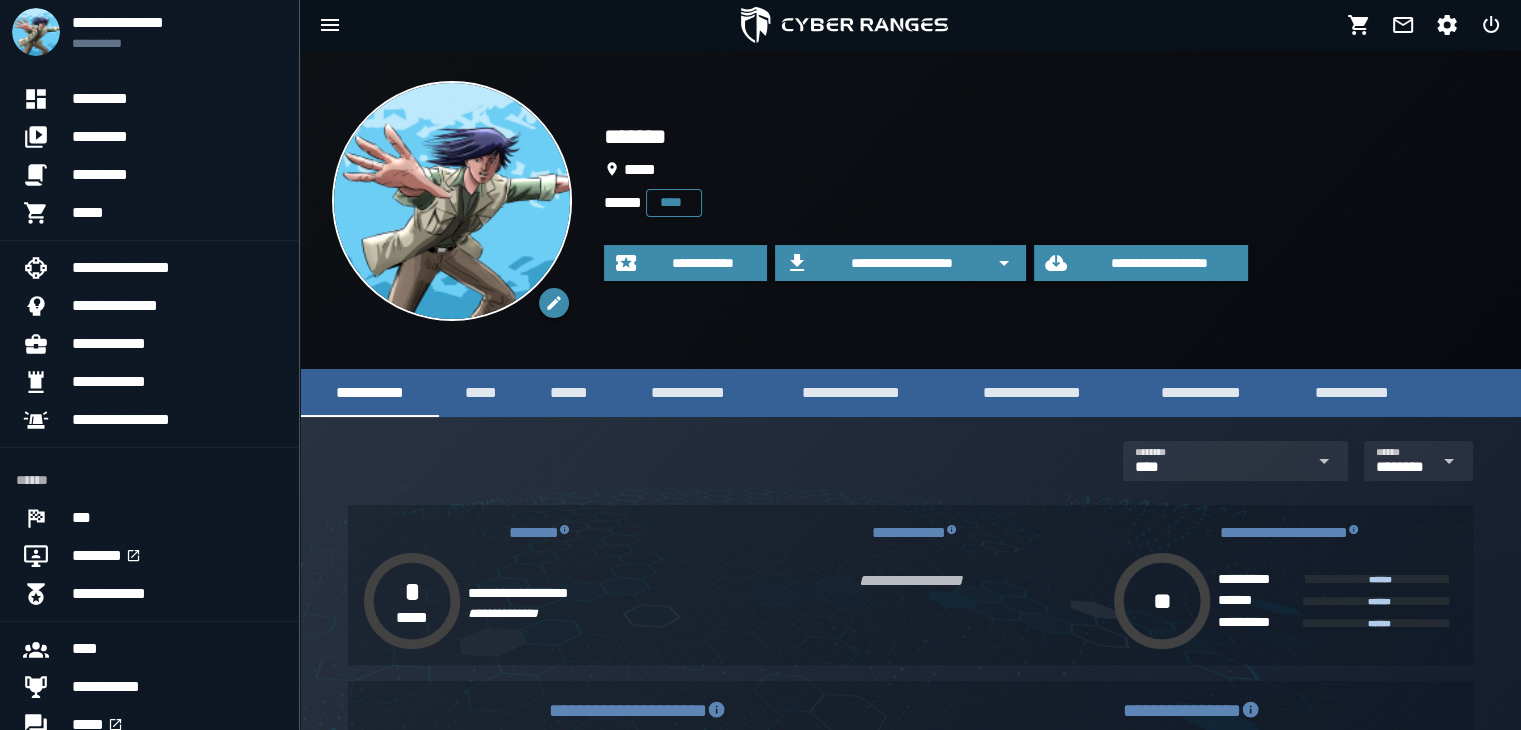 scroll, scrollTop: 0, scrollLeft: 0, axis: both 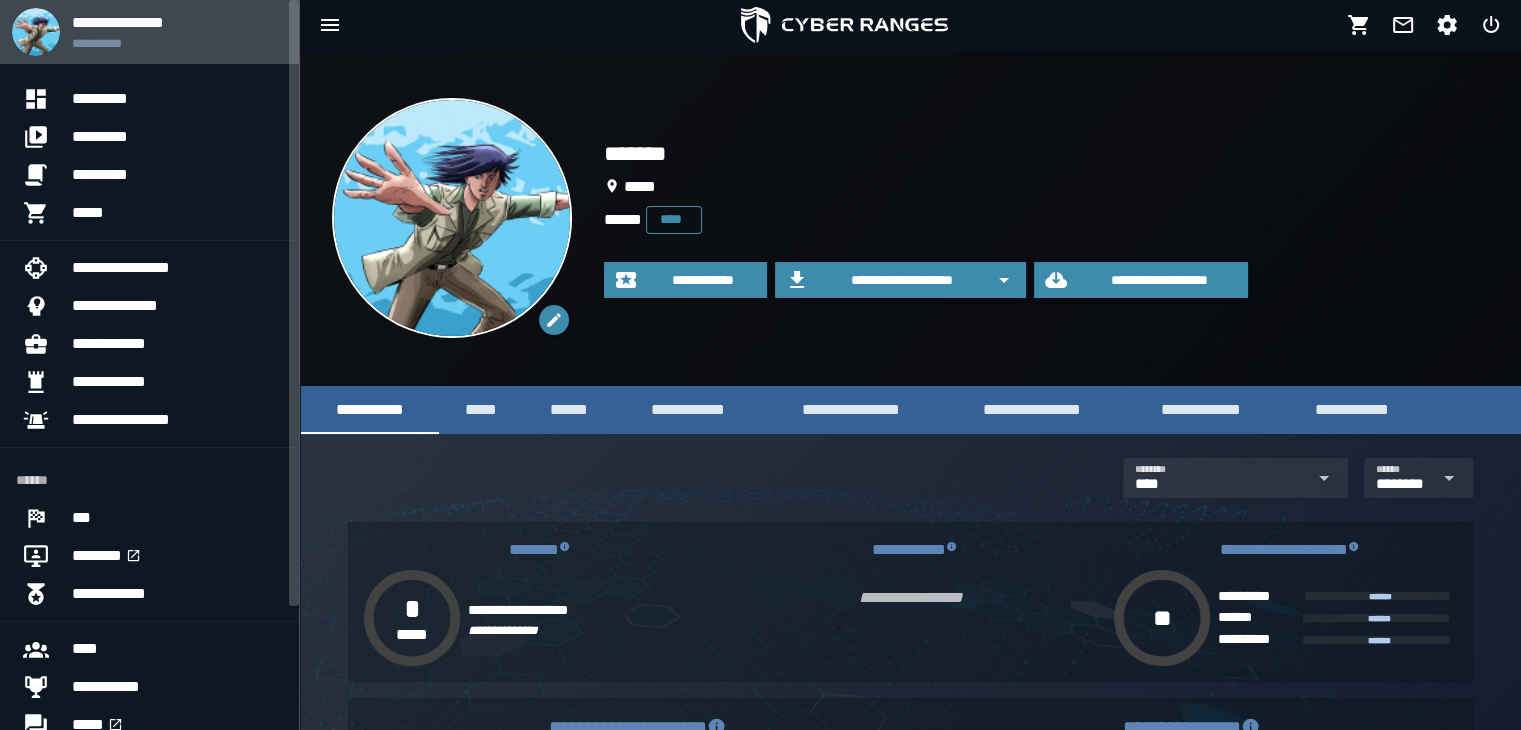 click on "**********" at bounding box center [177, 22] 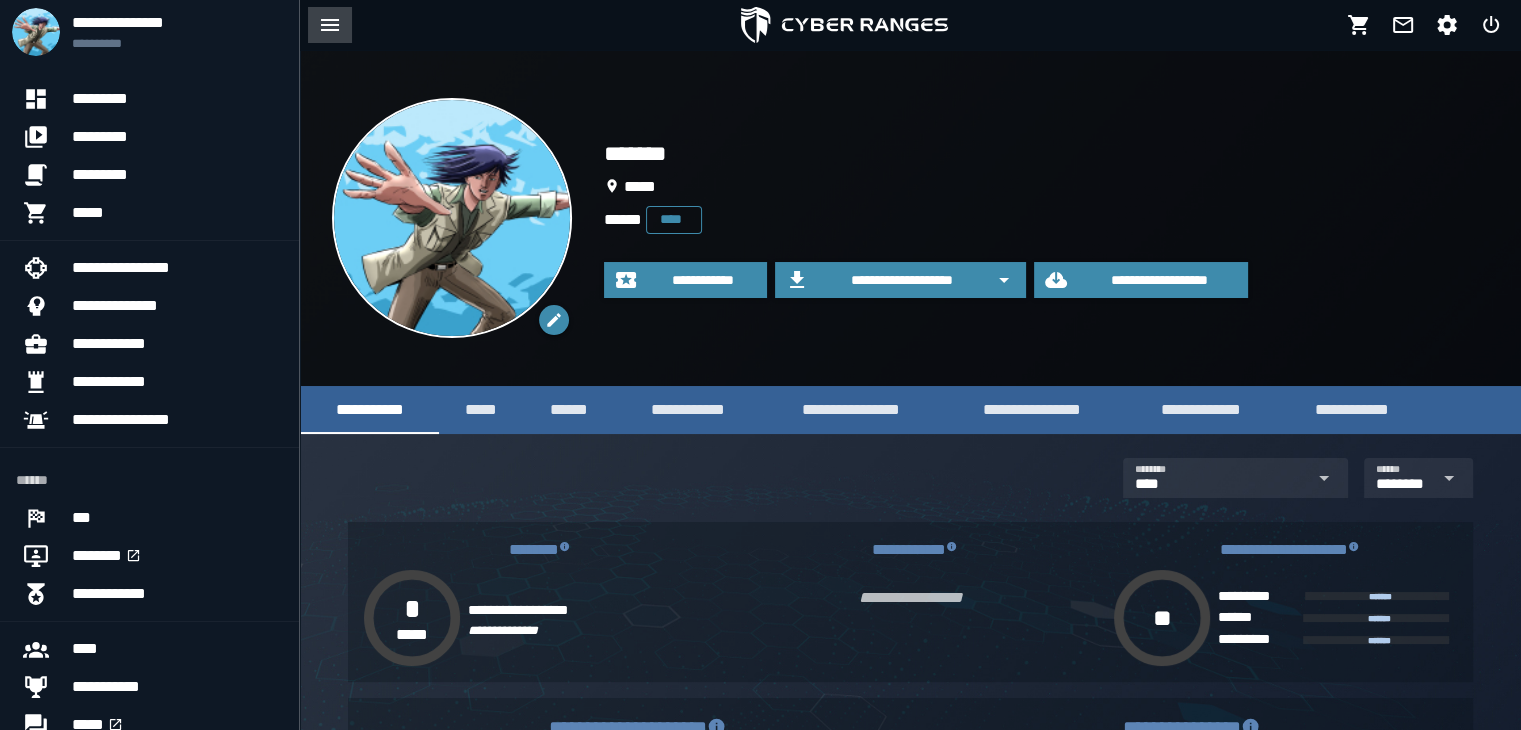 click at bounding box center [330, 25] 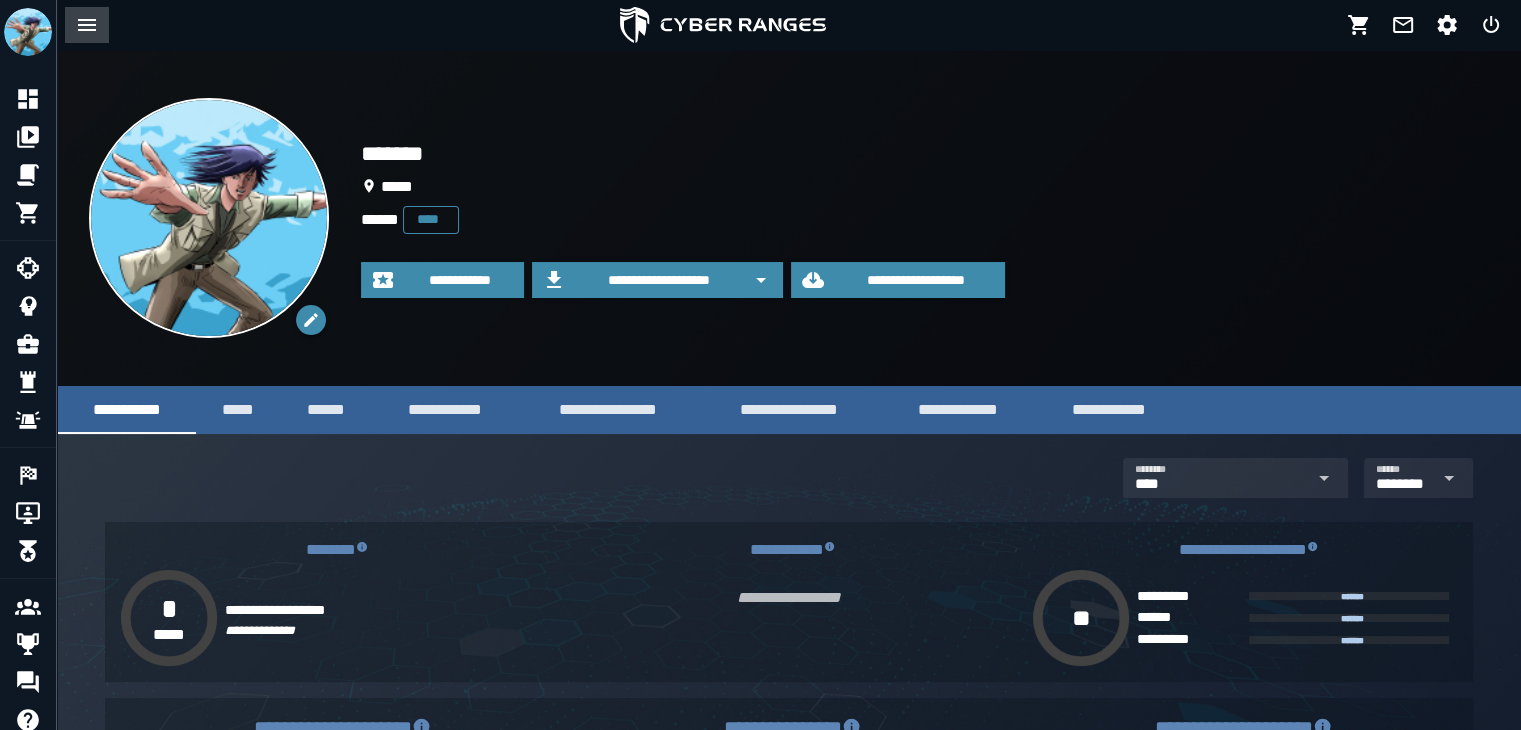 click 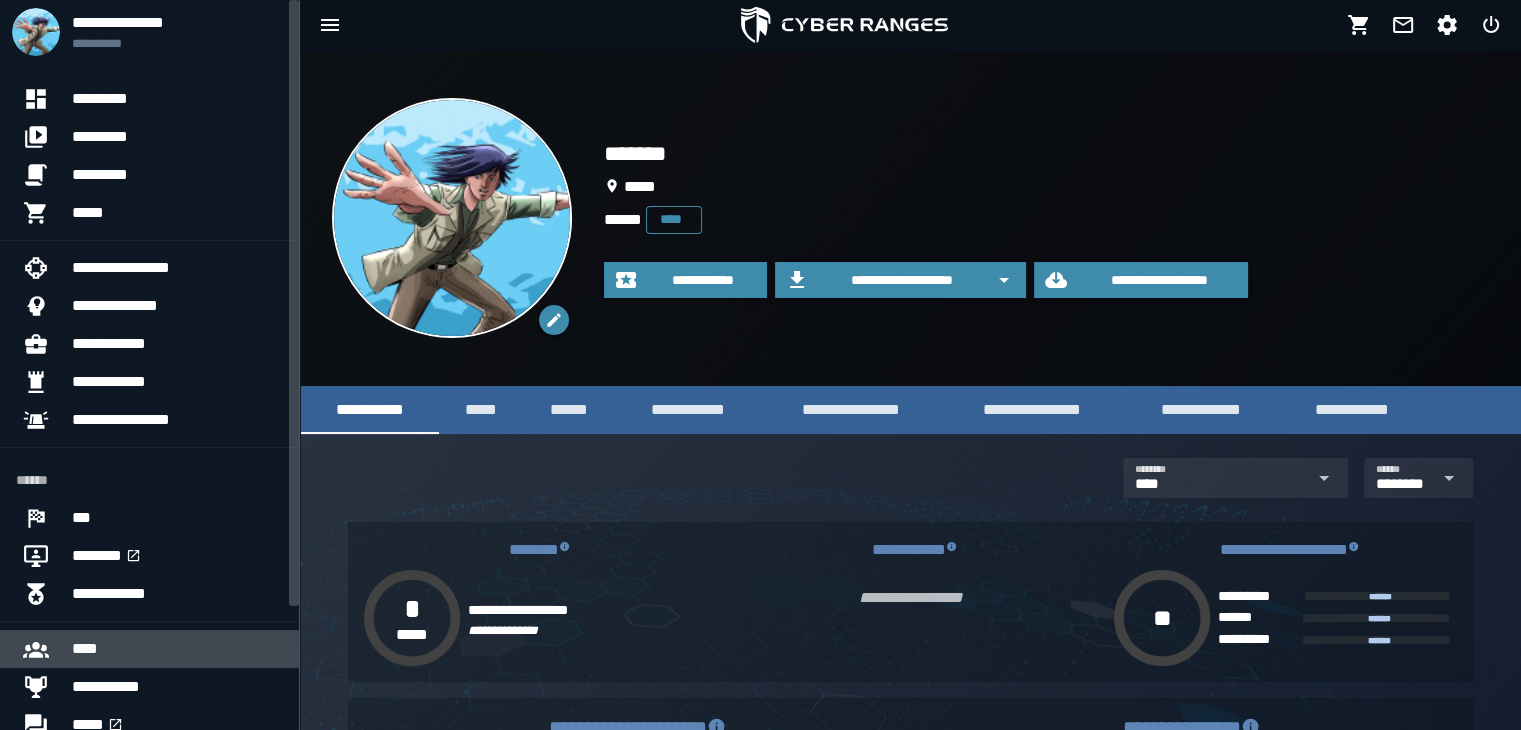 click on "****" at bounding box center (177, 649) 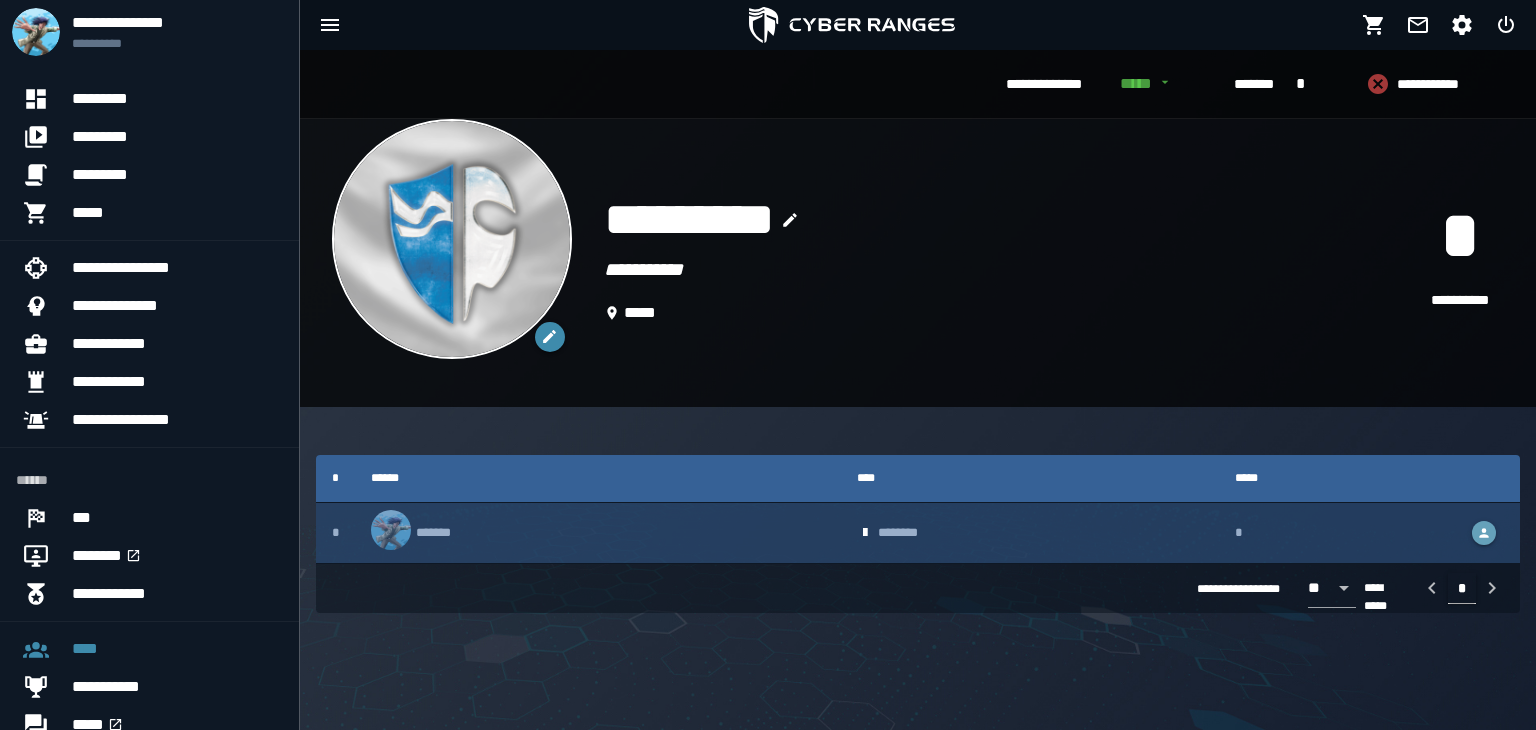 click at bounding box center (1484, 533) 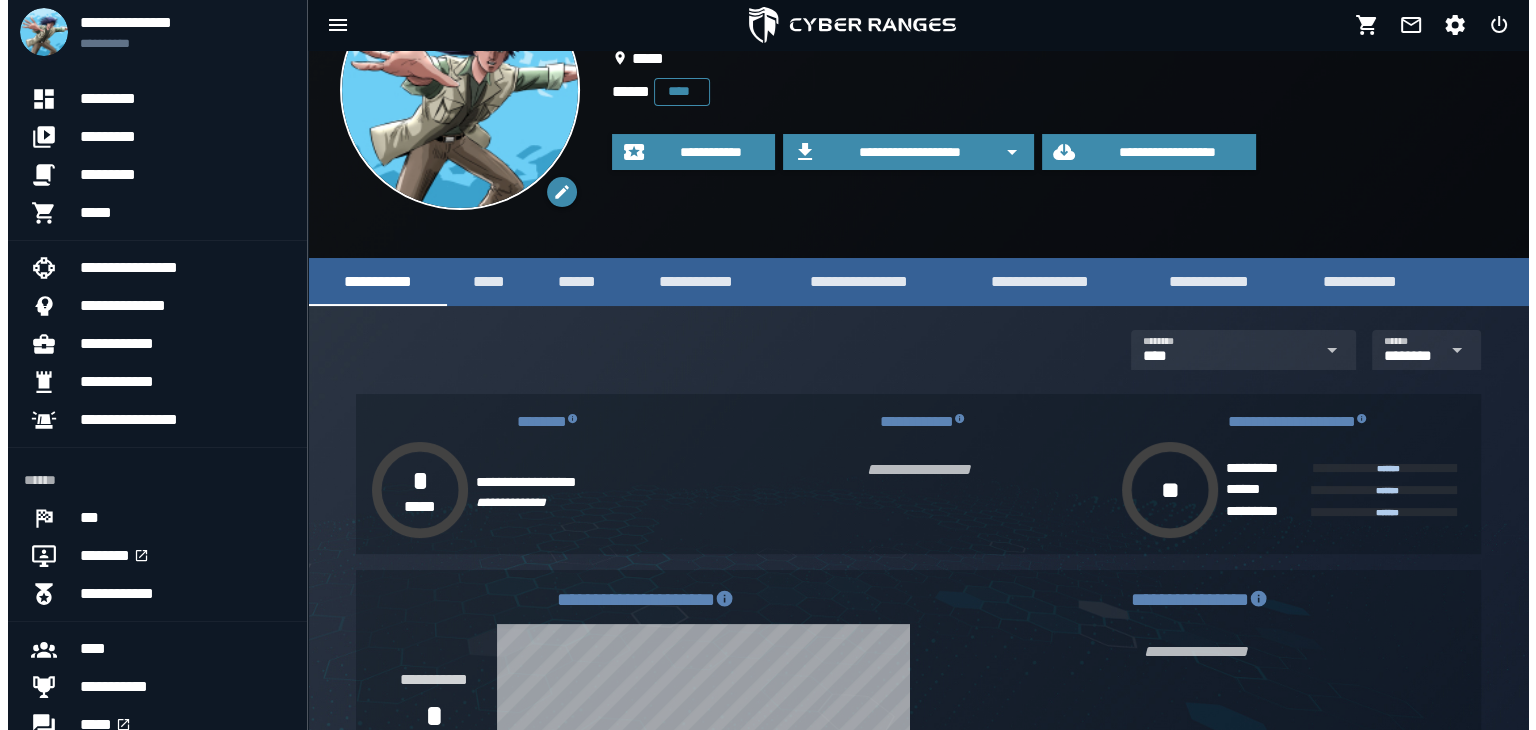 scroll, scrollTop: 0, scrollLeft: 0, axis: both 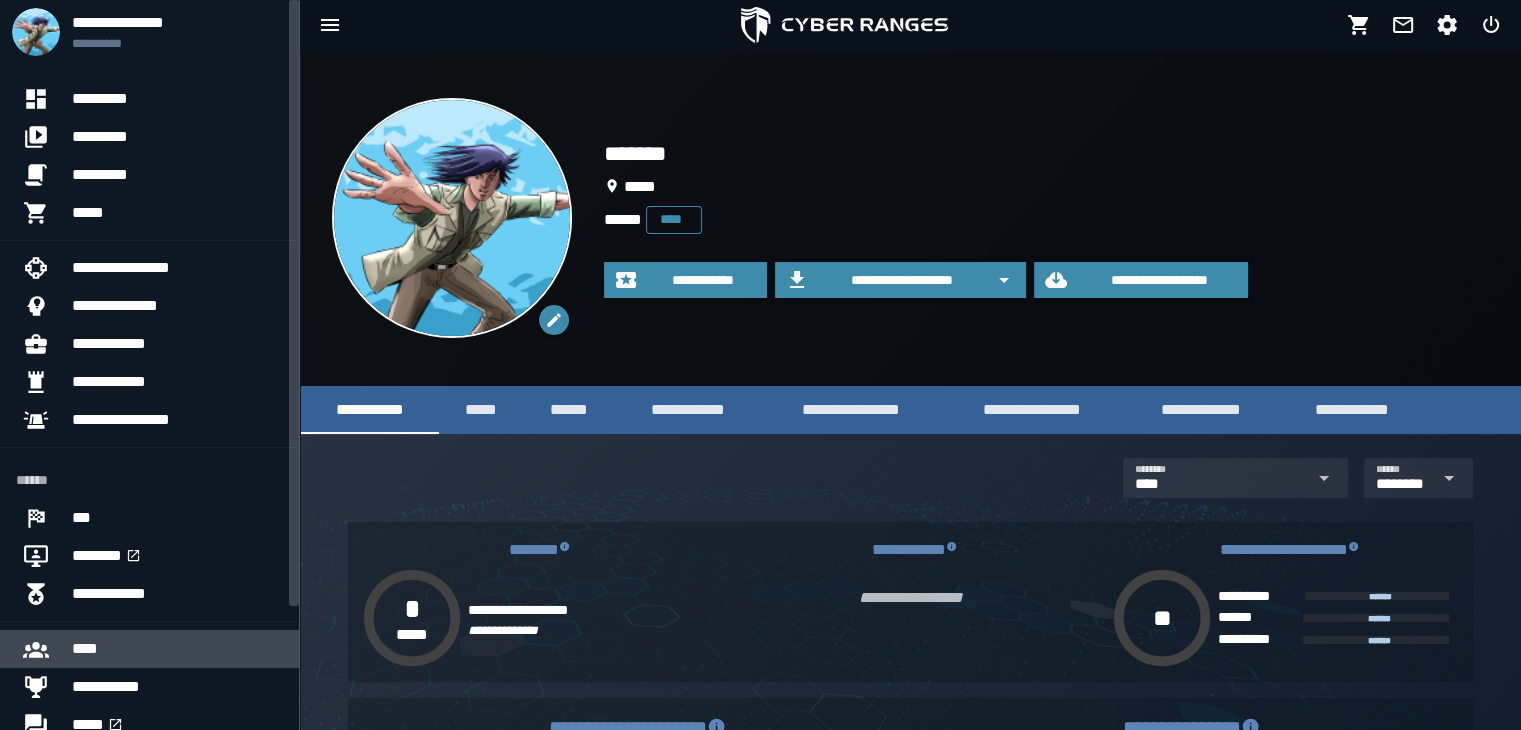 click on "****" at bounding box center [177, 649] 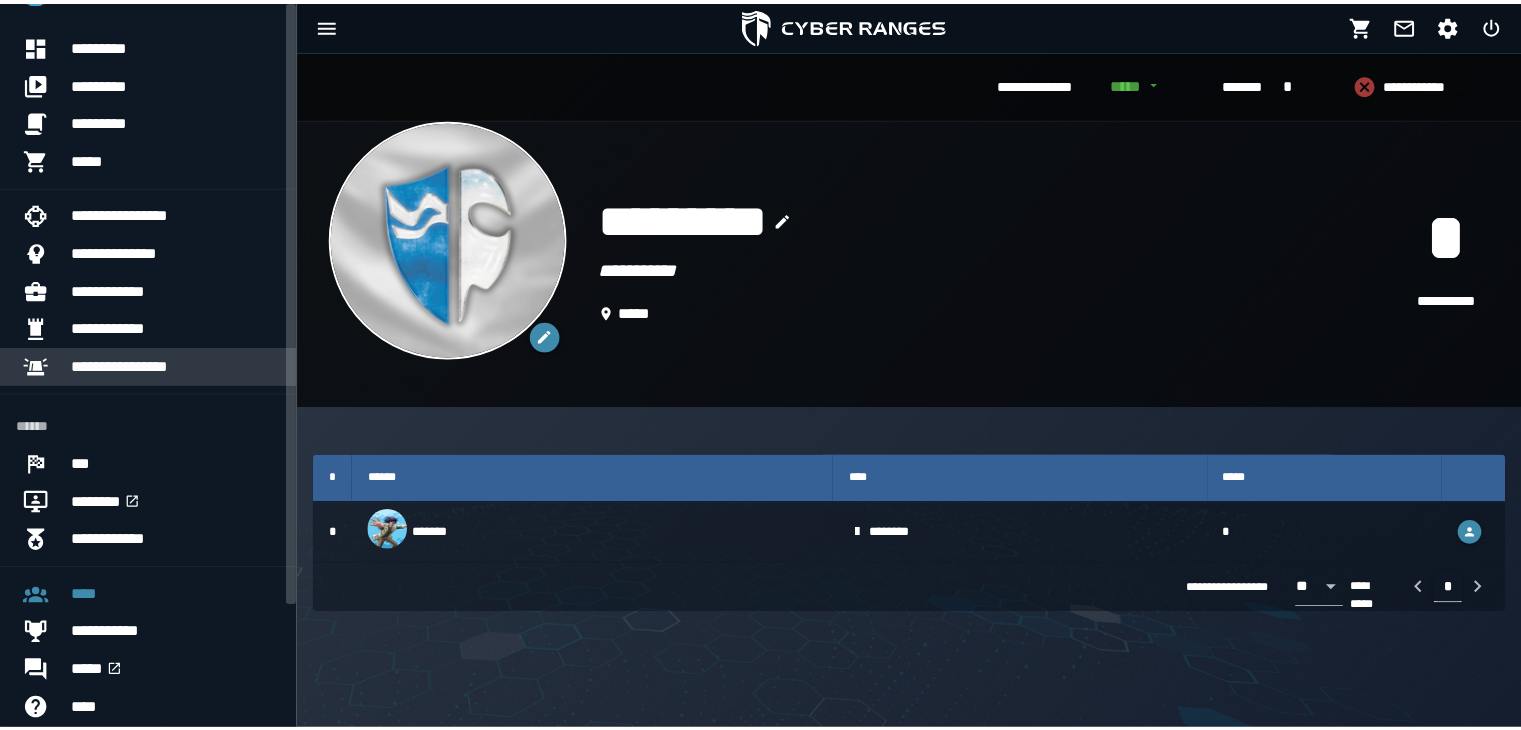 scroll, scrollTop: 149, scrollLeft: 0, axis: vertical 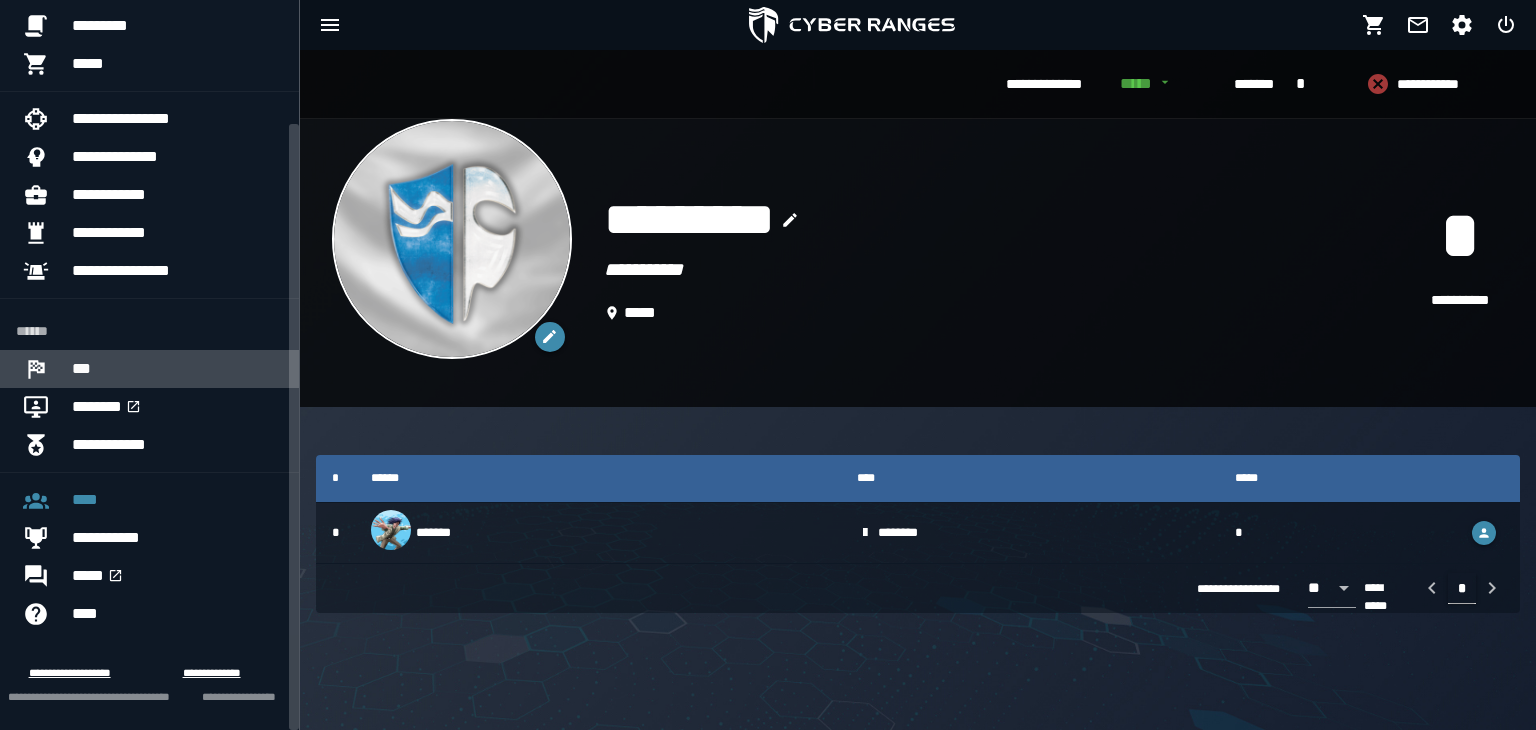 click on "***" at bounding box center (177, 369) 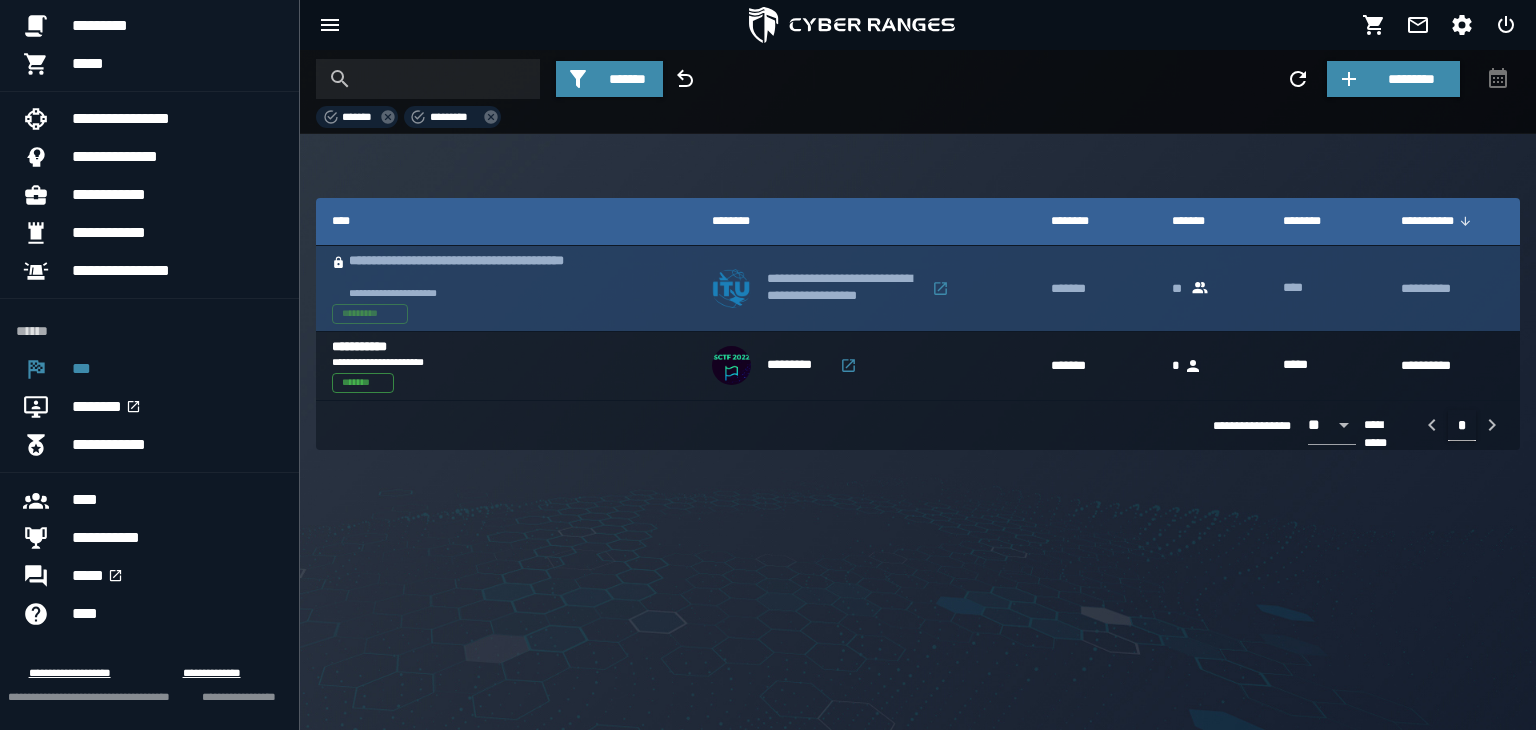 click on "**********" at bounding box center (479, 270) 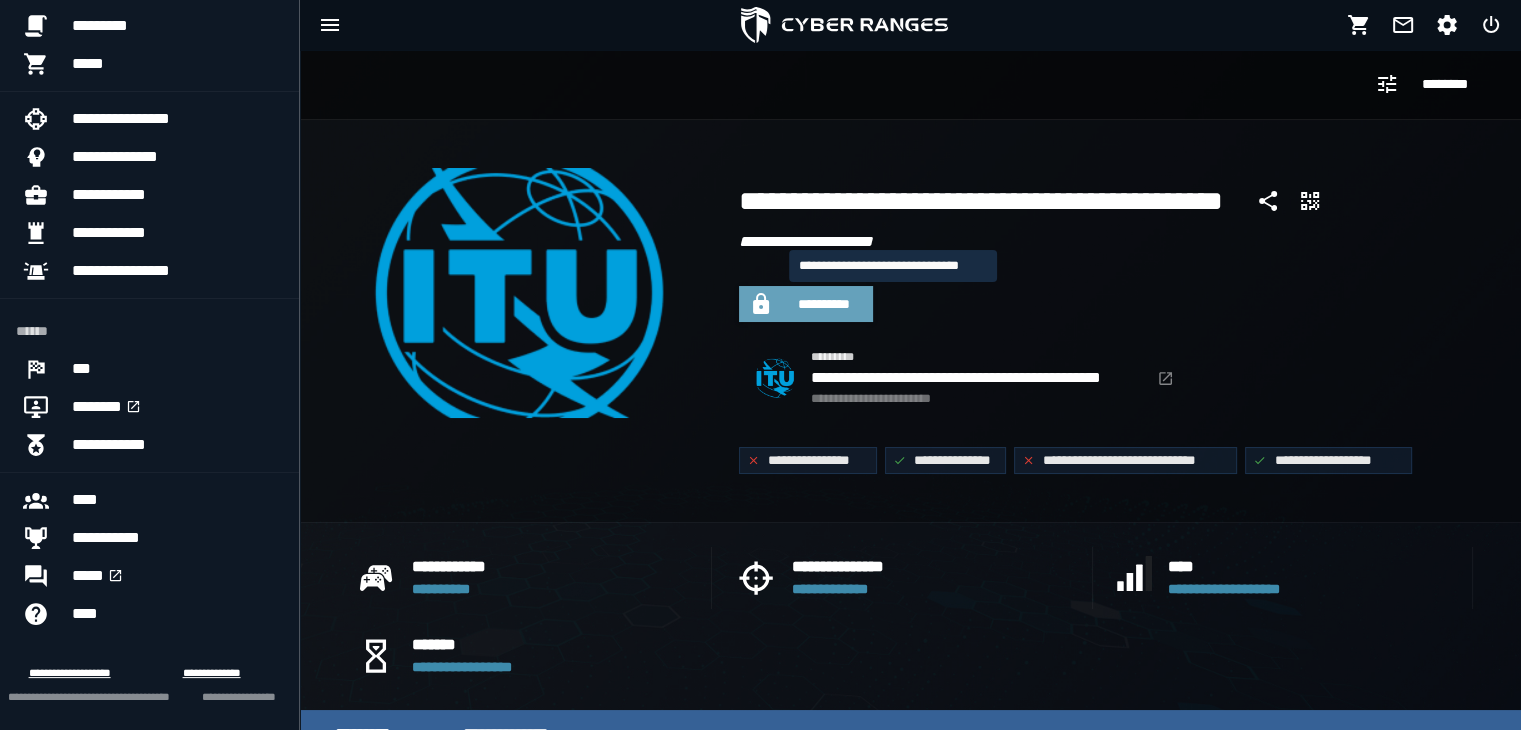 click on "**********" at bounding box center [824, 304] 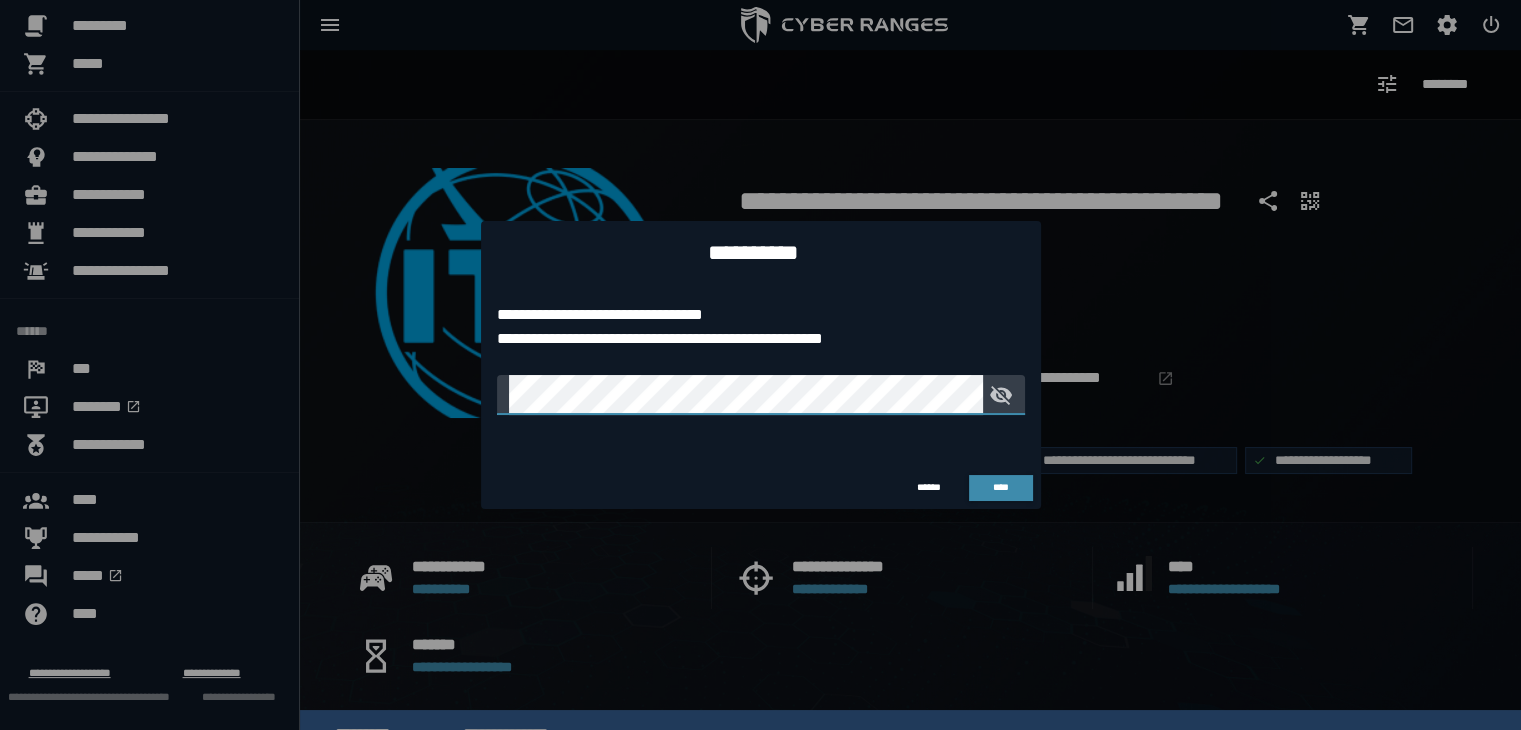 click 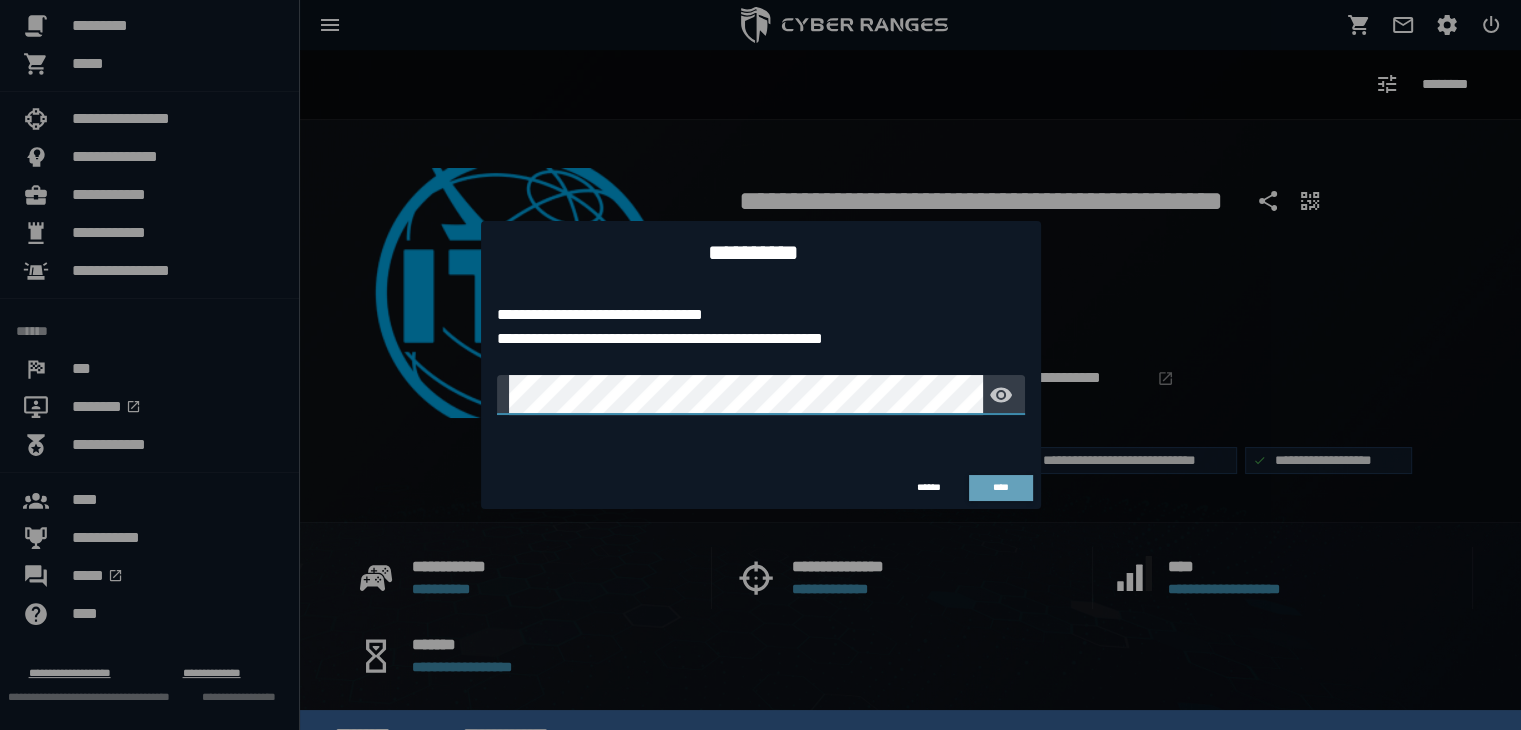 click on "****" at bounding box center (1000, 487) 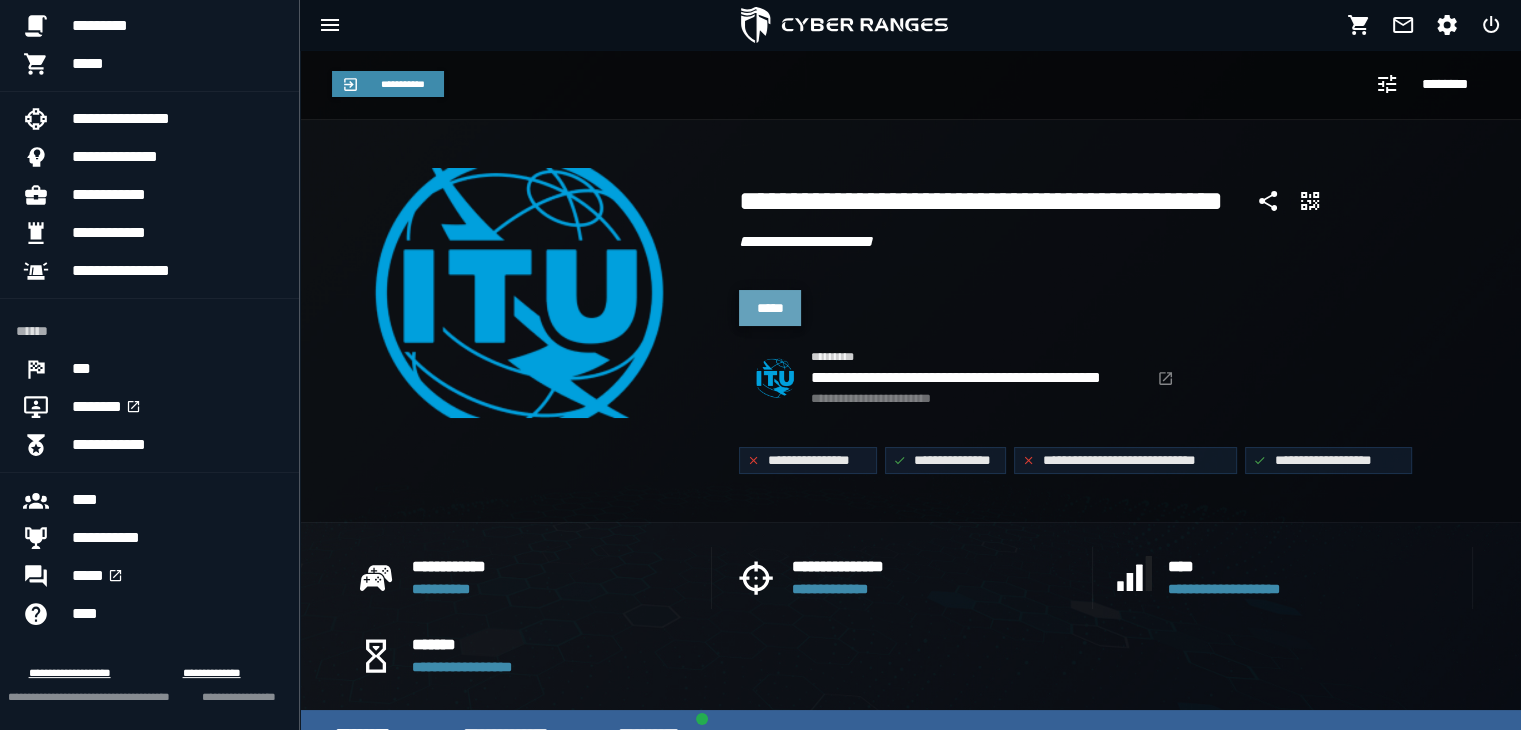 click on "*****" at bounding box center (770, 308) 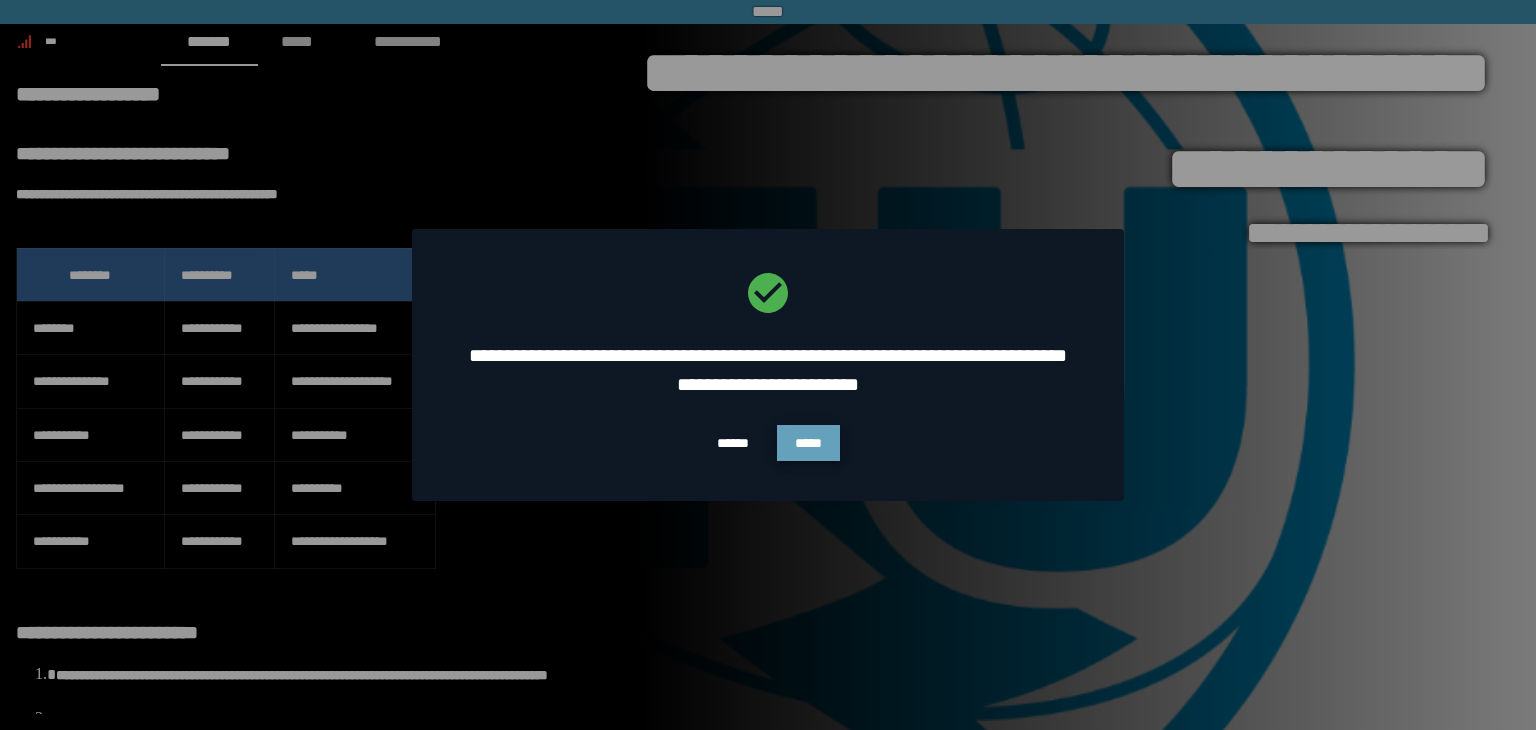 click on "*****" at bounding box center (808, 443) 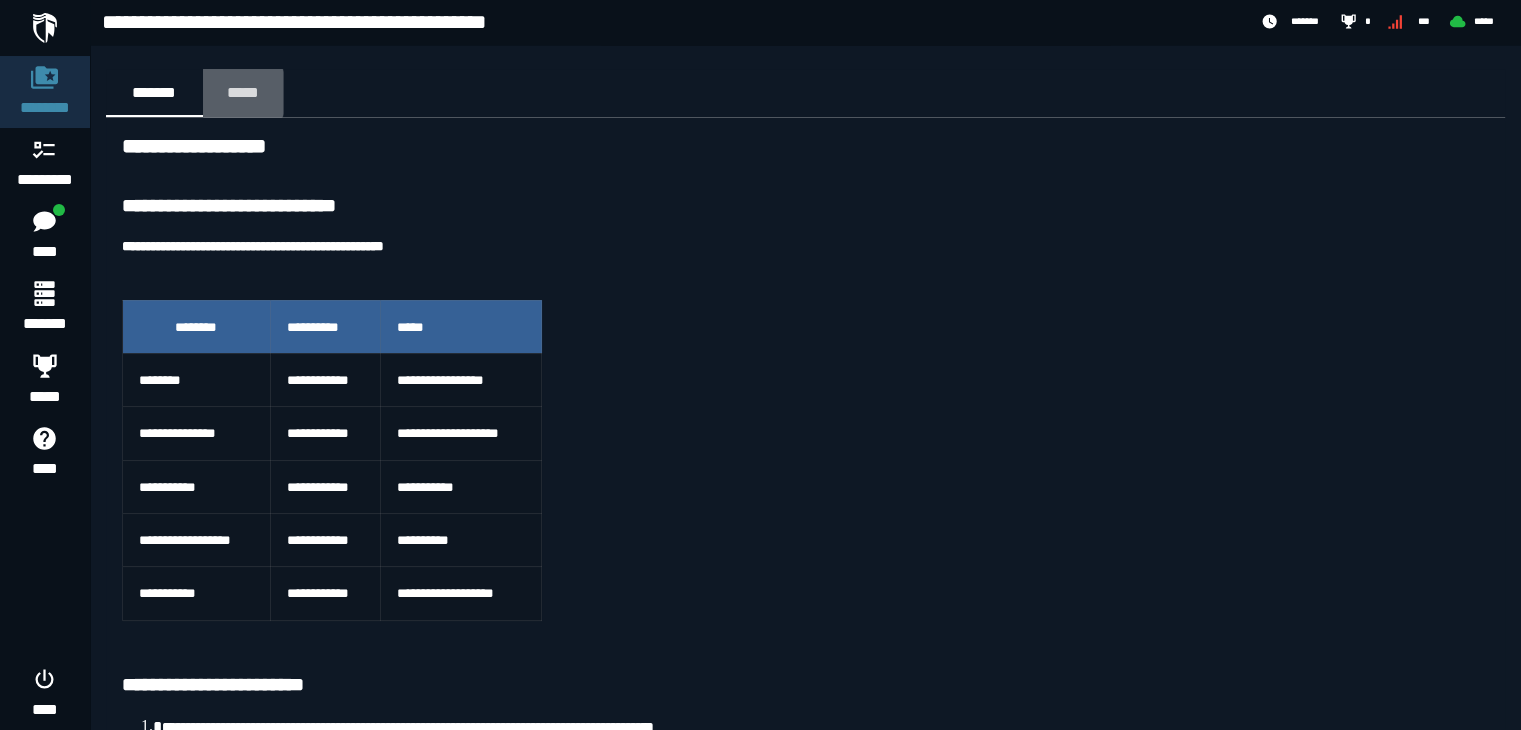 click on "*****" at bounding box center [243, 92] 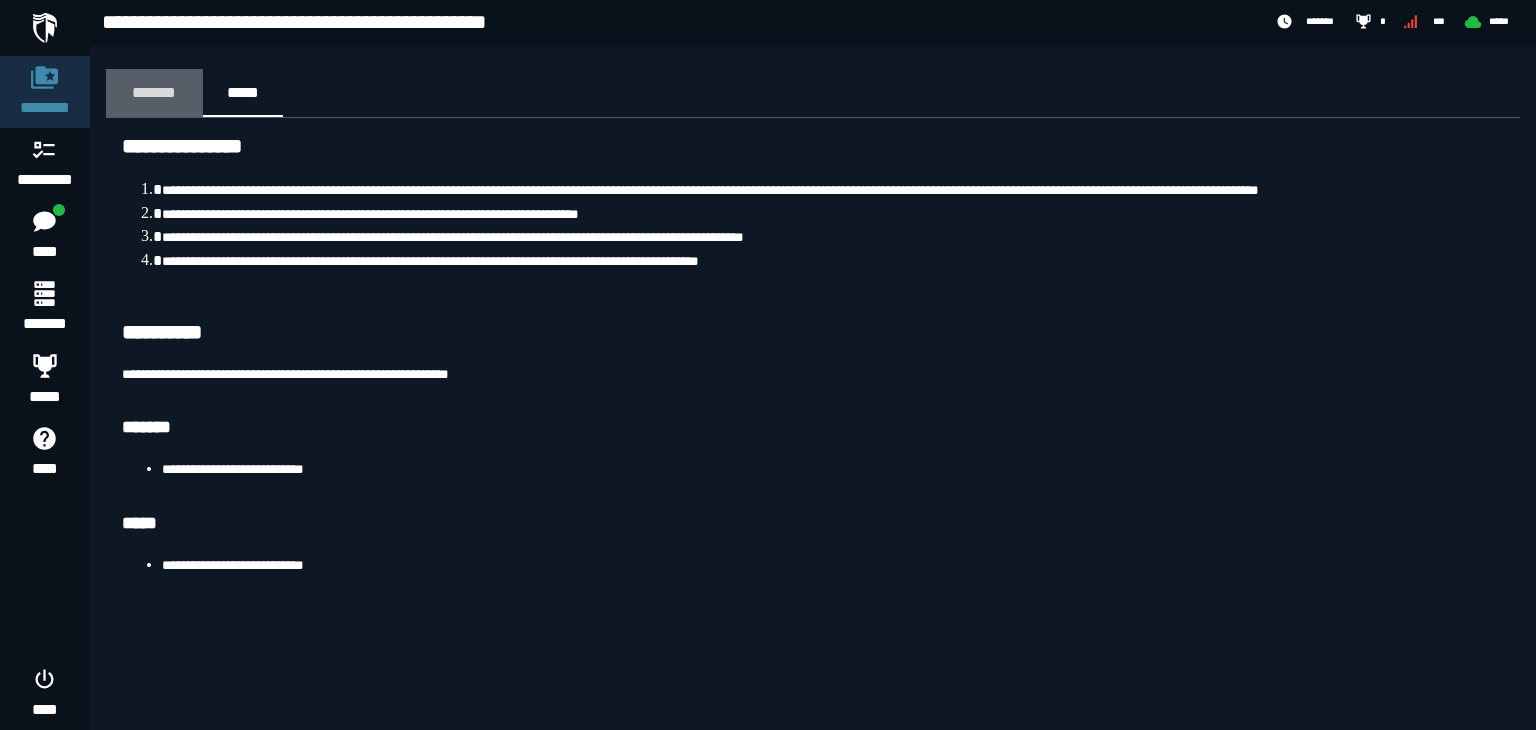 click on "*******" at bounding box center (154, 92) 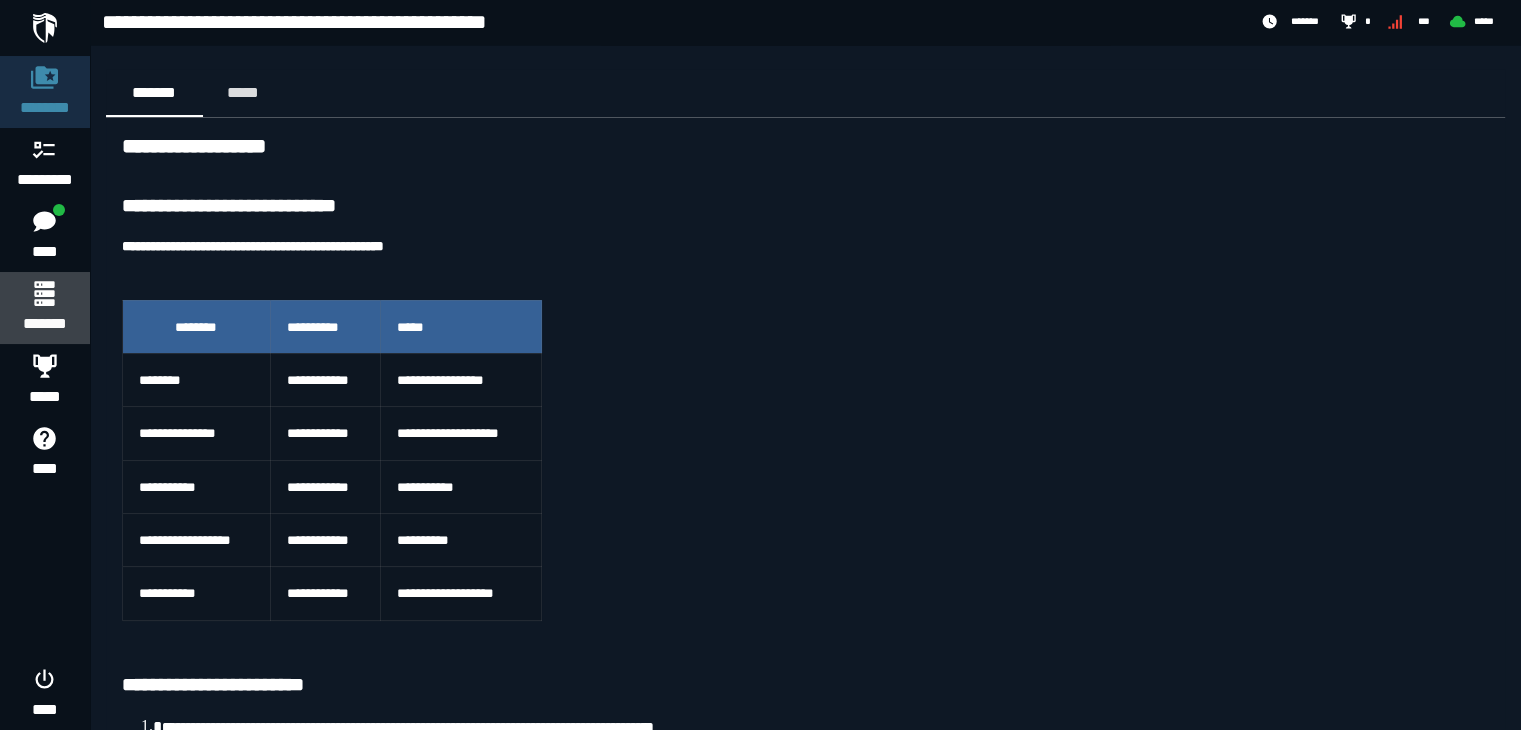 click on "*******" at bounding box center (44, 324) 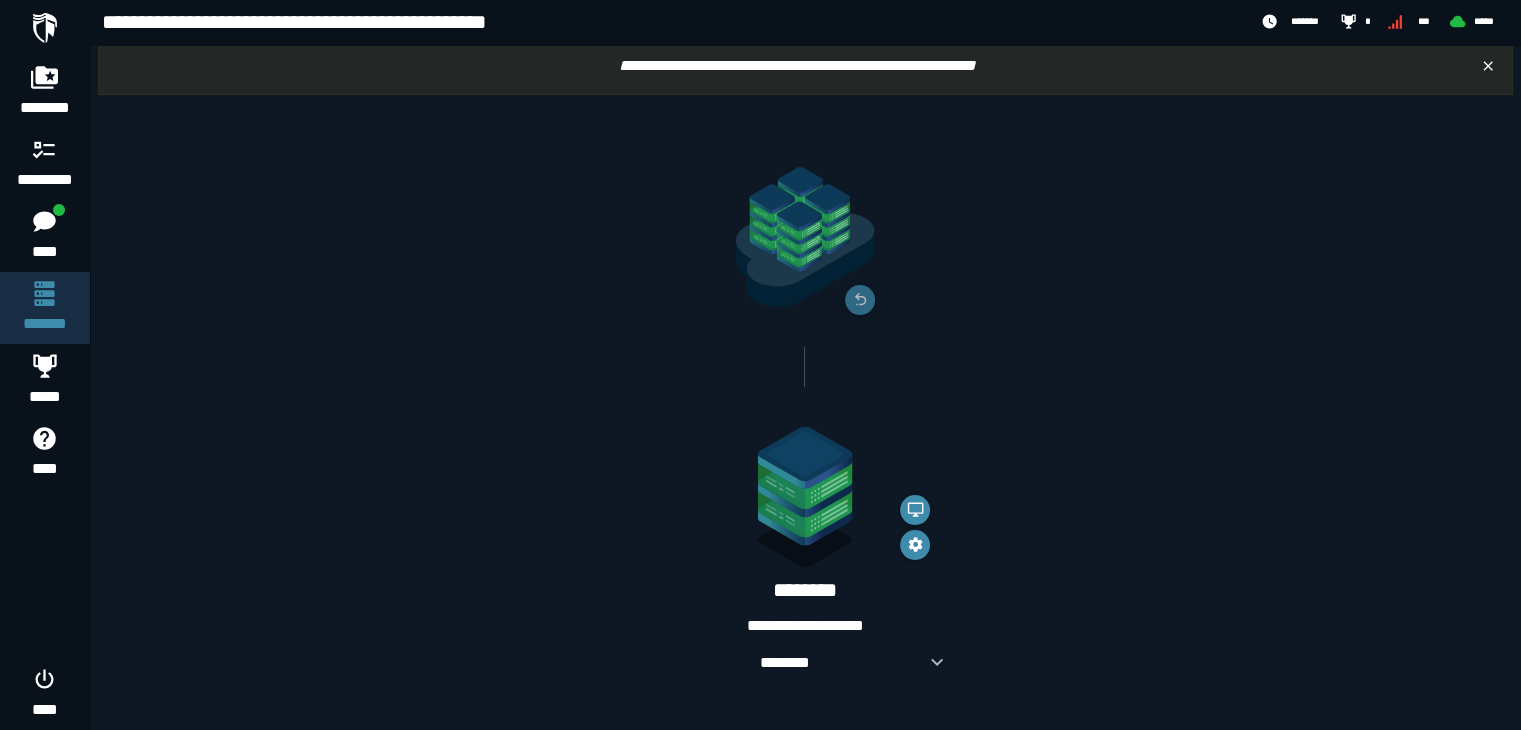 scroll, scrollTop: 17, scrollLeft: 0, axis: vertical 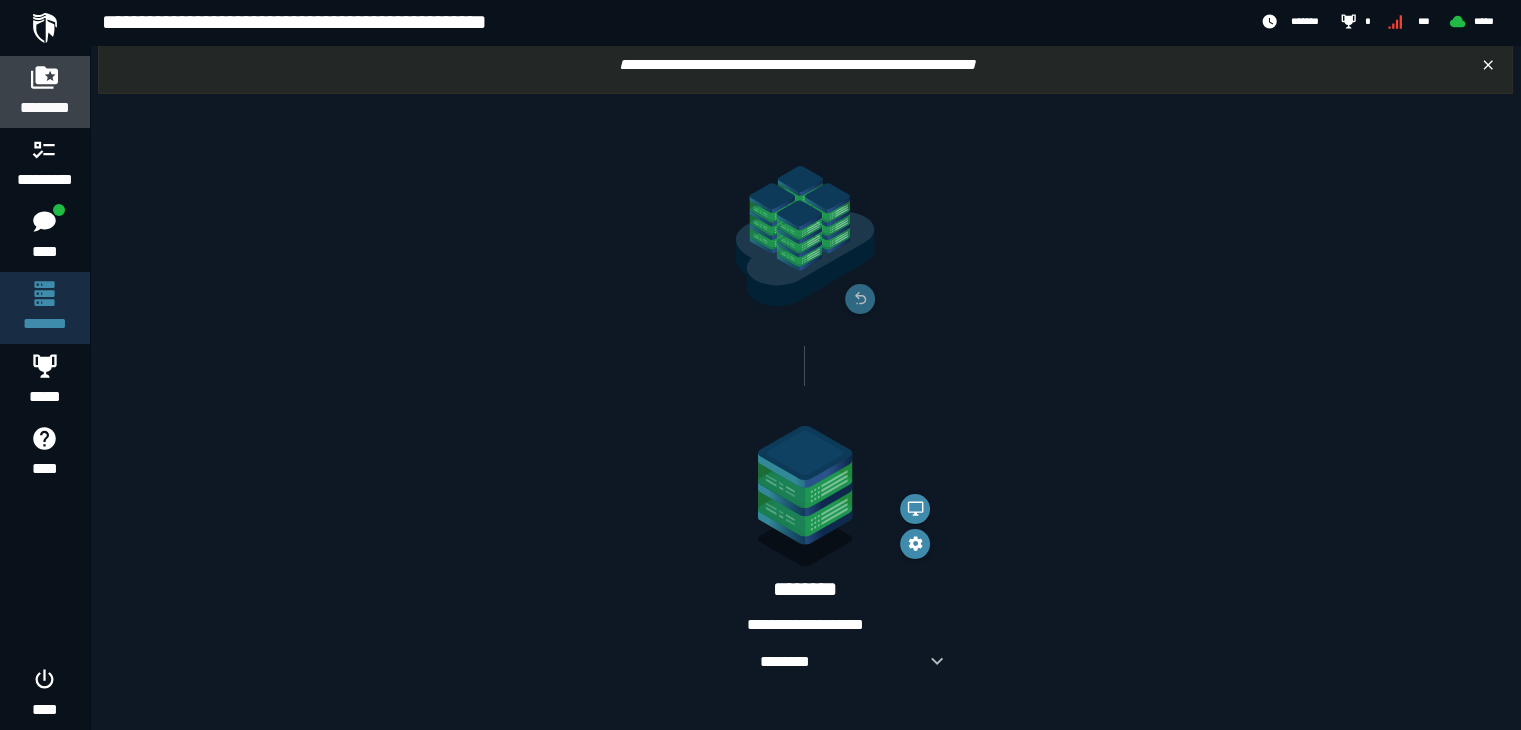 click on "********" at bounding box center (45, 108) 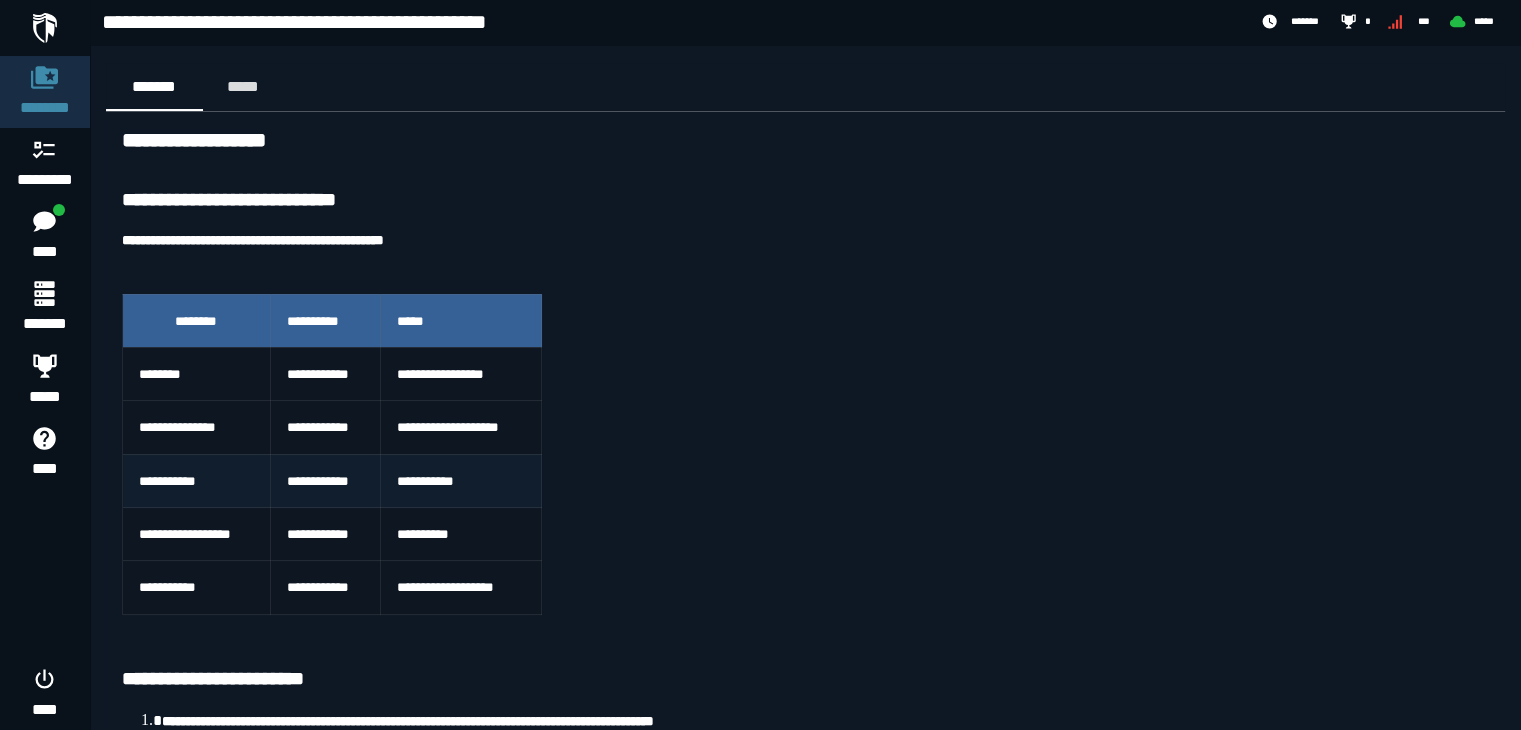 scroll, scrollTop: 0, scrollLeft: 0, axis: both 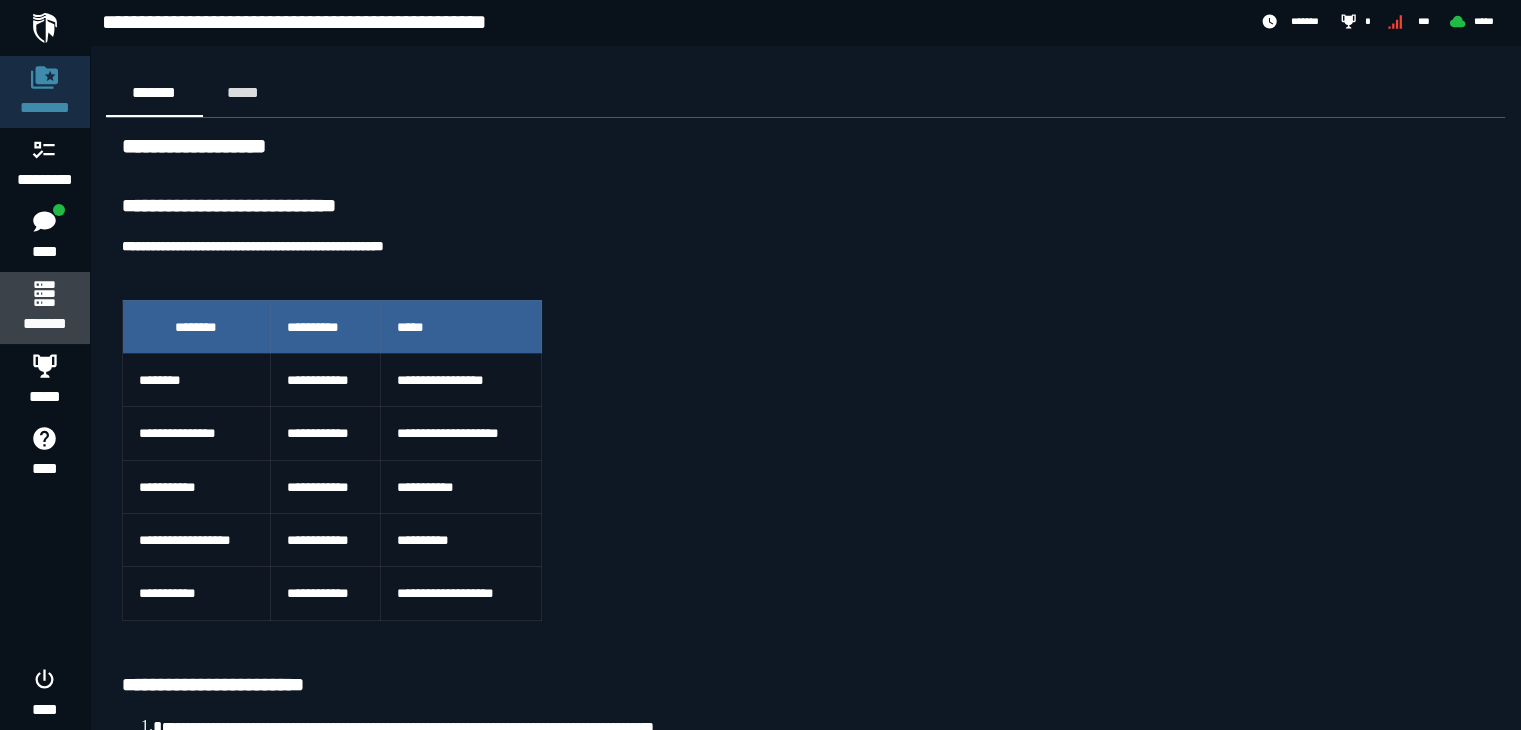 click on "*******" at bounding box center (44, 324) 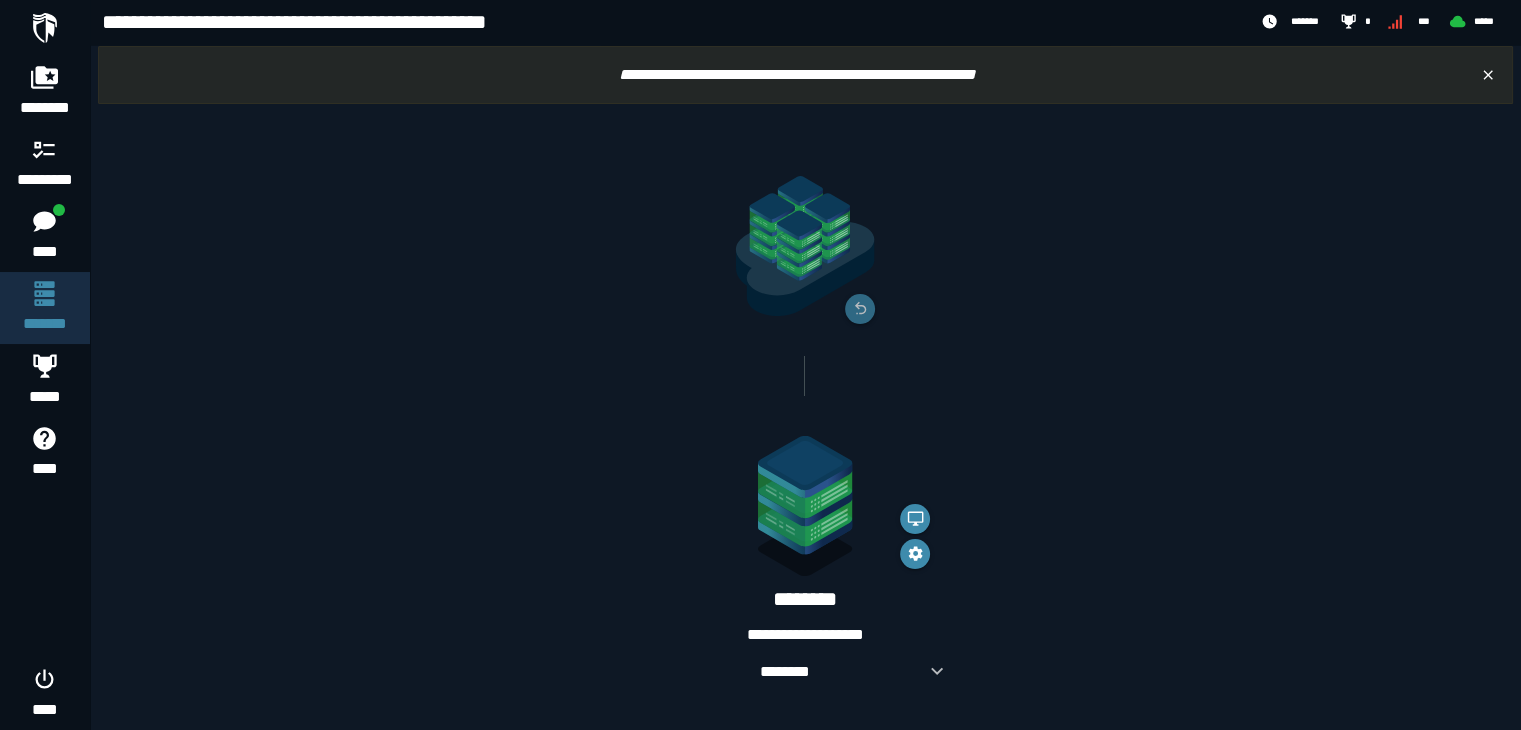 scroll, scrollTop: 17, scrollLeft: 0, axis: vertical 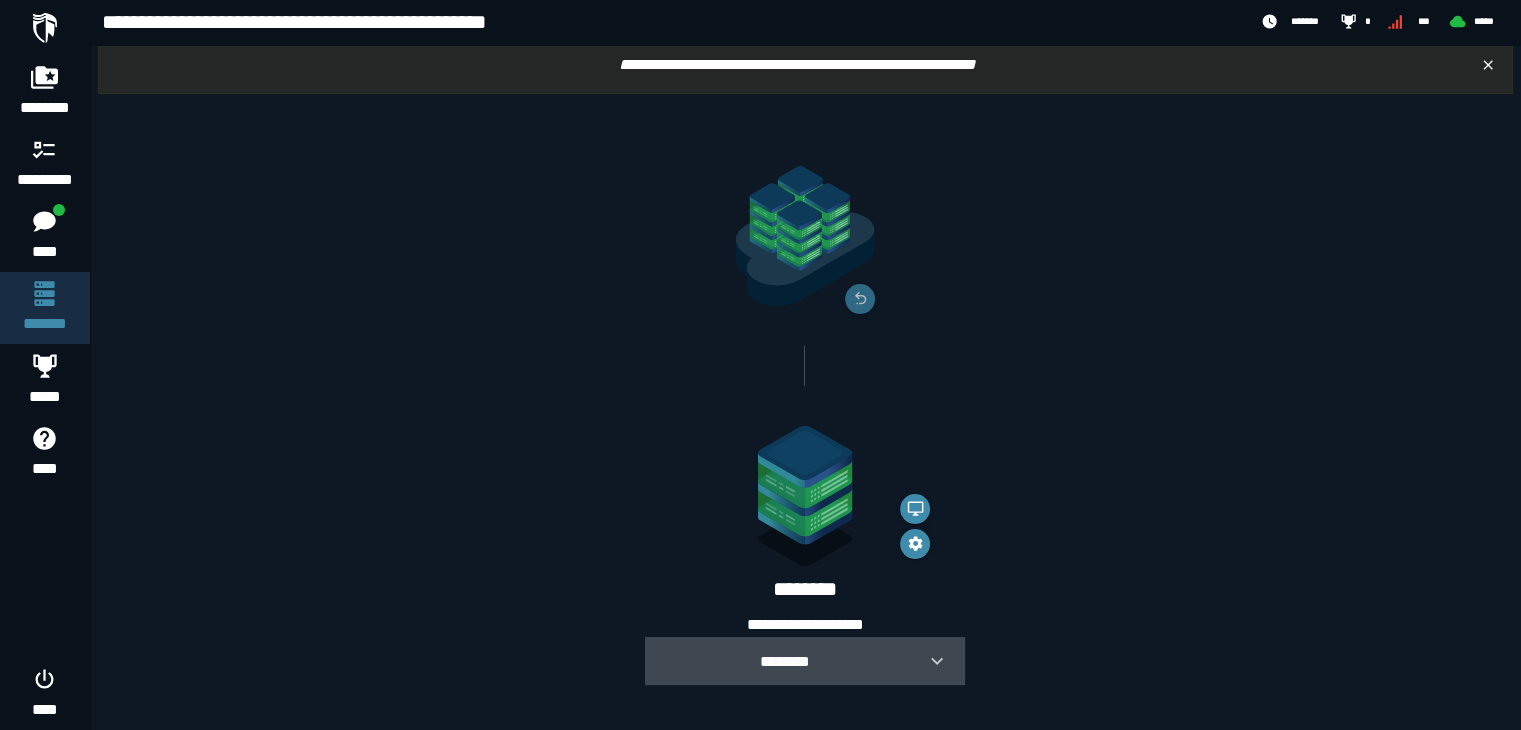 click 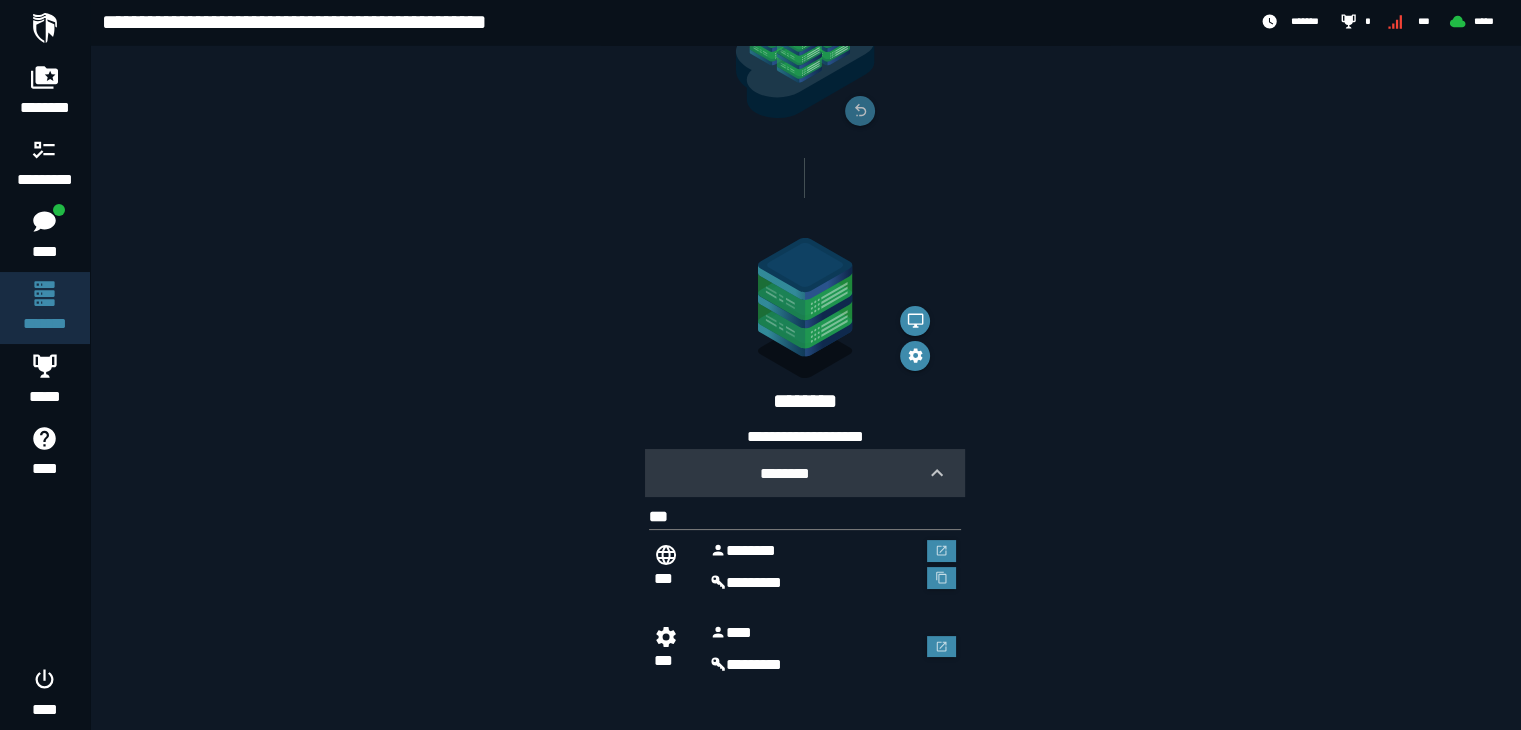 scroll, scrollTop: 210, scrollLeft: 0, axis: vertical 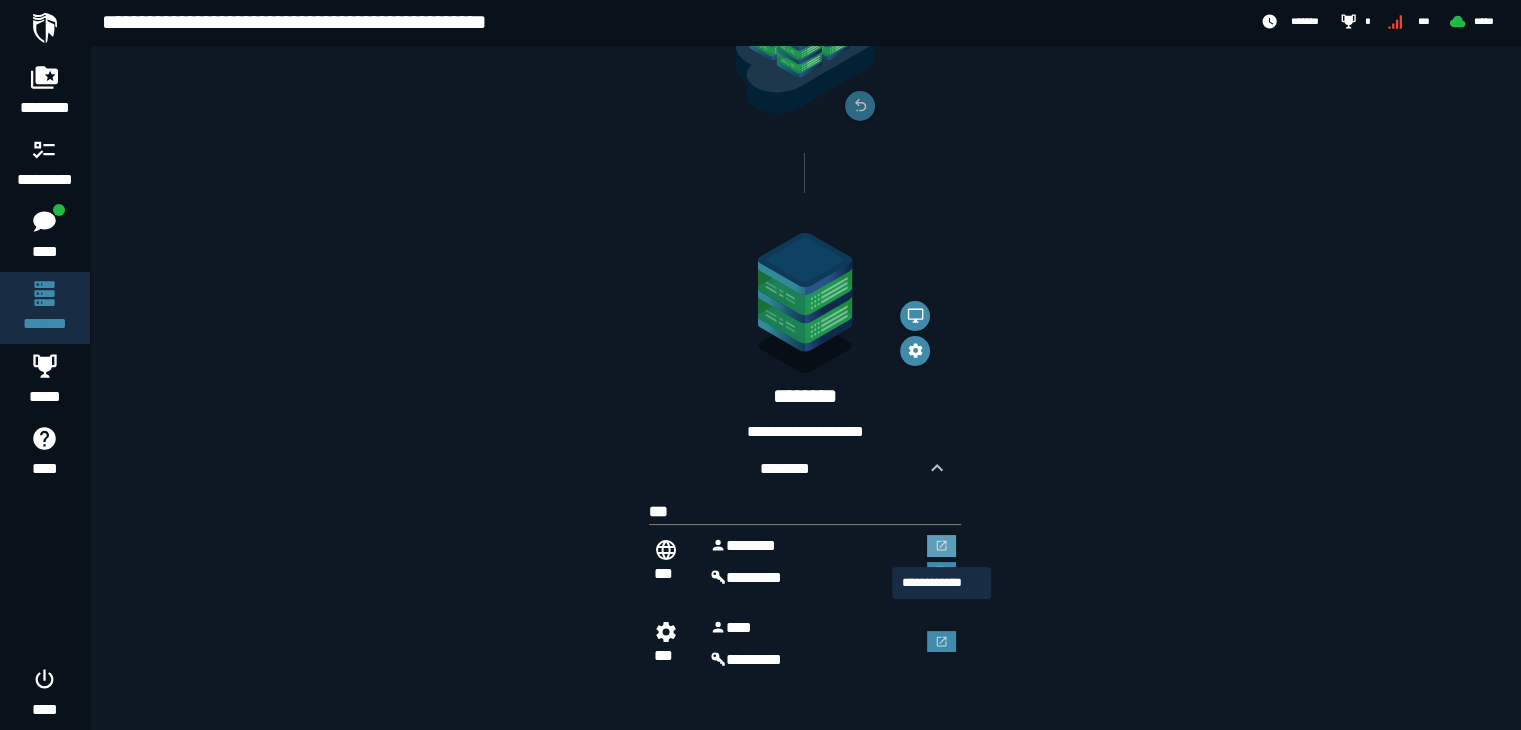 click 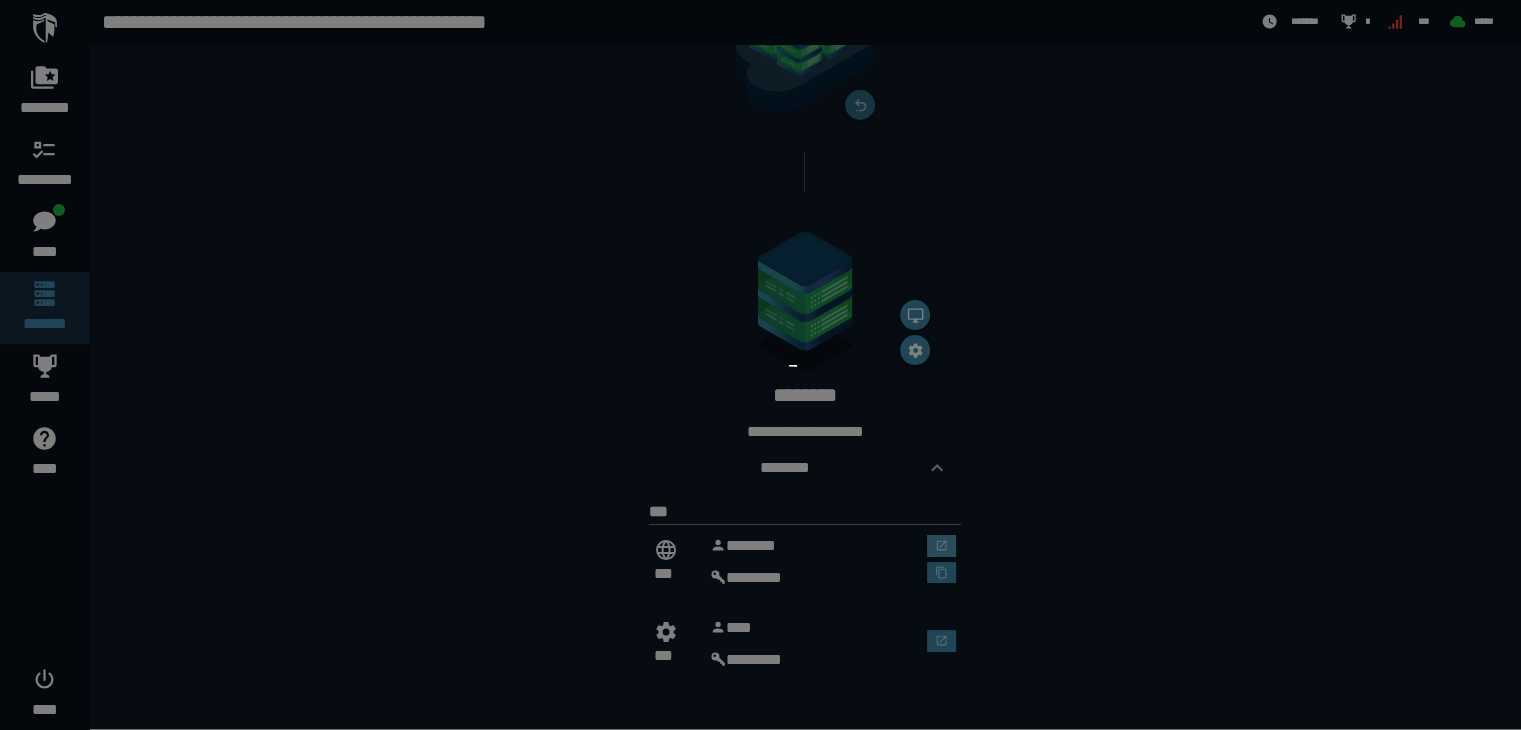 scroll, scrollTop: 0, scrollLeft: 0, axis: both 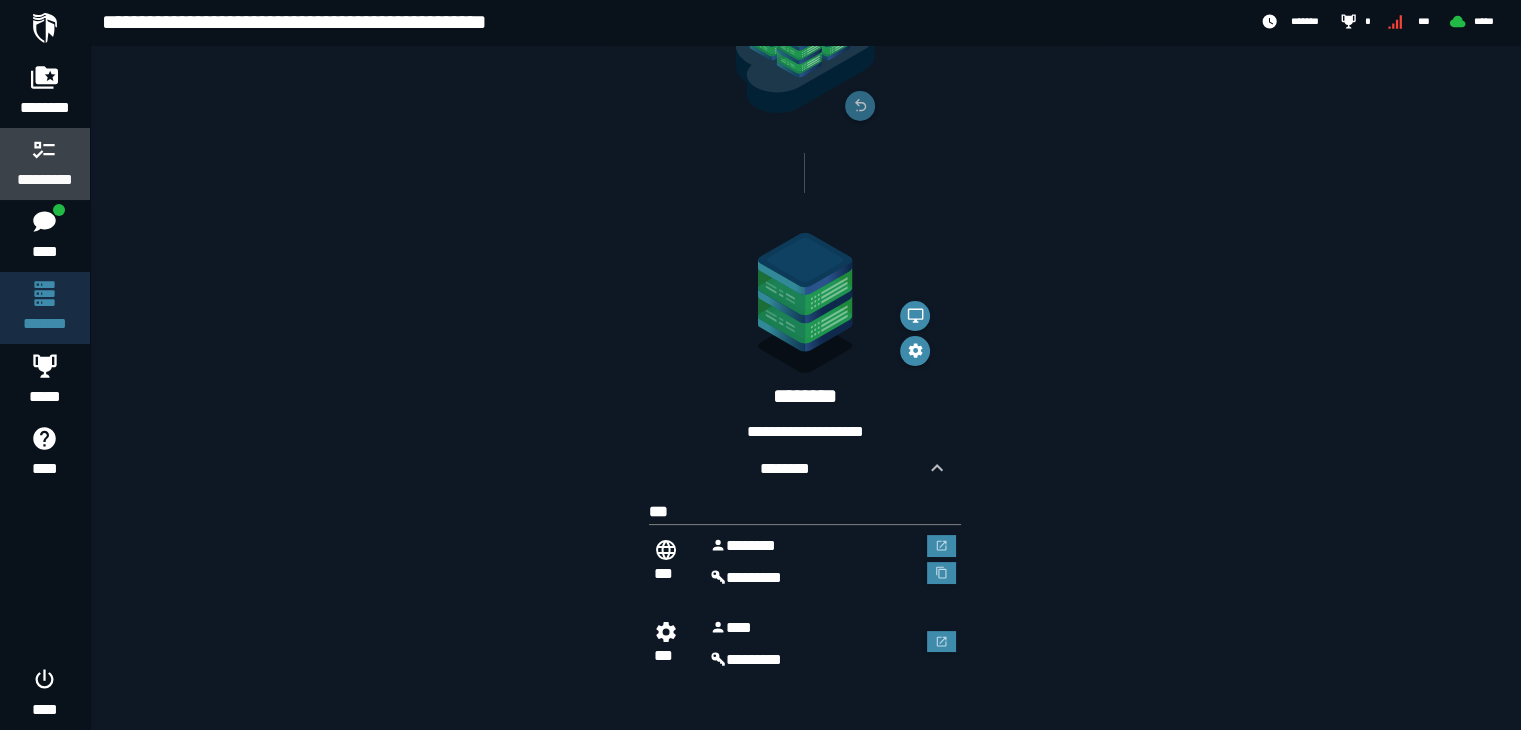 click on "*********" at bounding box center (45, 180) 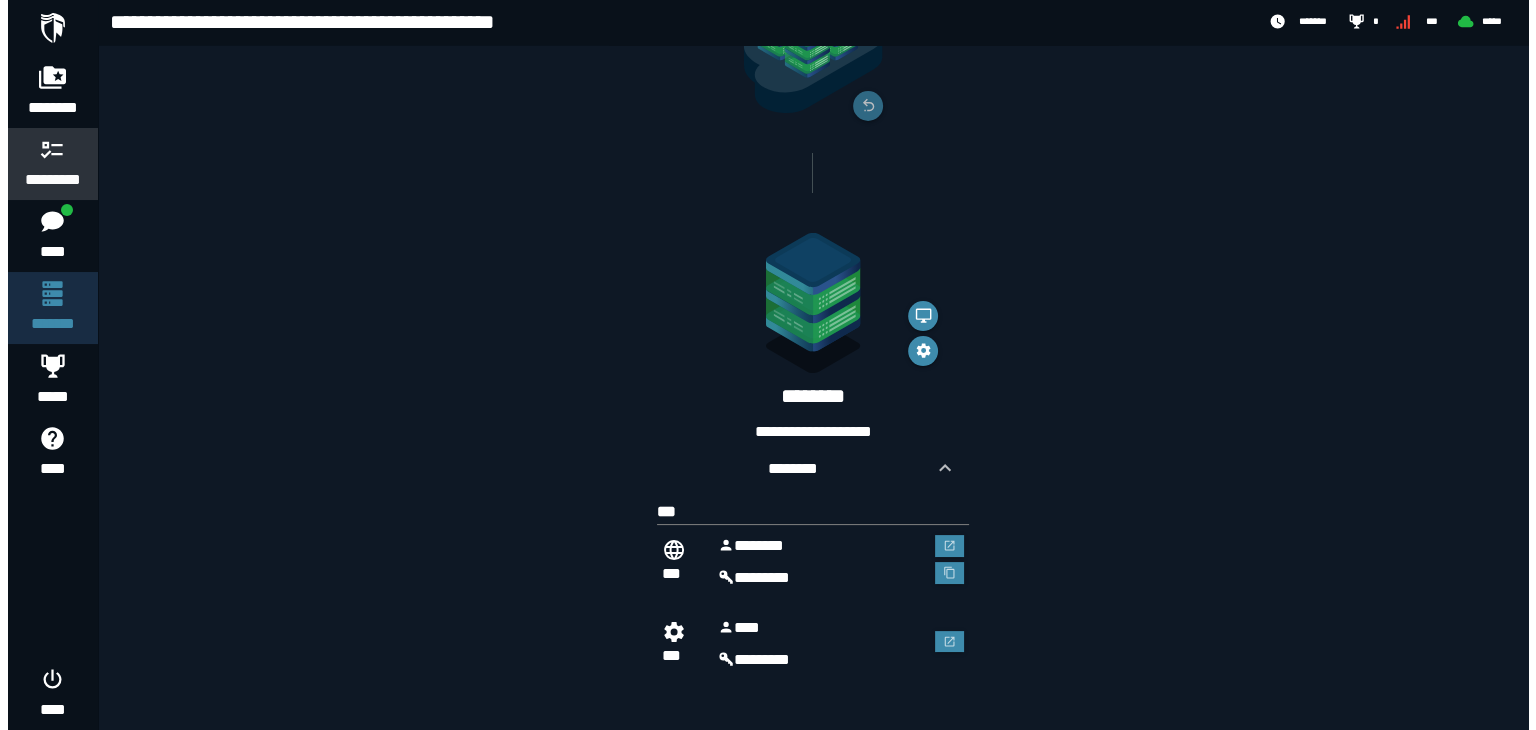 scroll, scrollTop: 0, scrollLeft: 0, axis: both 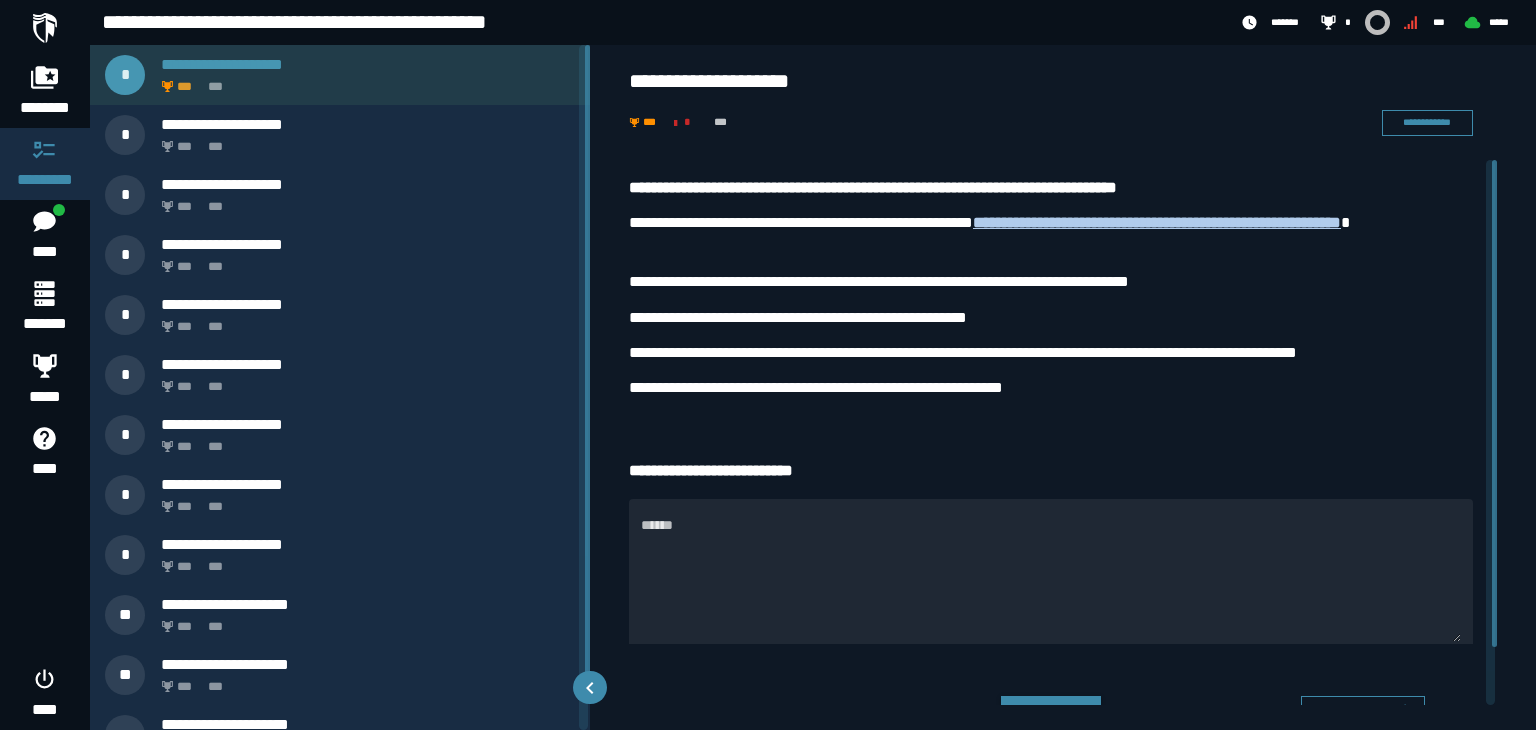 click on "**********" at bounding box center (368, 64) 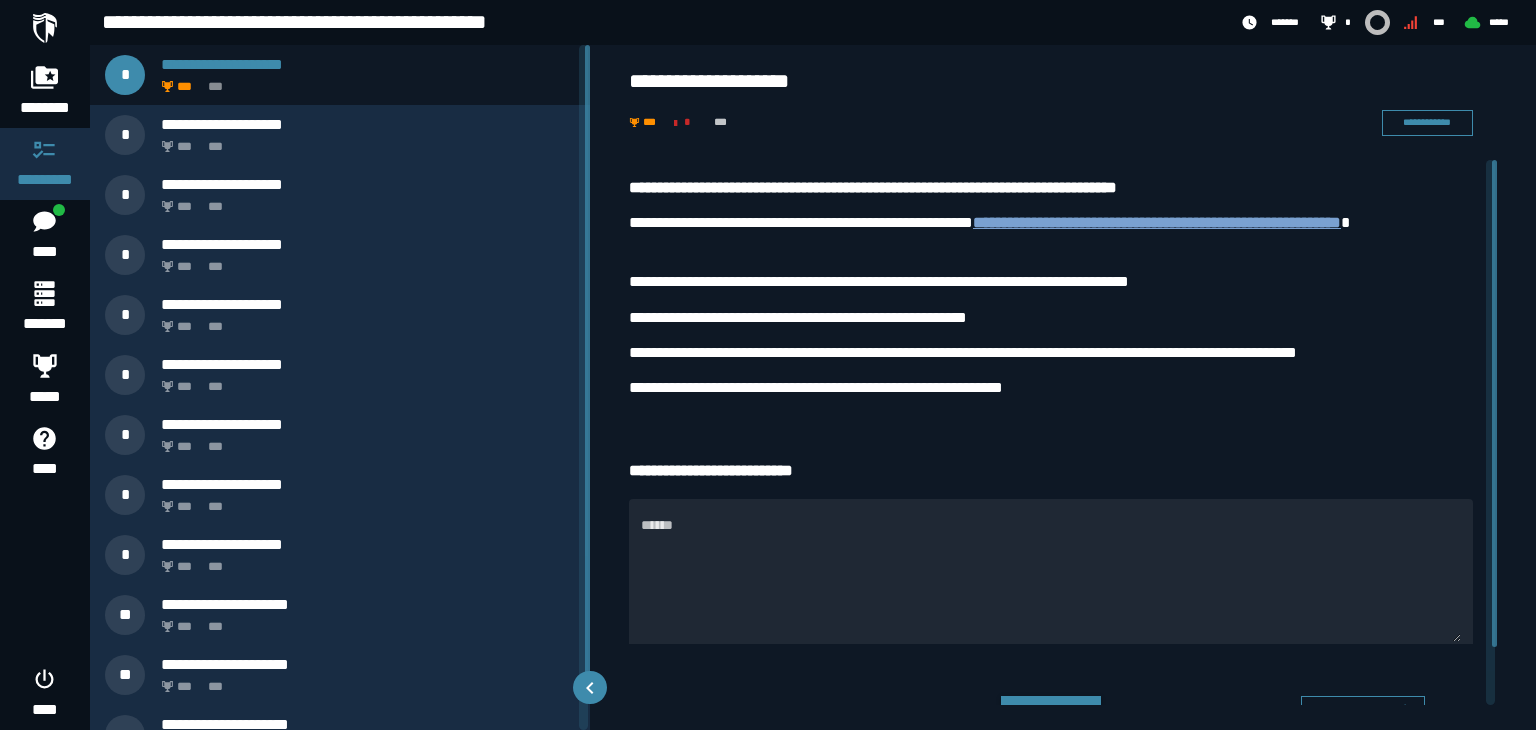 click on "**********" at bounding box center (1157, 222) 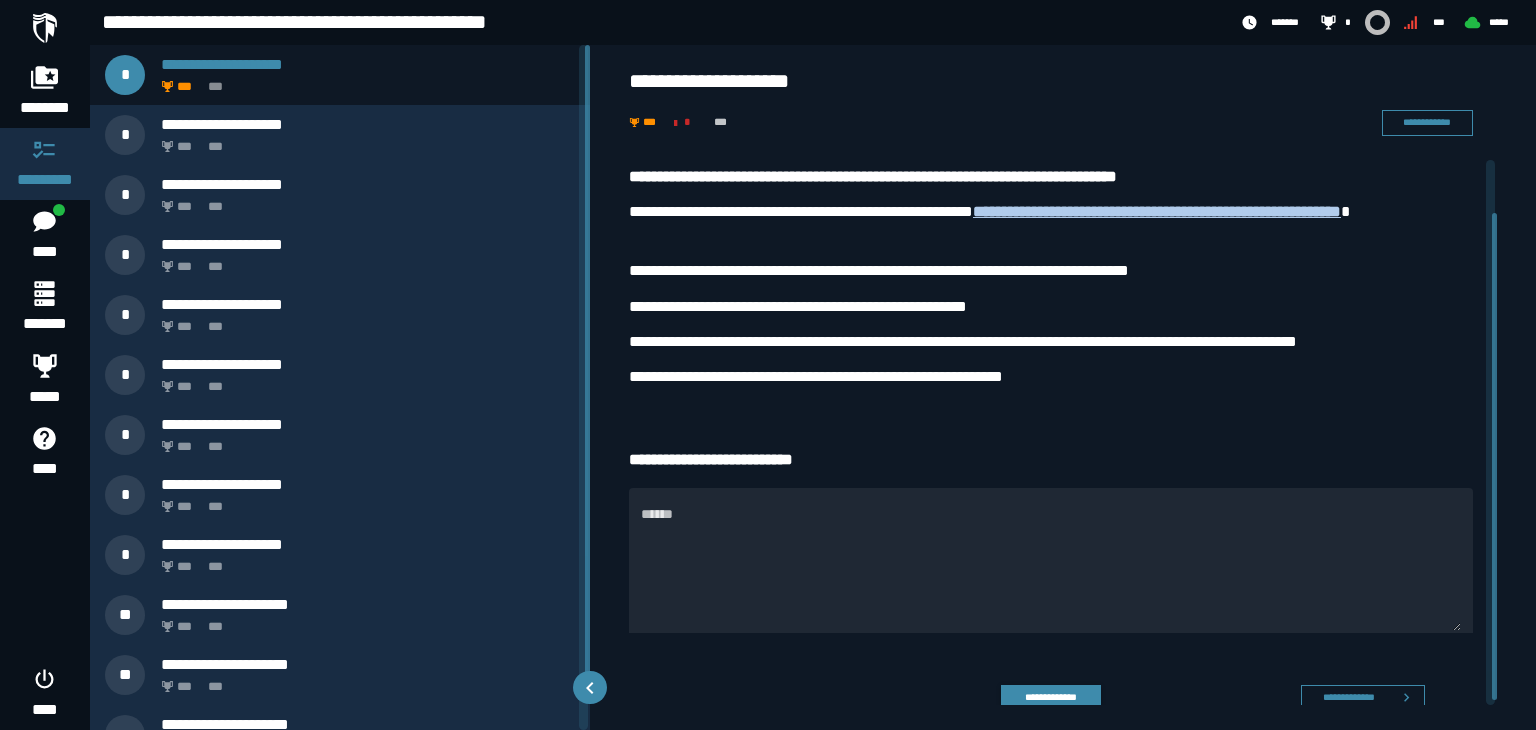 scroll, scrollTop: 0, scrollLeft: 0, axis: both 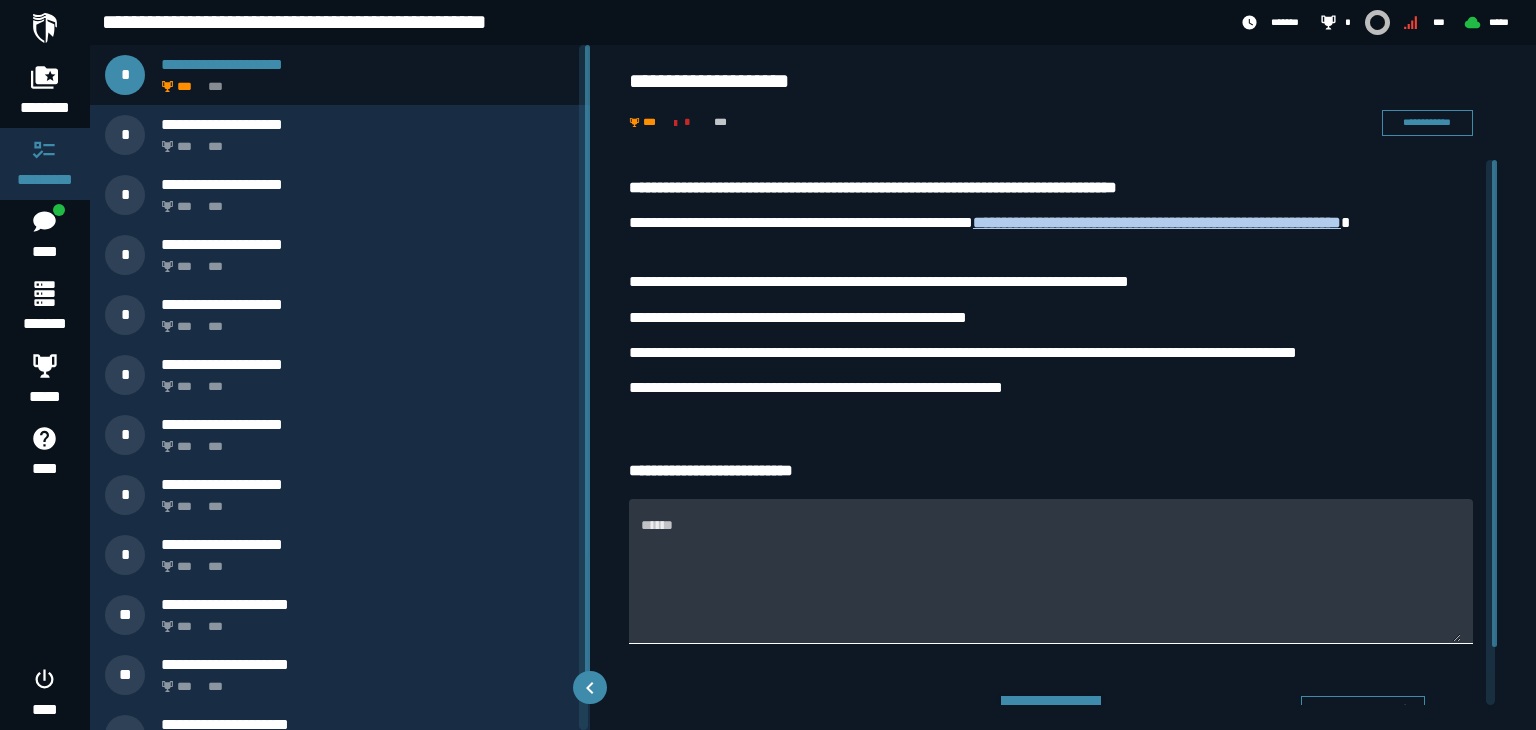 click on "******" at bounding box center [1051, 583] 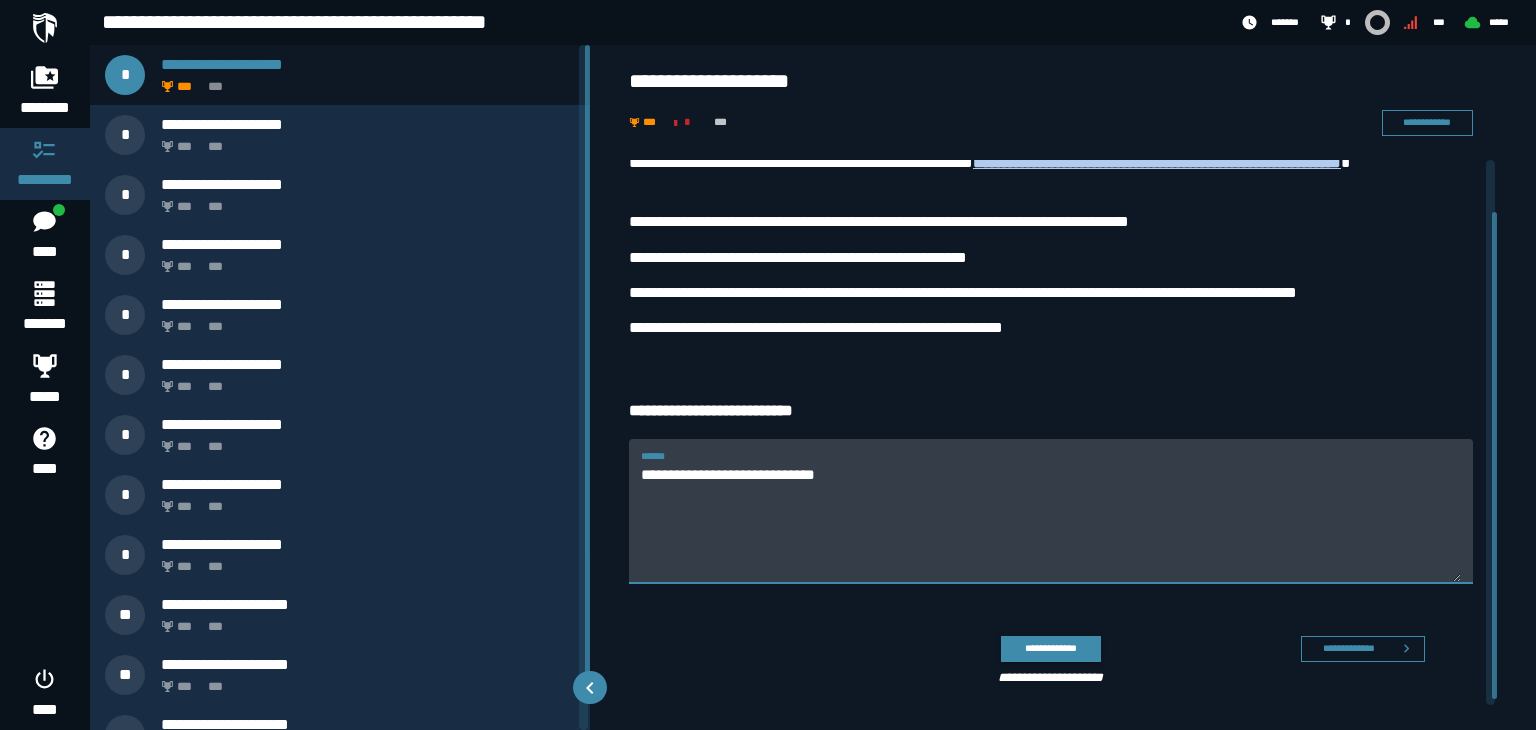 scroll, scrollTop: 64, scrollLeft: 0, axis: vertical 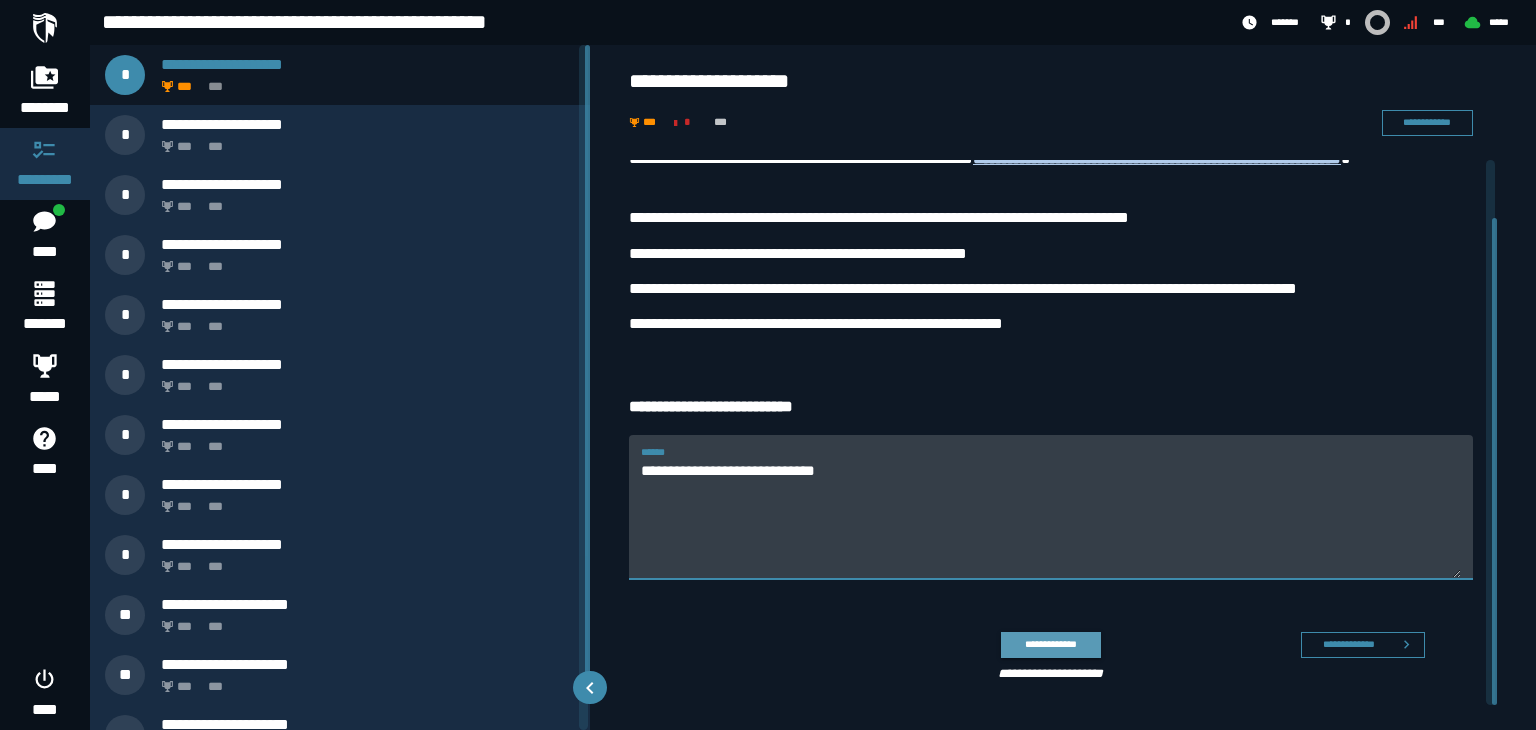type on "**********" 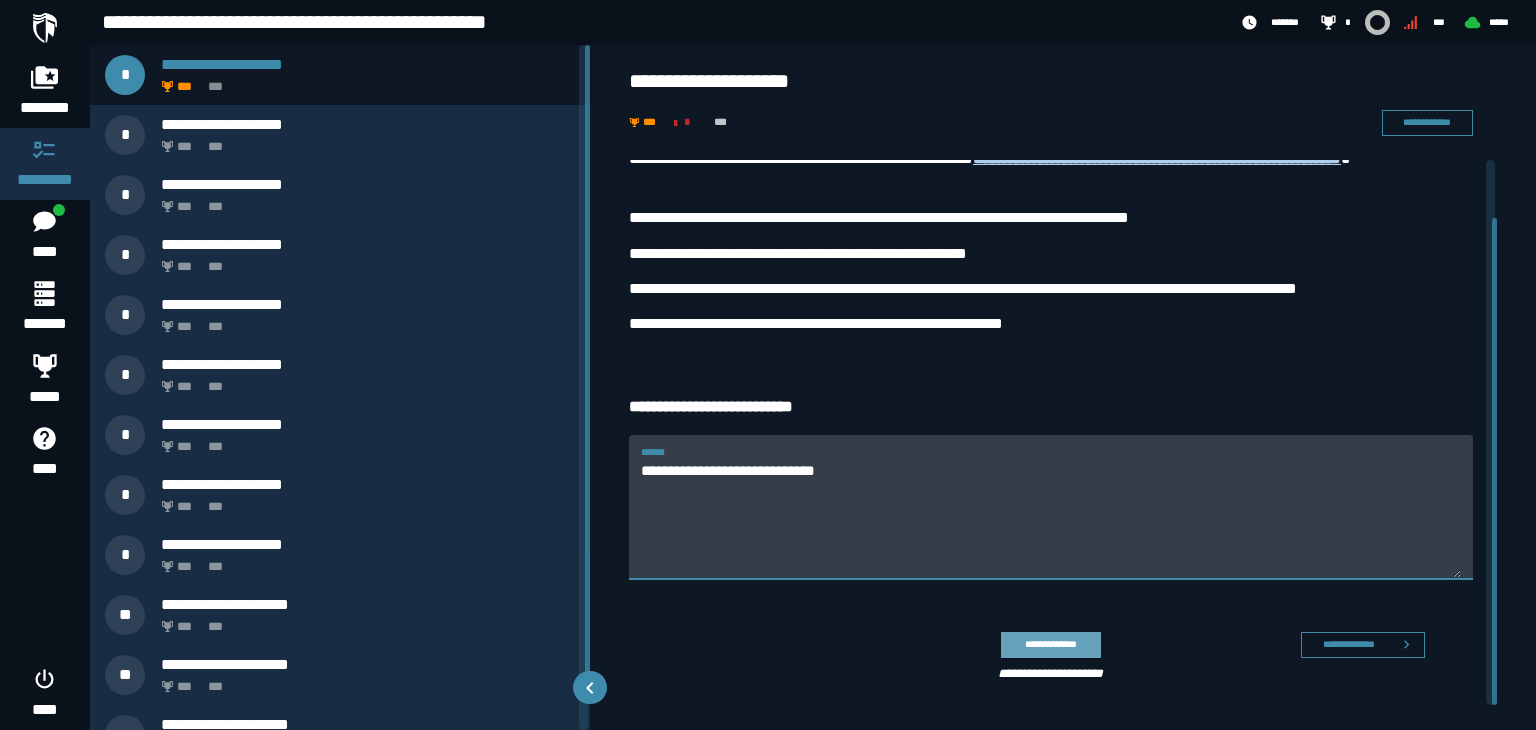 click on "**********" at bounding box center (1050, 644) 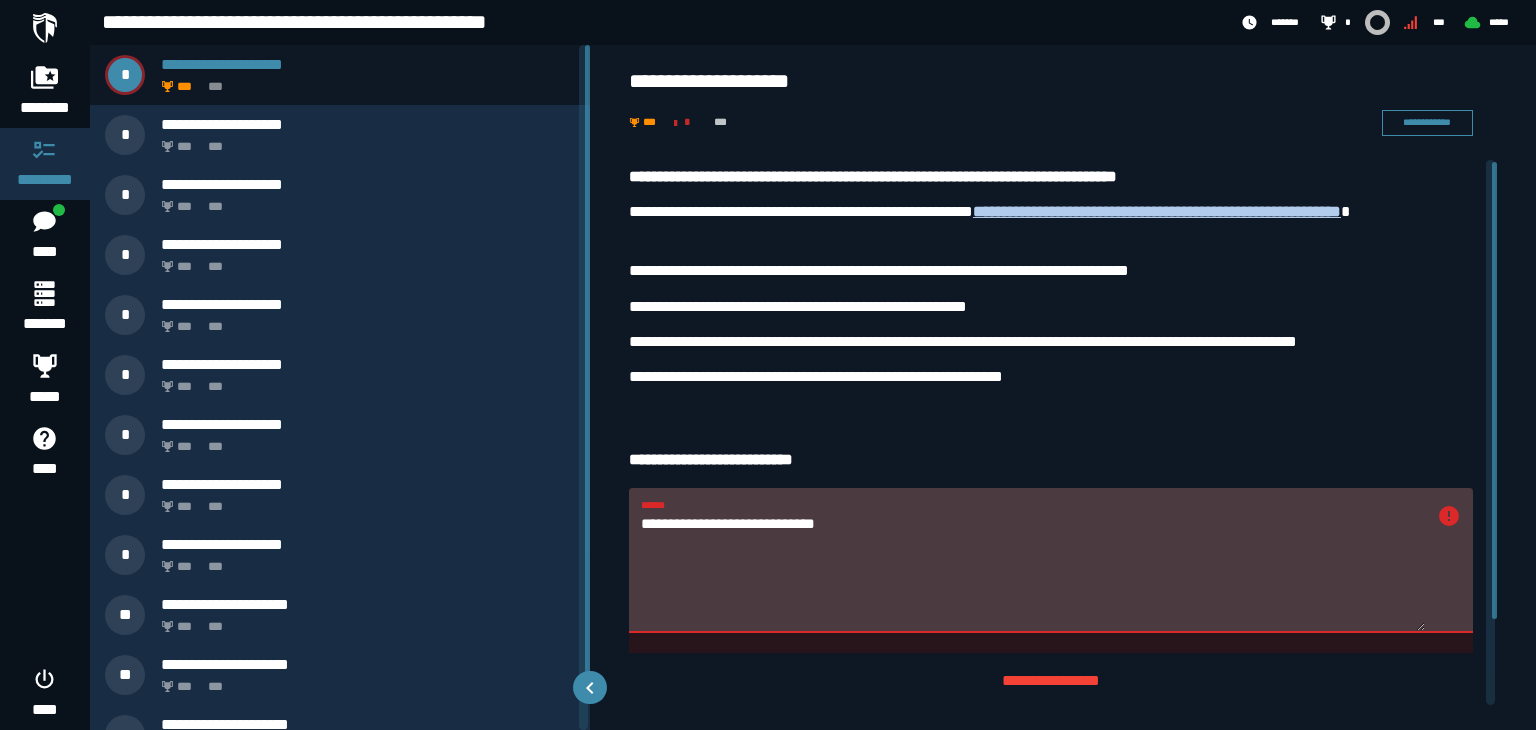 scroll, scrollTop: 0, scrollLeft: 0, axis: both 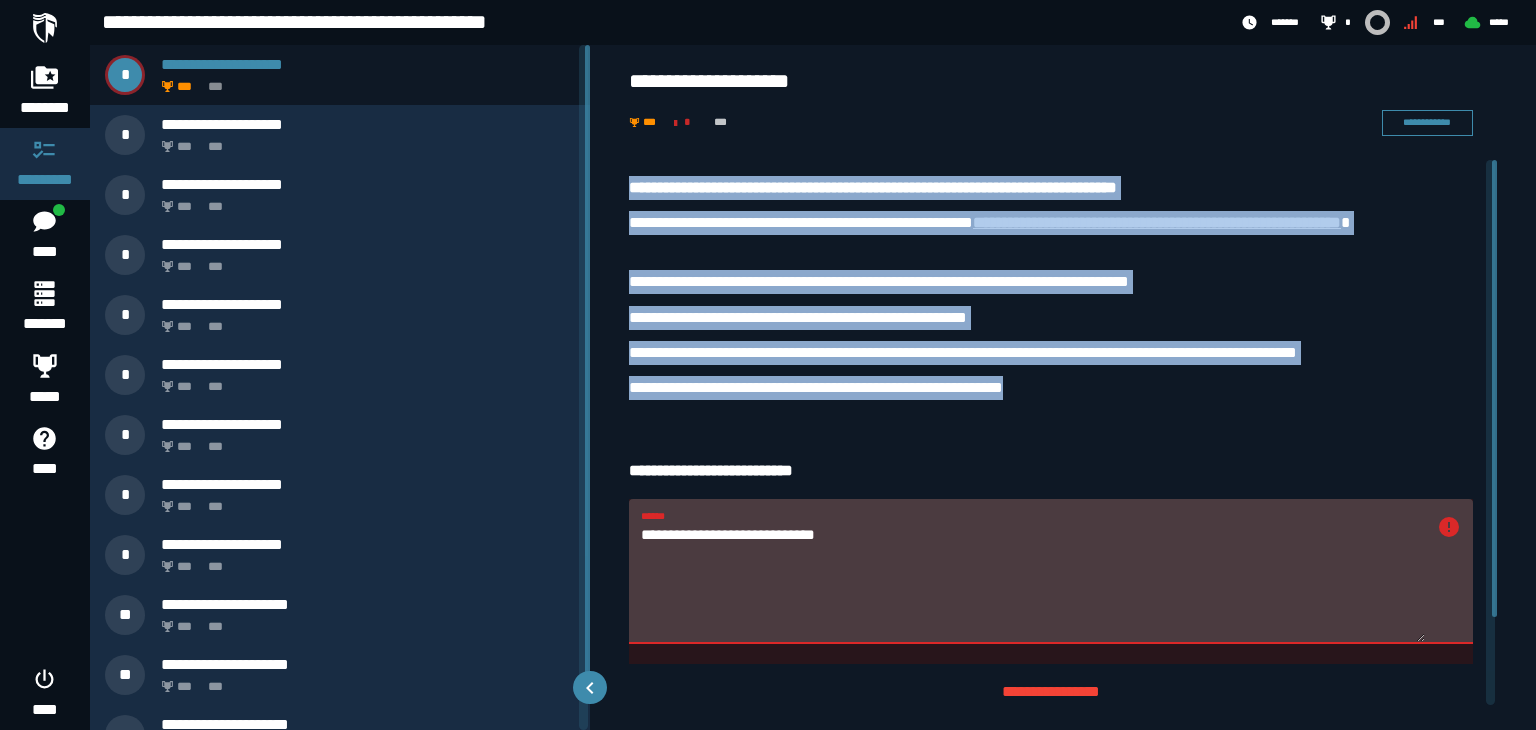 drag, startPoint x: 626, startPoint y: 181, endPoint x: 1195, endPoint y: 402, distance: 610.4113 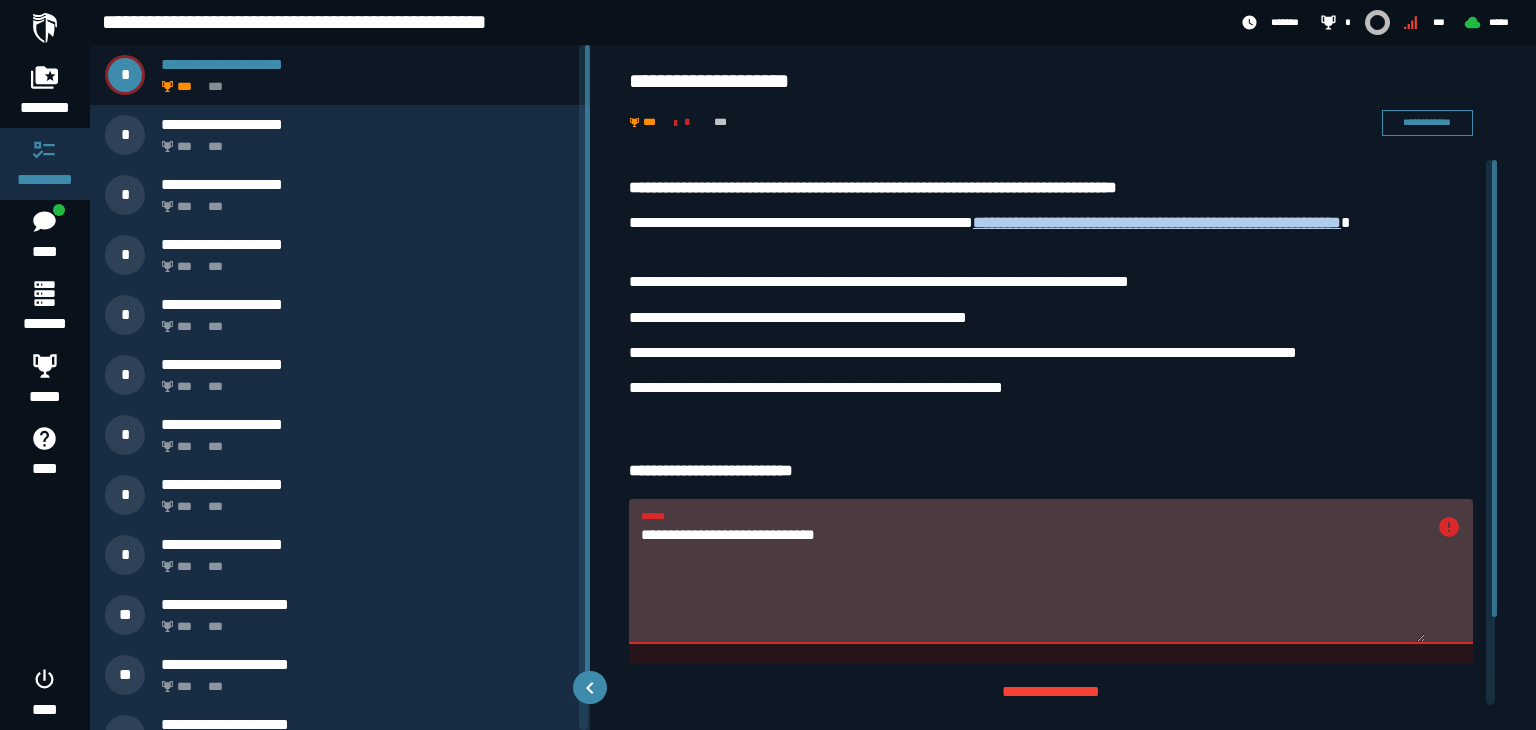 click on "**********" at bounding box center [1033, 583] 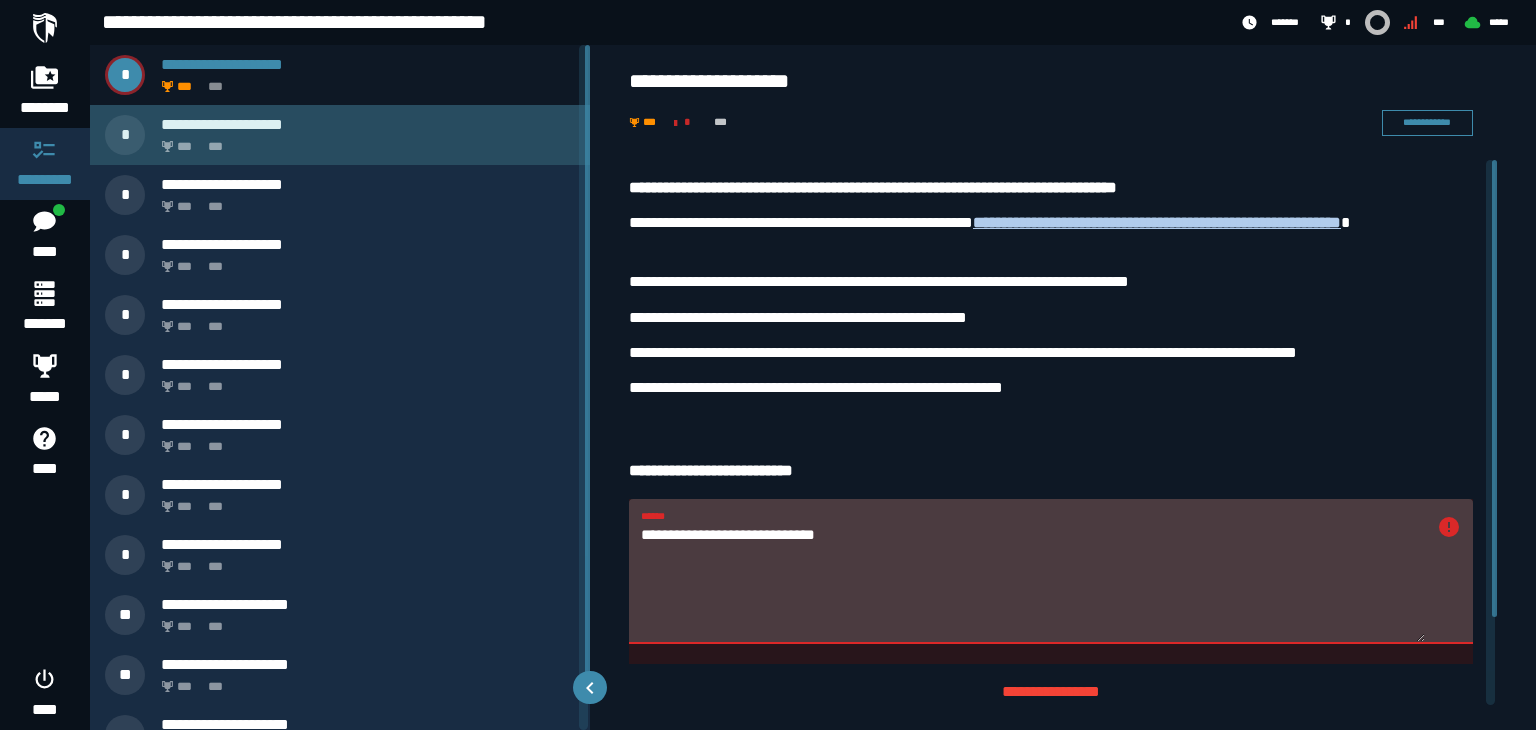 click on "**********" at bounding box center (368, 124) 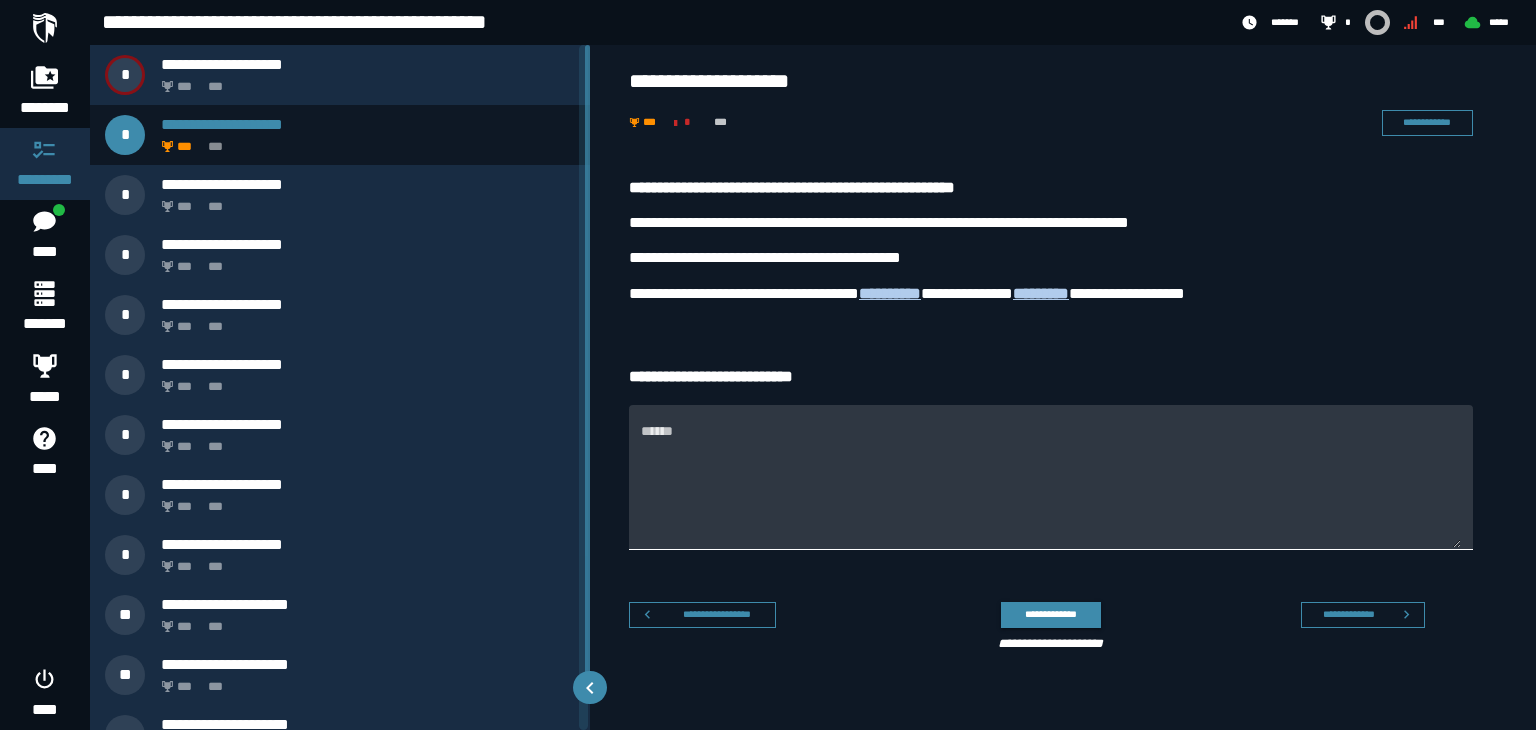 click on "******" at bounding box center (1051, 488) 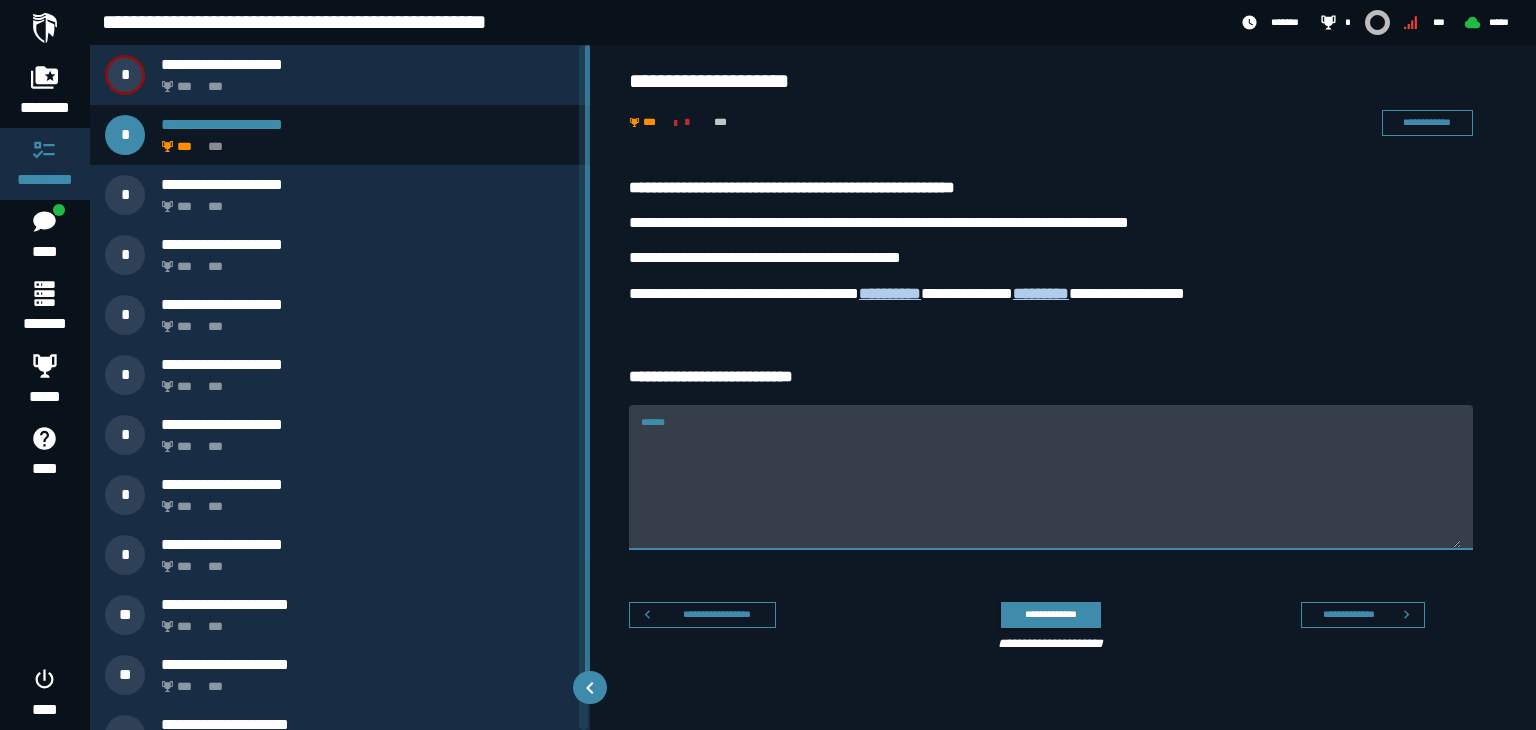 paste on "*******" 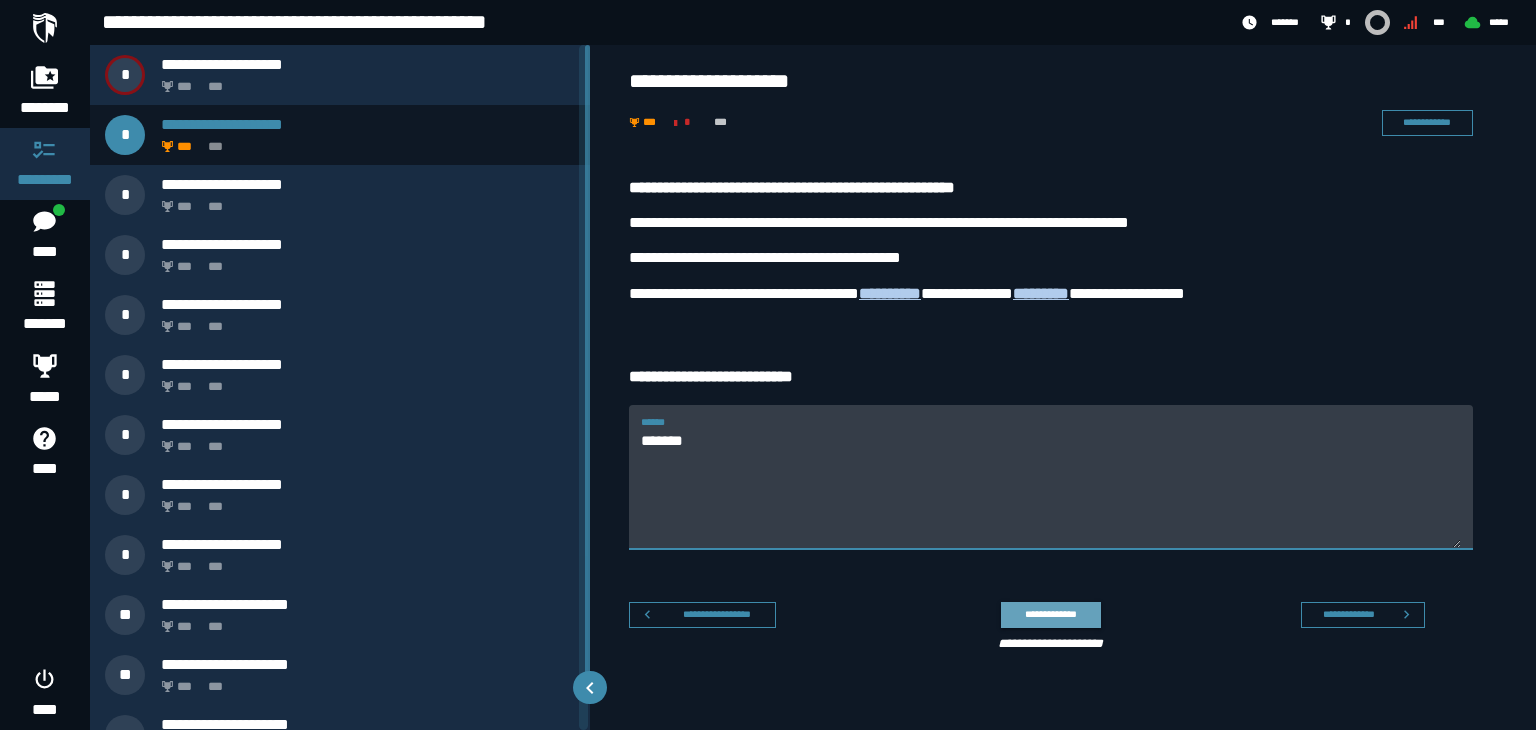 click on "**********" at bounding box center [1050, 614] 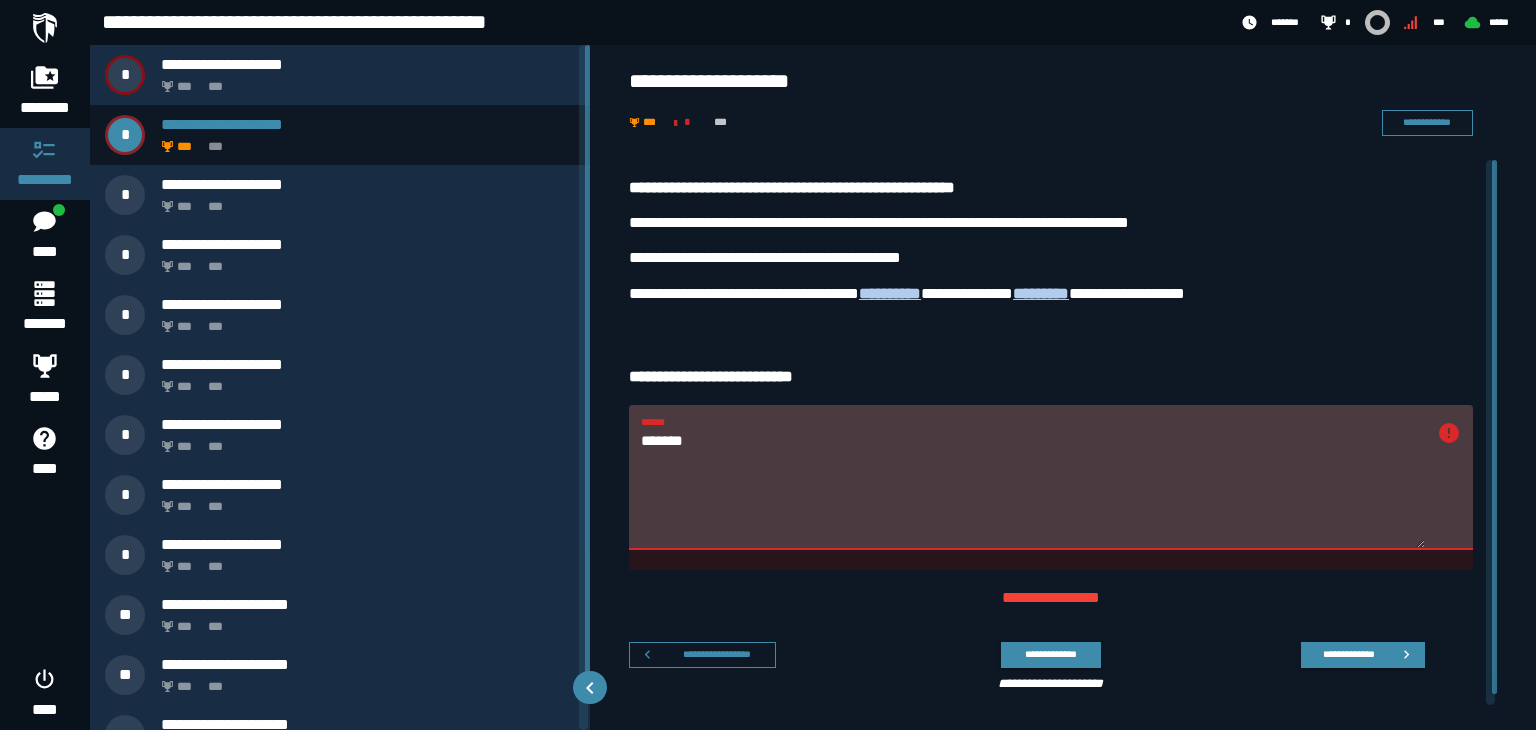 click on "******* ******" at bounding box center [1033, 476] 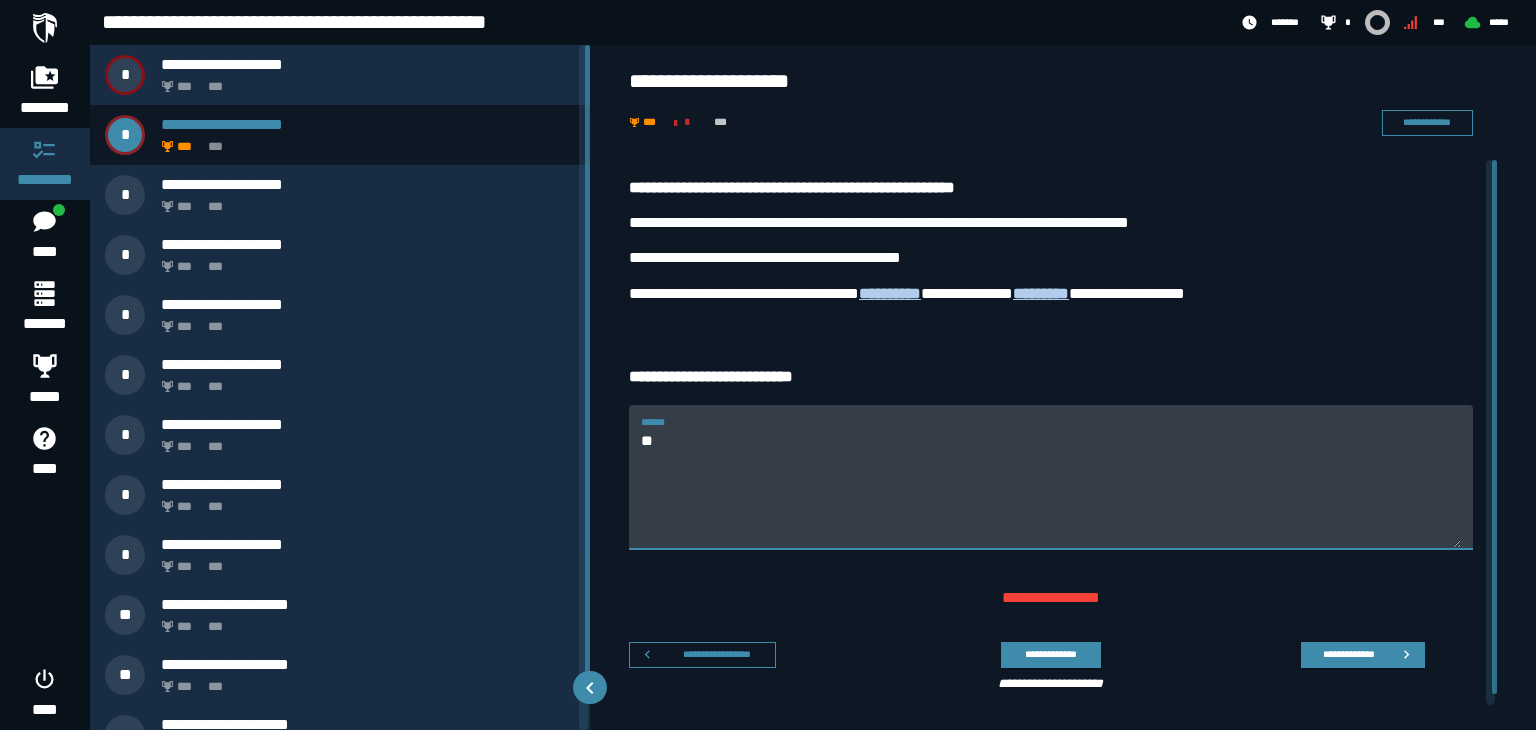 type on "*" 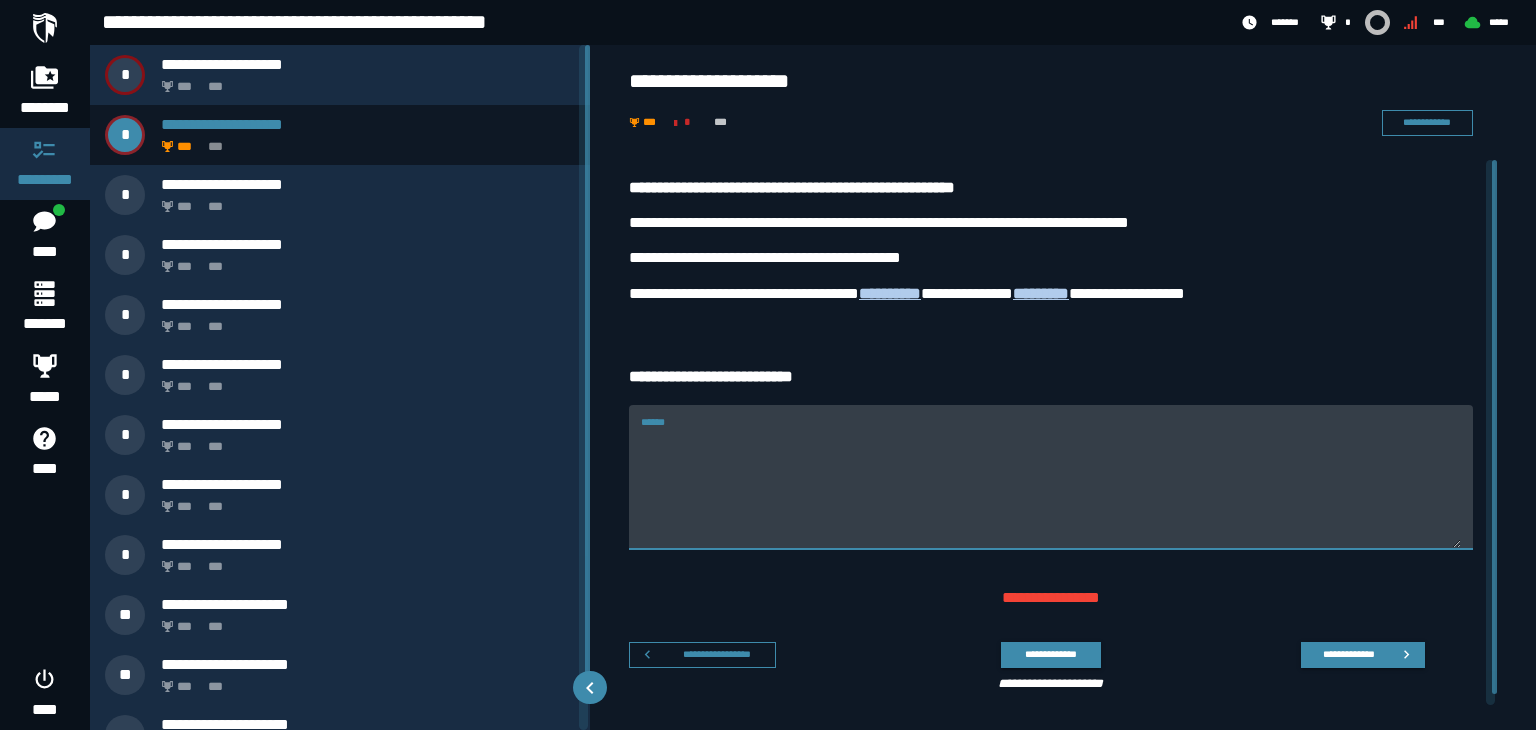 type 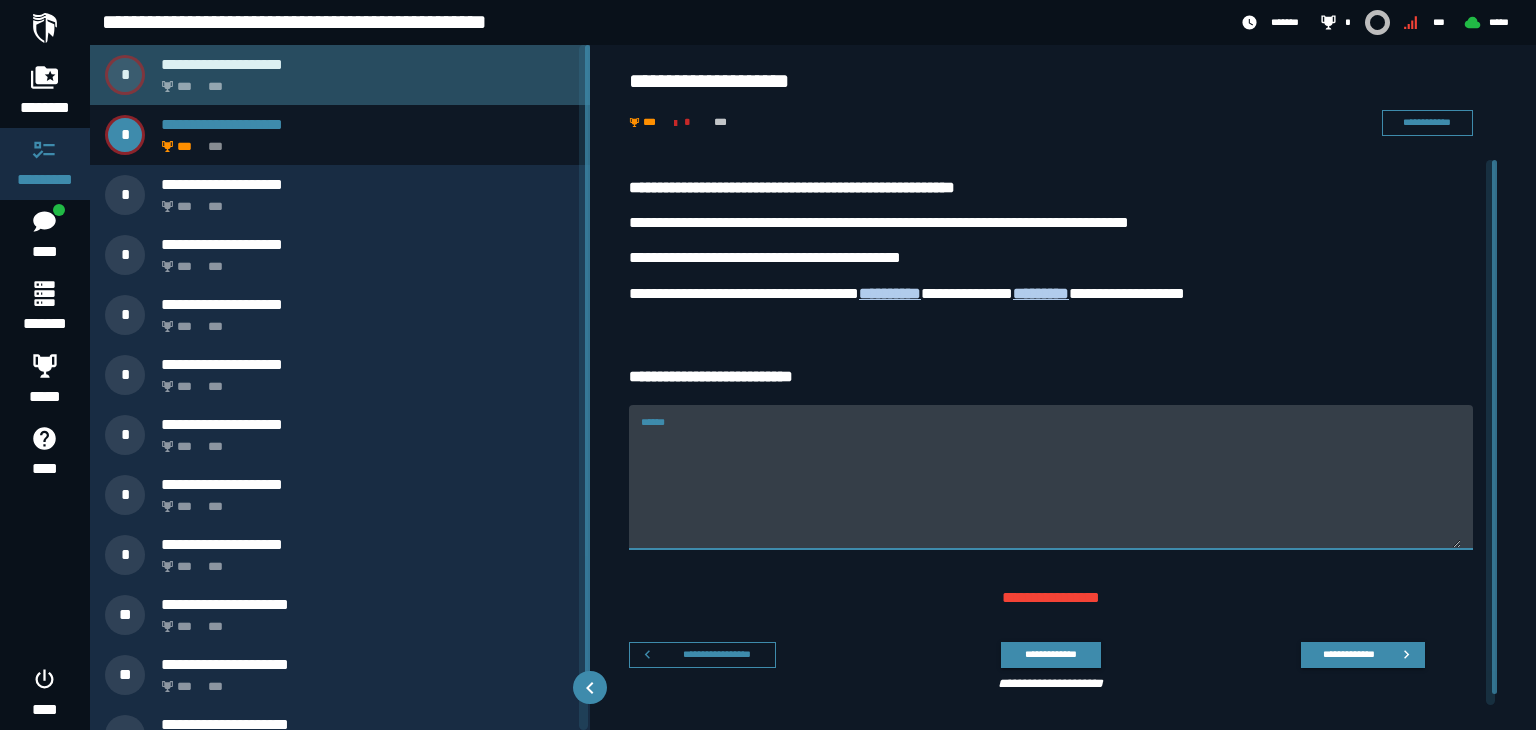 click on "*** ***" at bounding box center [364, 81] 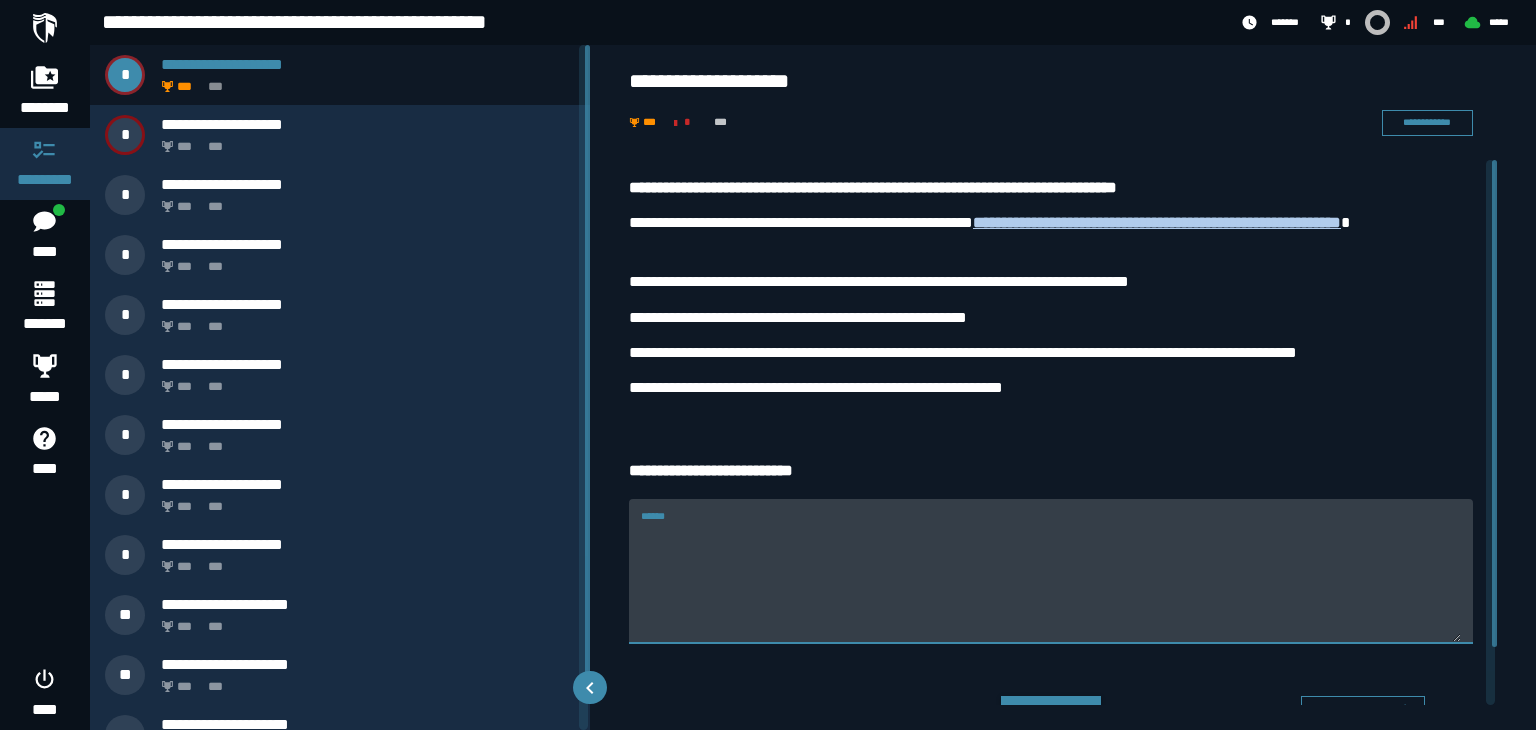 drag, startPoint x: 904, startPoint y: 545, endPoint x: 643, endPoint y: 552, distance: 261.09384 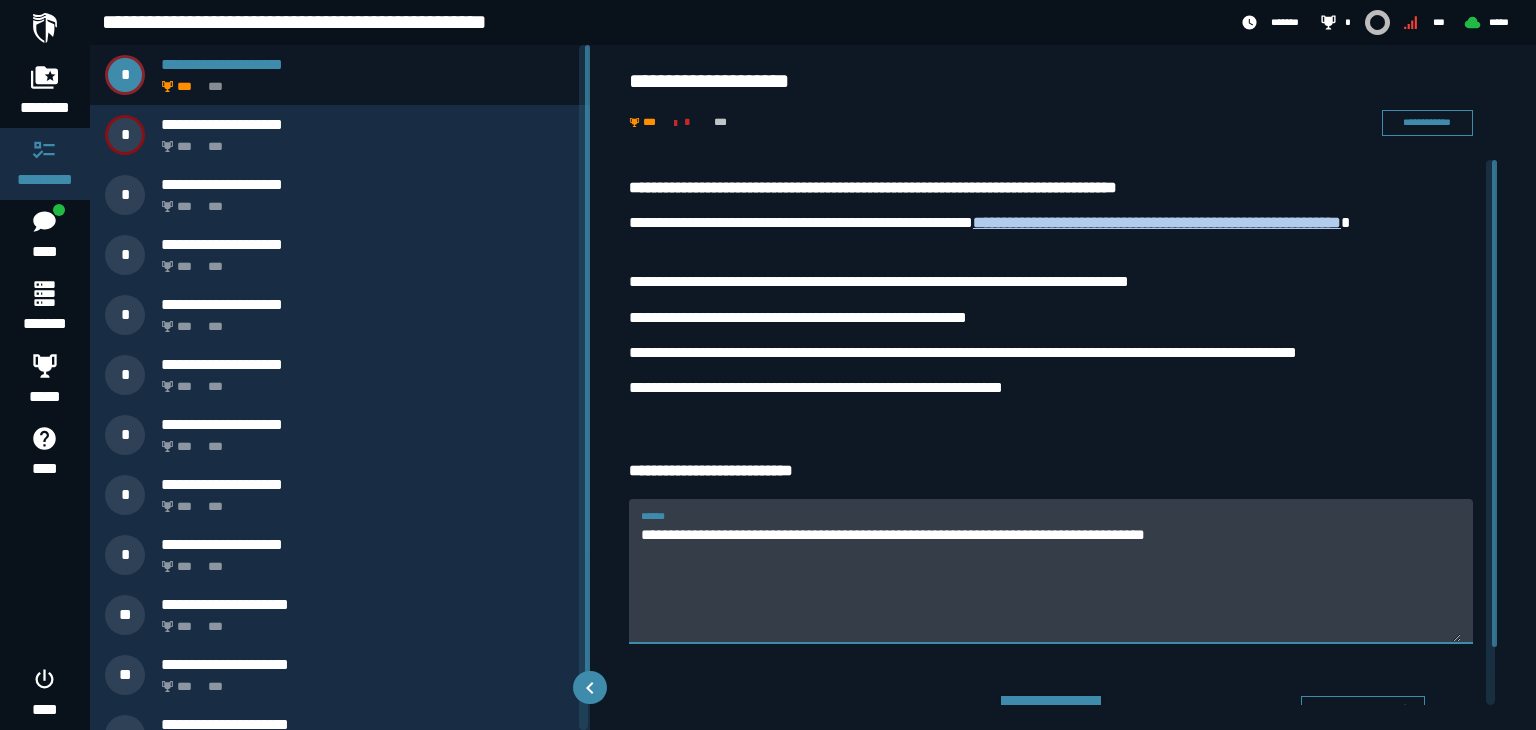 drag, startPoint x: 1268, startPoint y: 540, endPoint x: 617, endPoint y: 509, distance: 651.7377 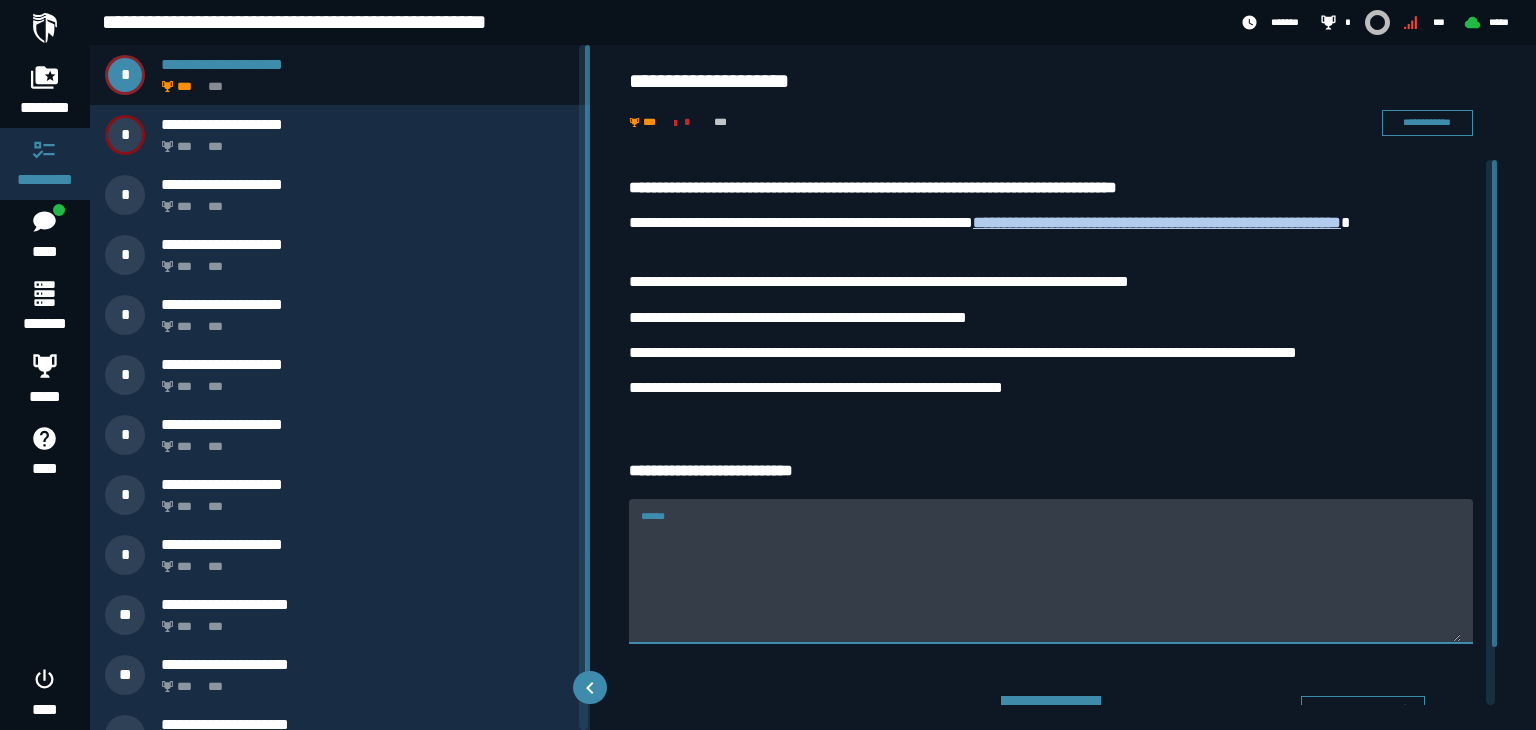paste on "**********" 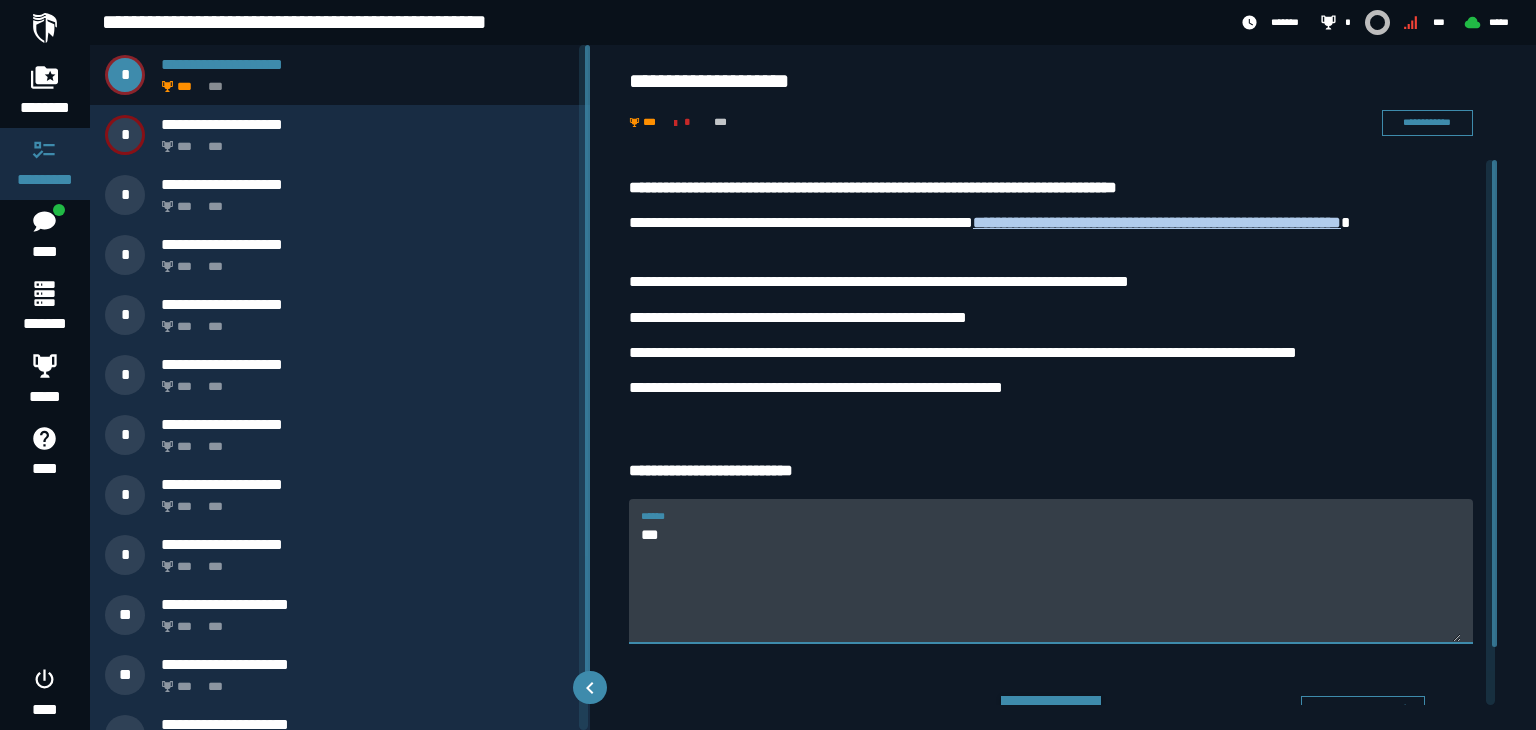 type on "*" 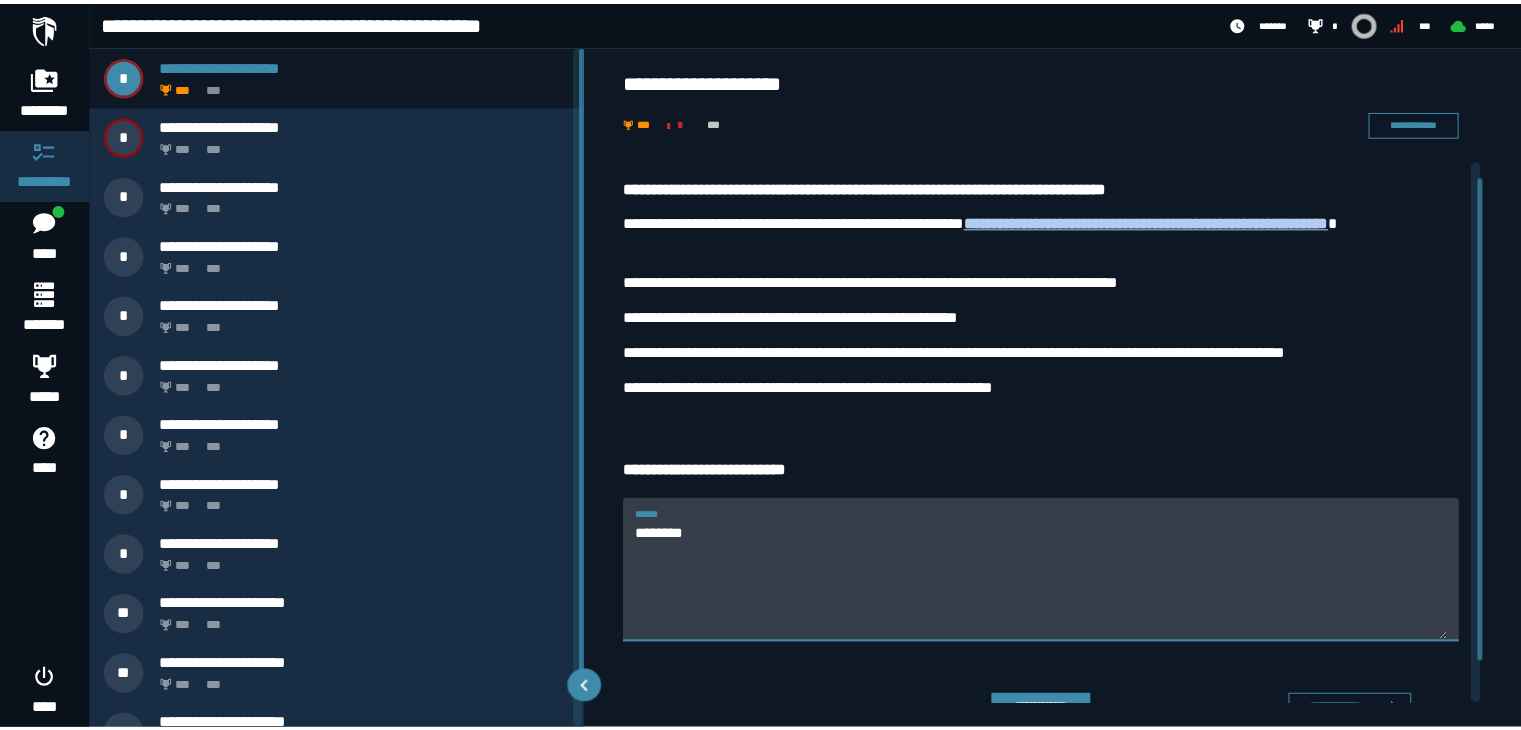 scroll, scrollTop: 64, scrollLeft: 0, axis: vertical 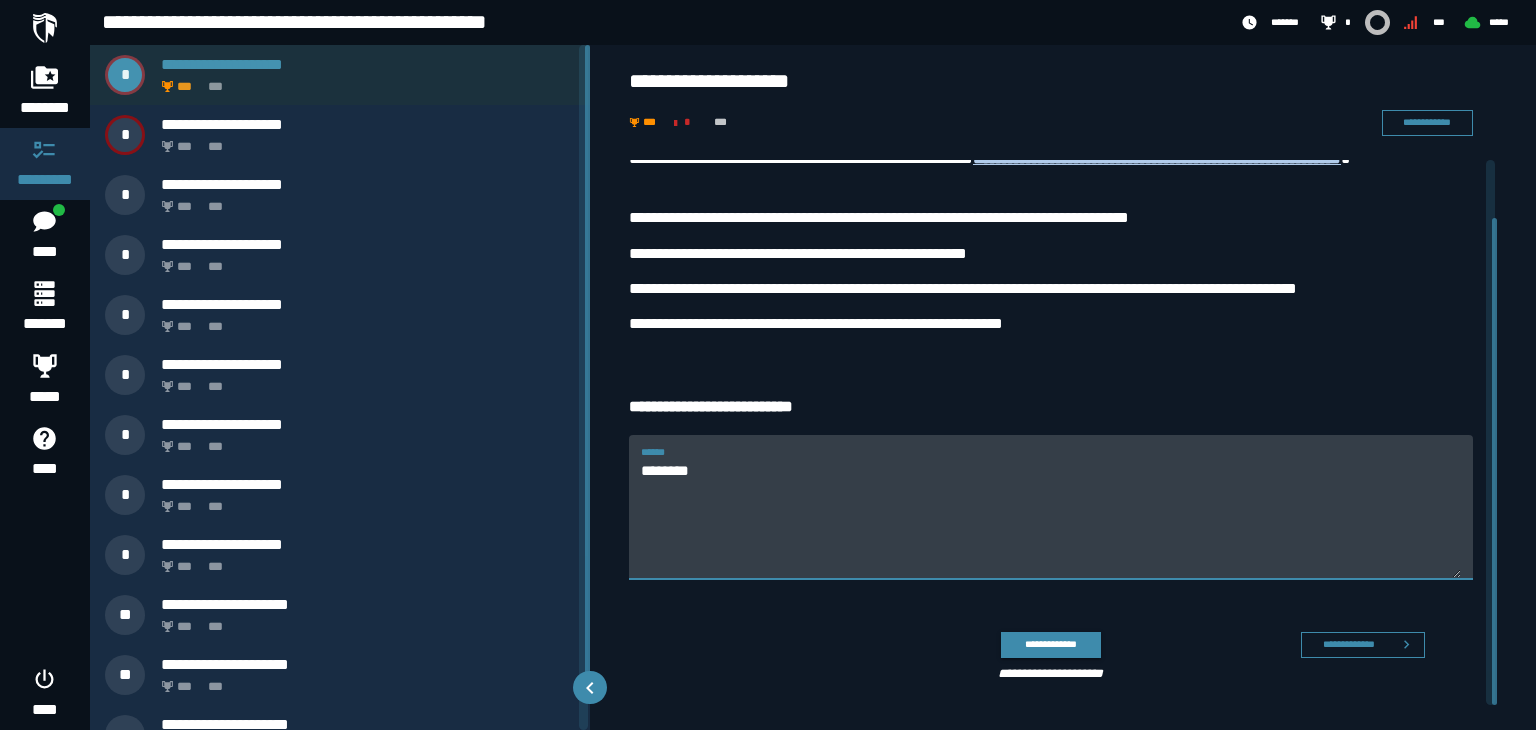type on "*******" 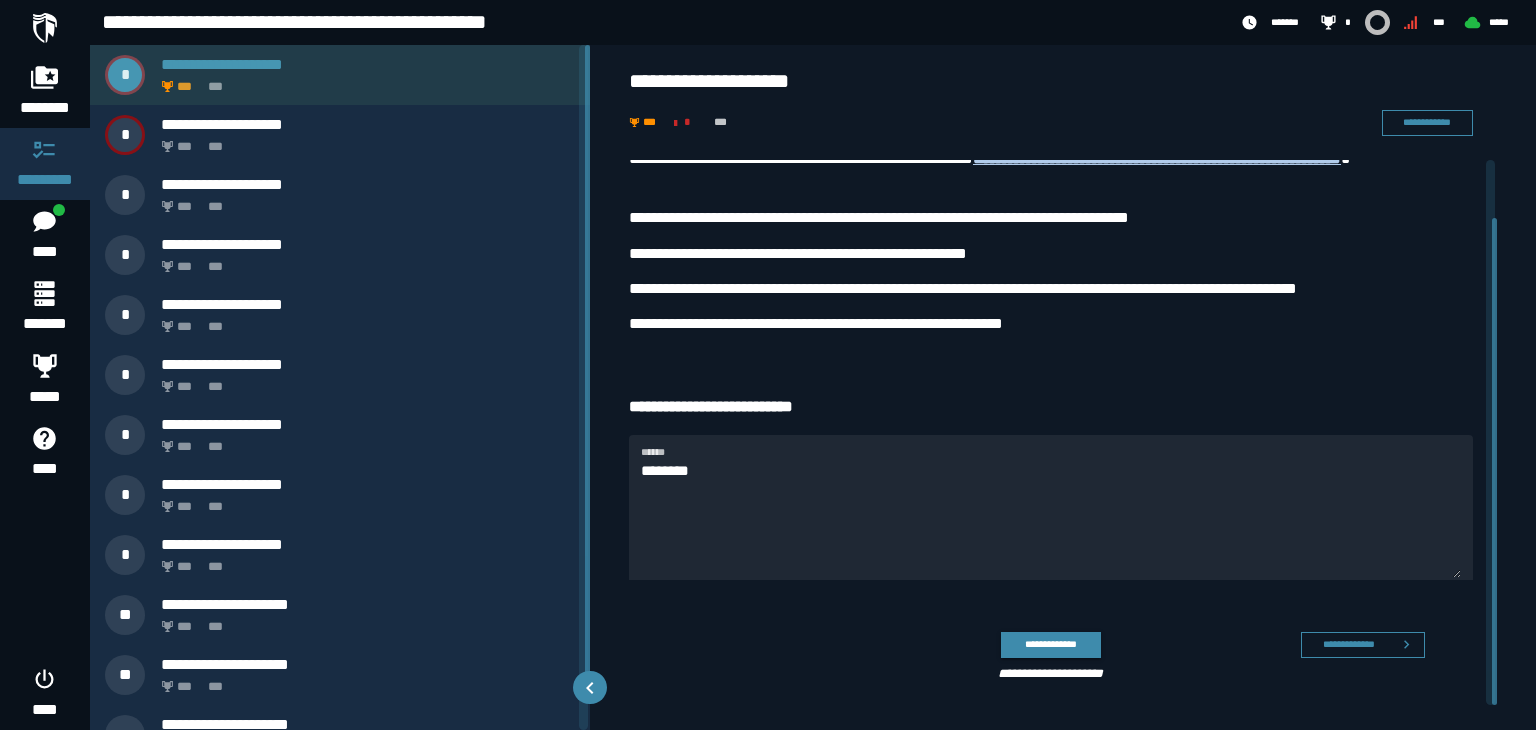 click on "**********" at bounding box center [368, 64] 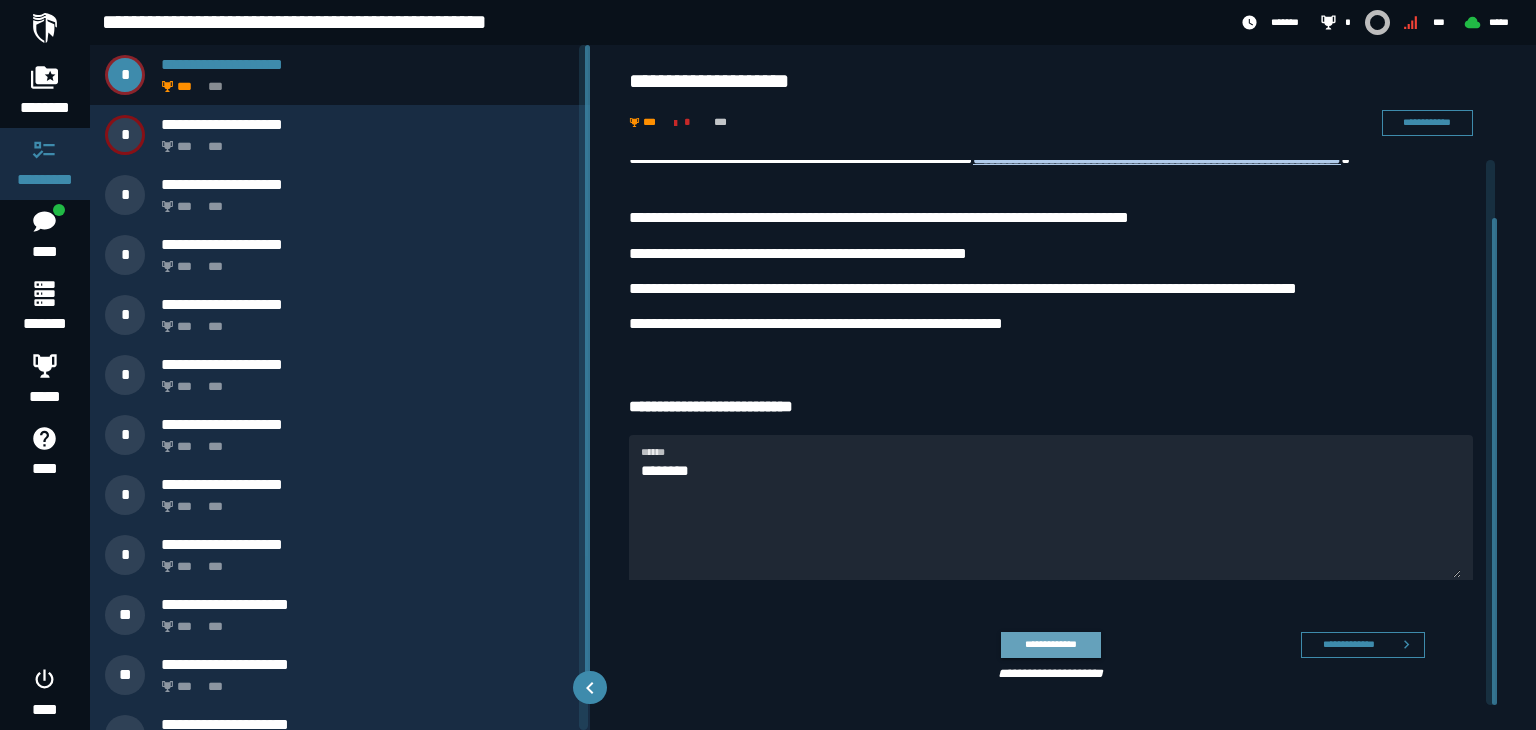 click on "**********" at bounding box center (1050, 644) 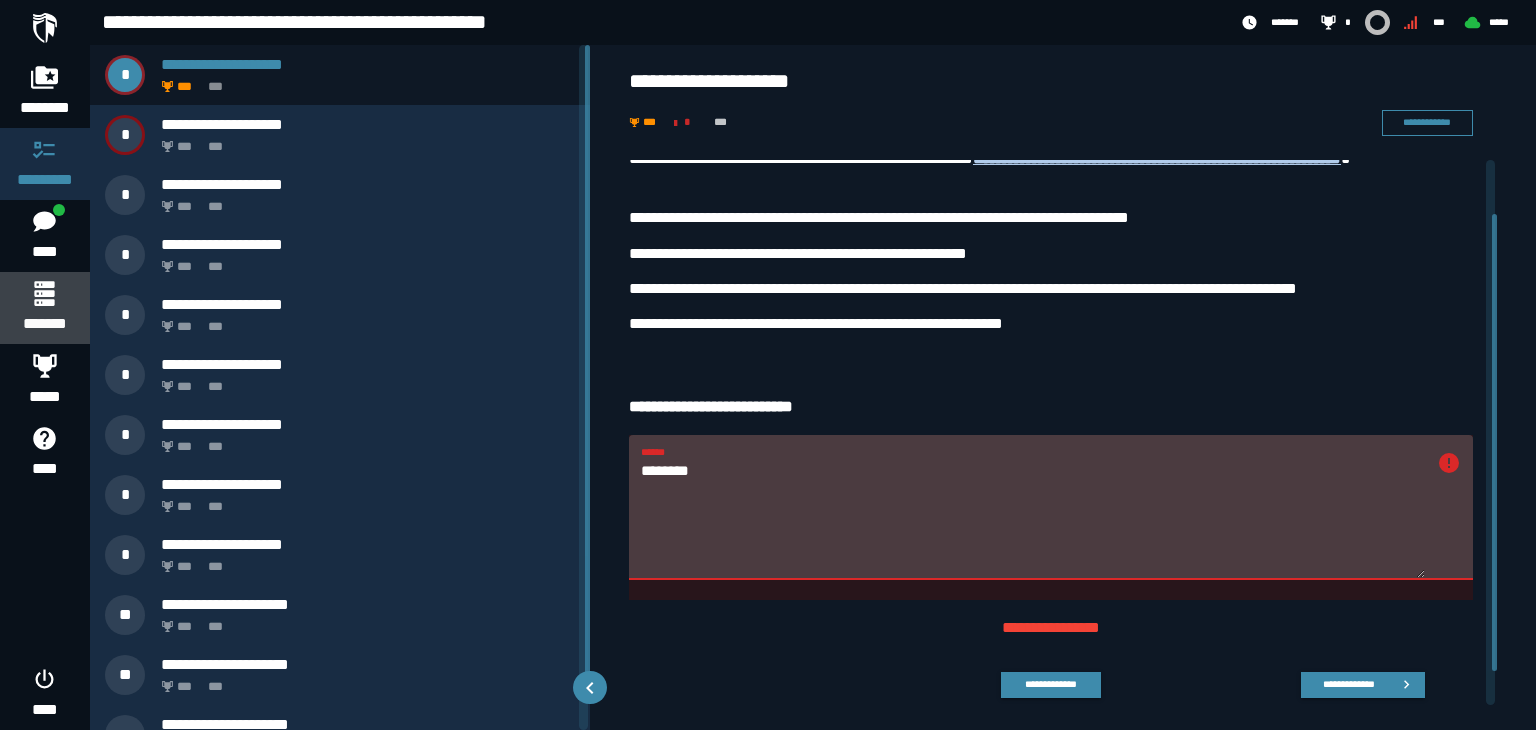 click on "*******" at bounding box center [44, 324] 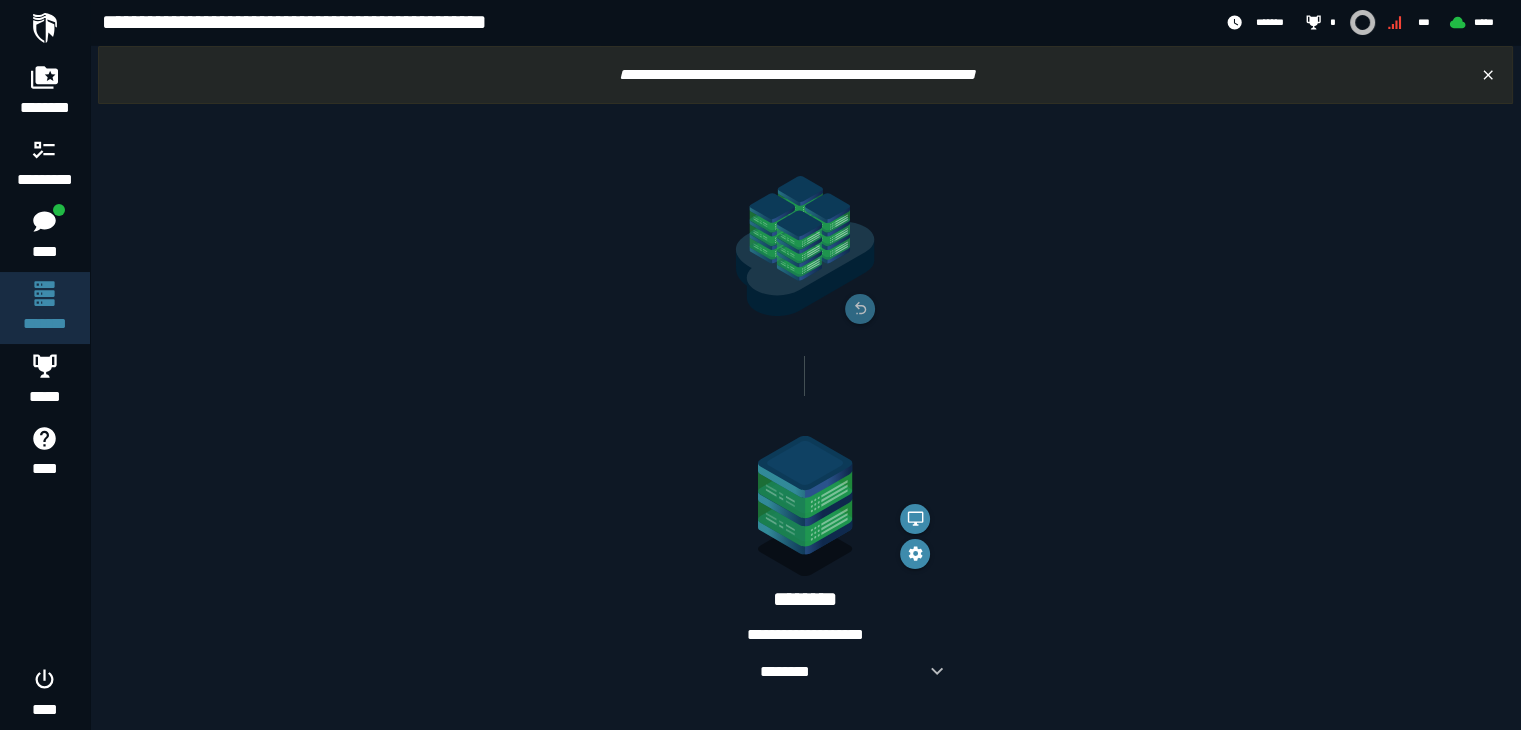 scroll, scrollTop: 17, scrollLeft: 0, axis: vertical 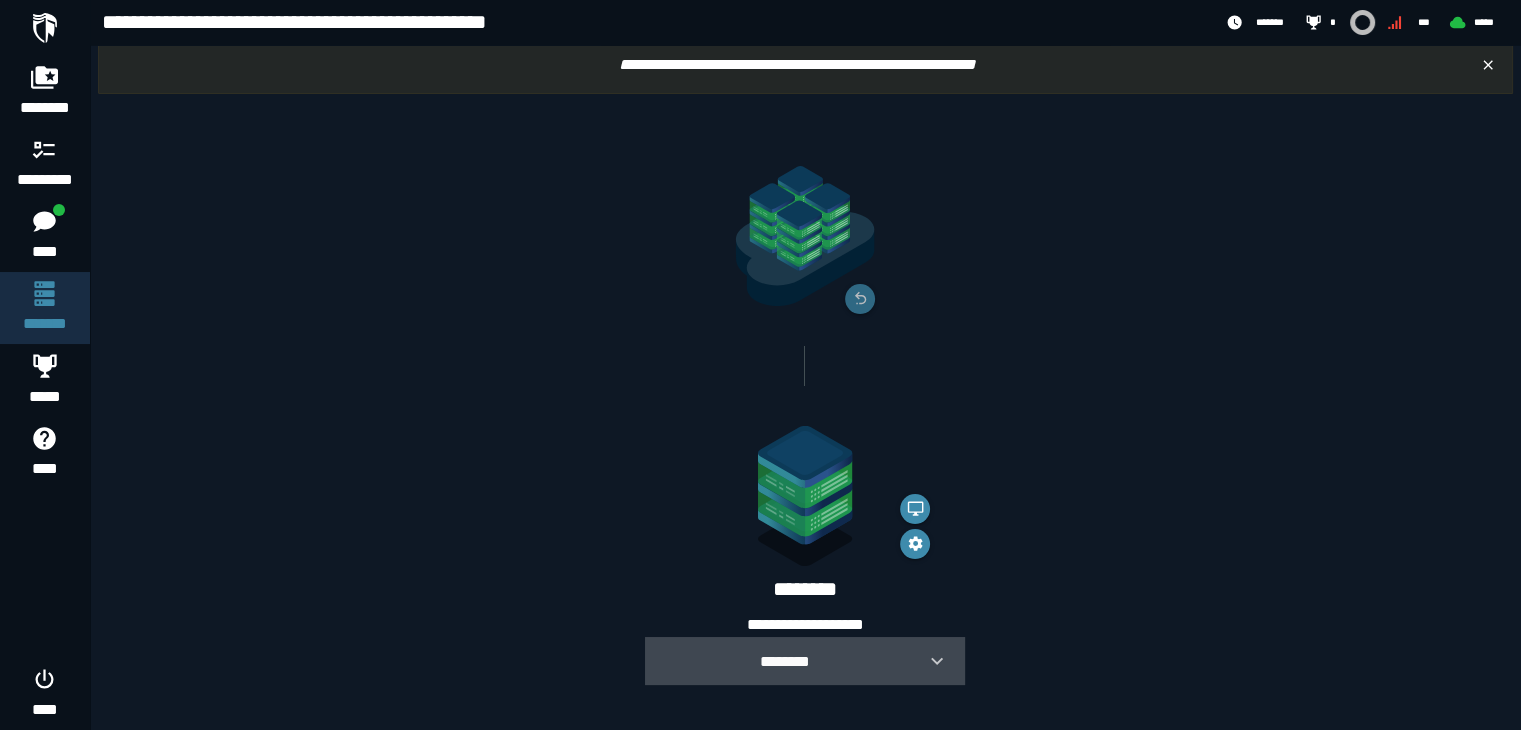 click 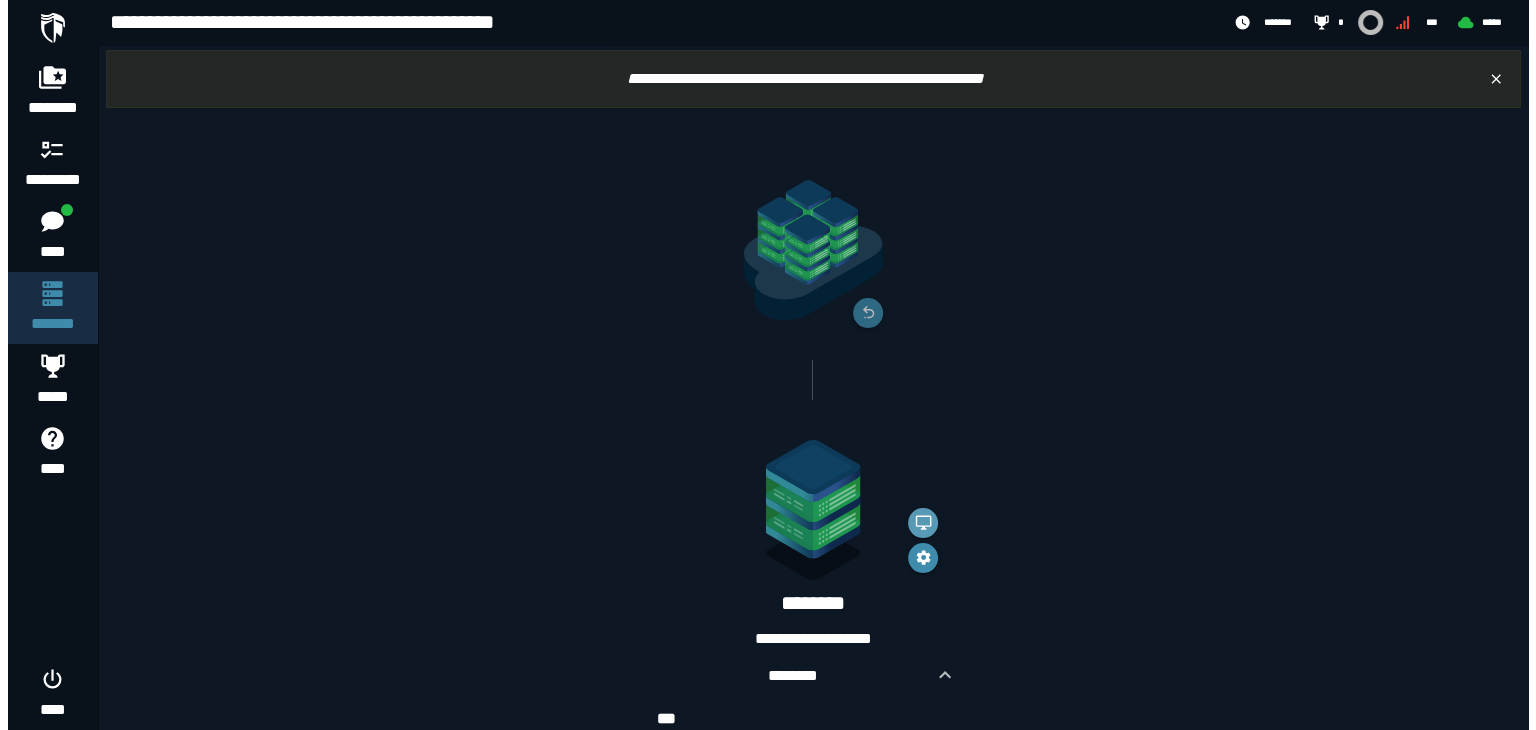 scroll, scrollTop: 0, scrollLeft: 0, axis: both 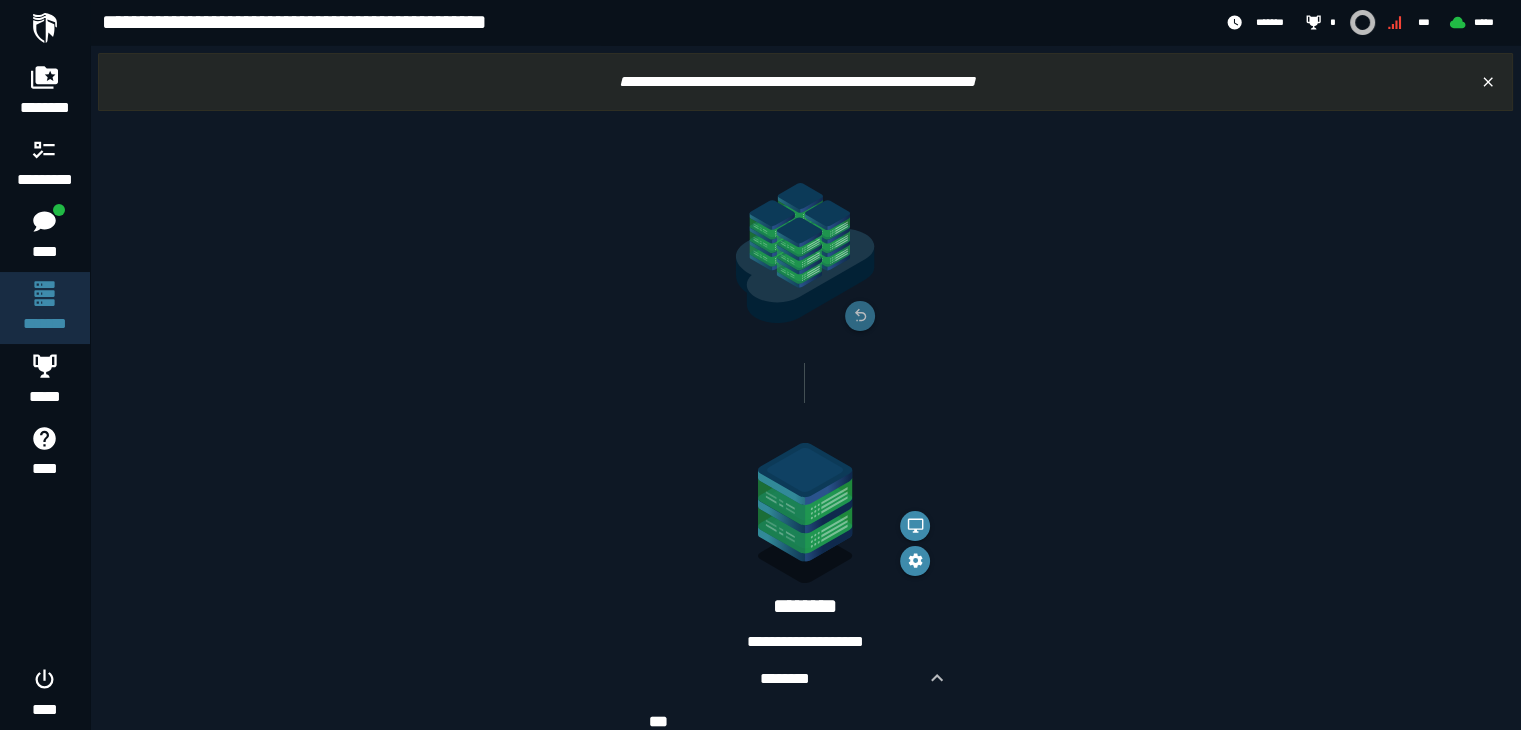click 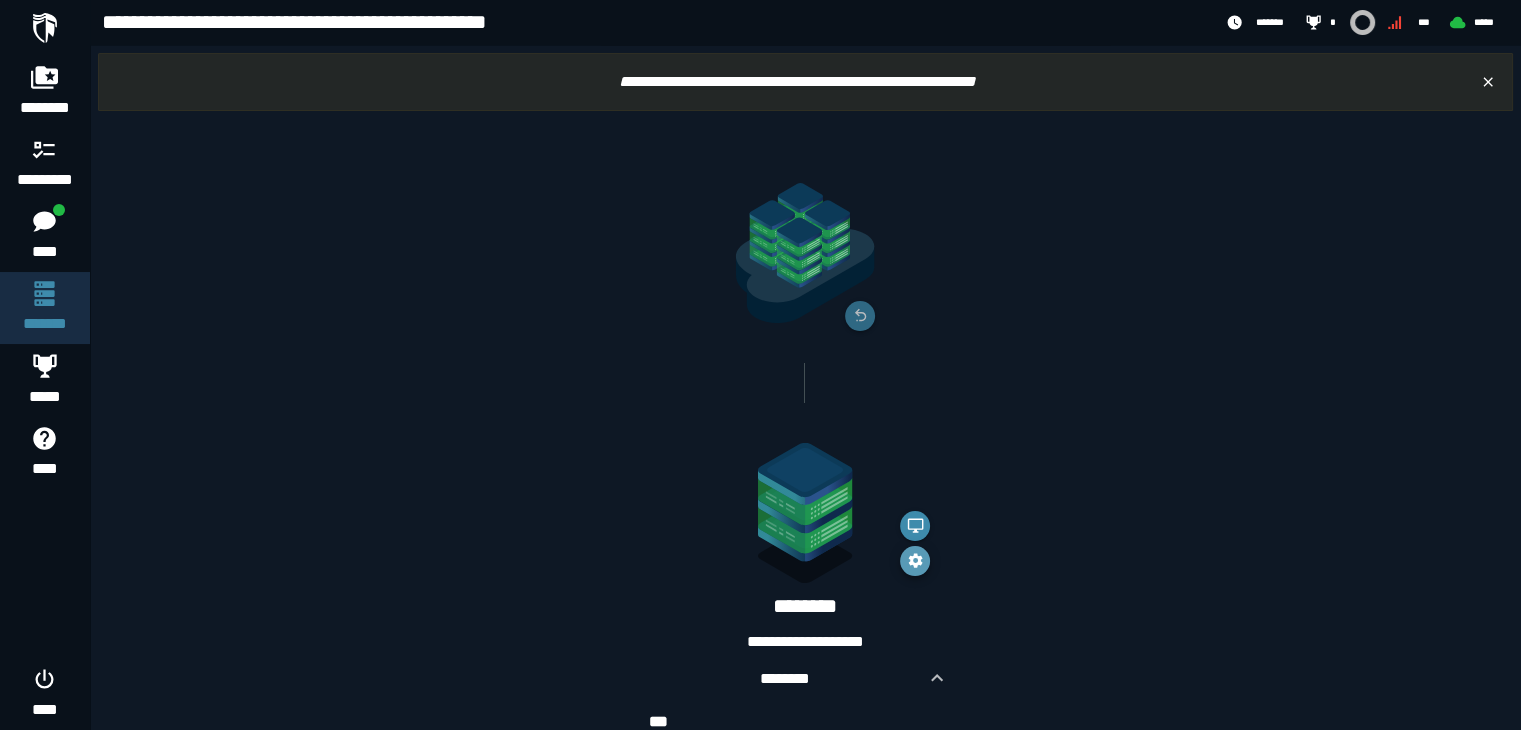 click 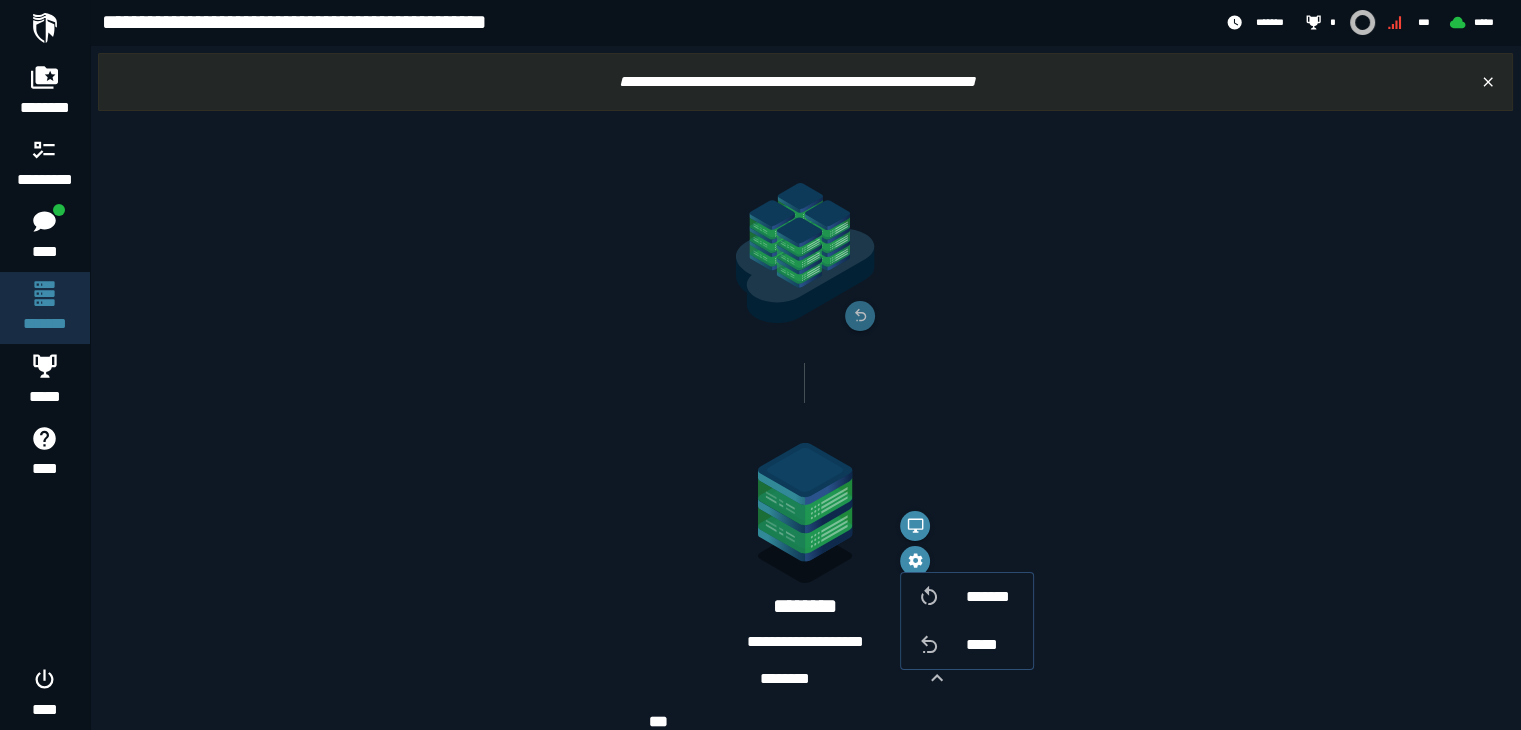click on "**********" 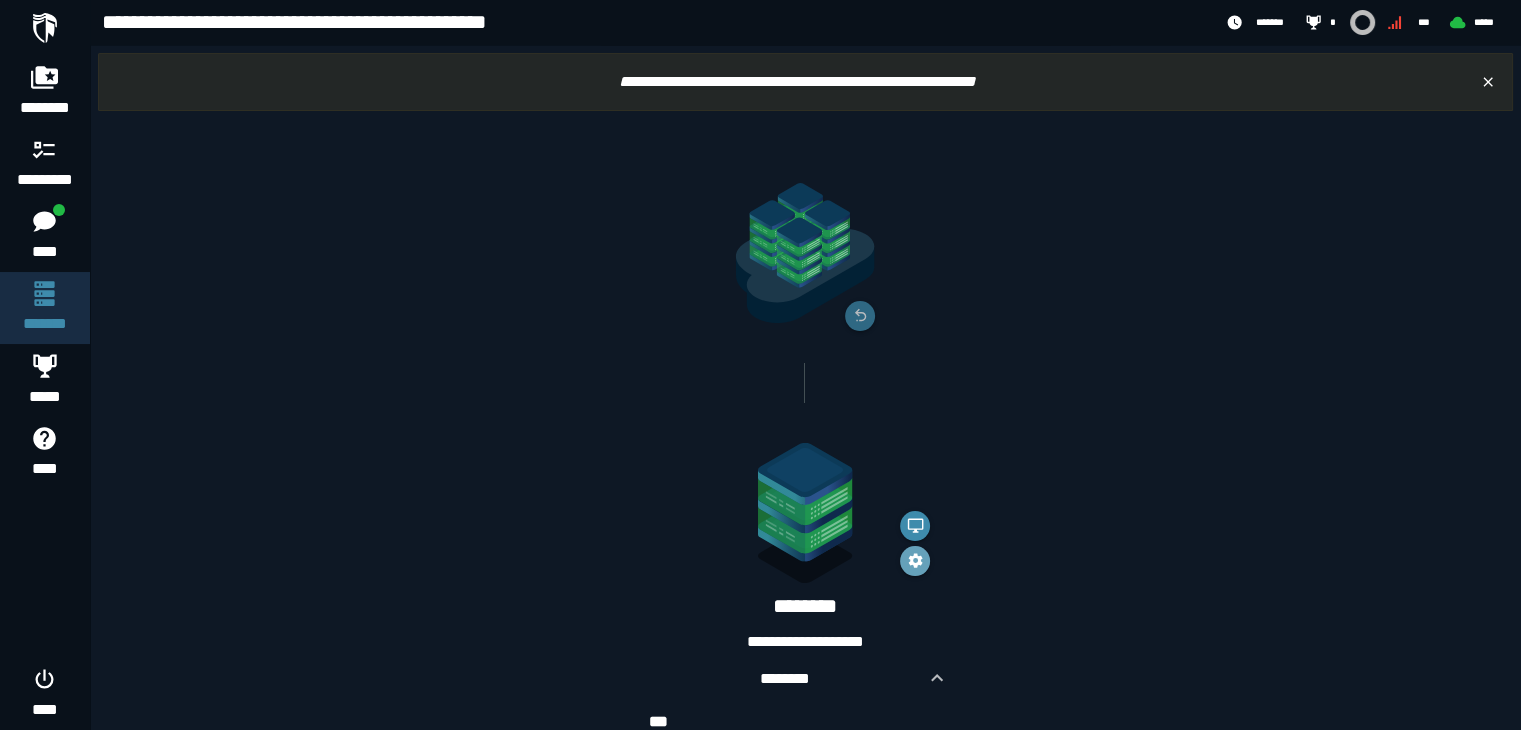 click 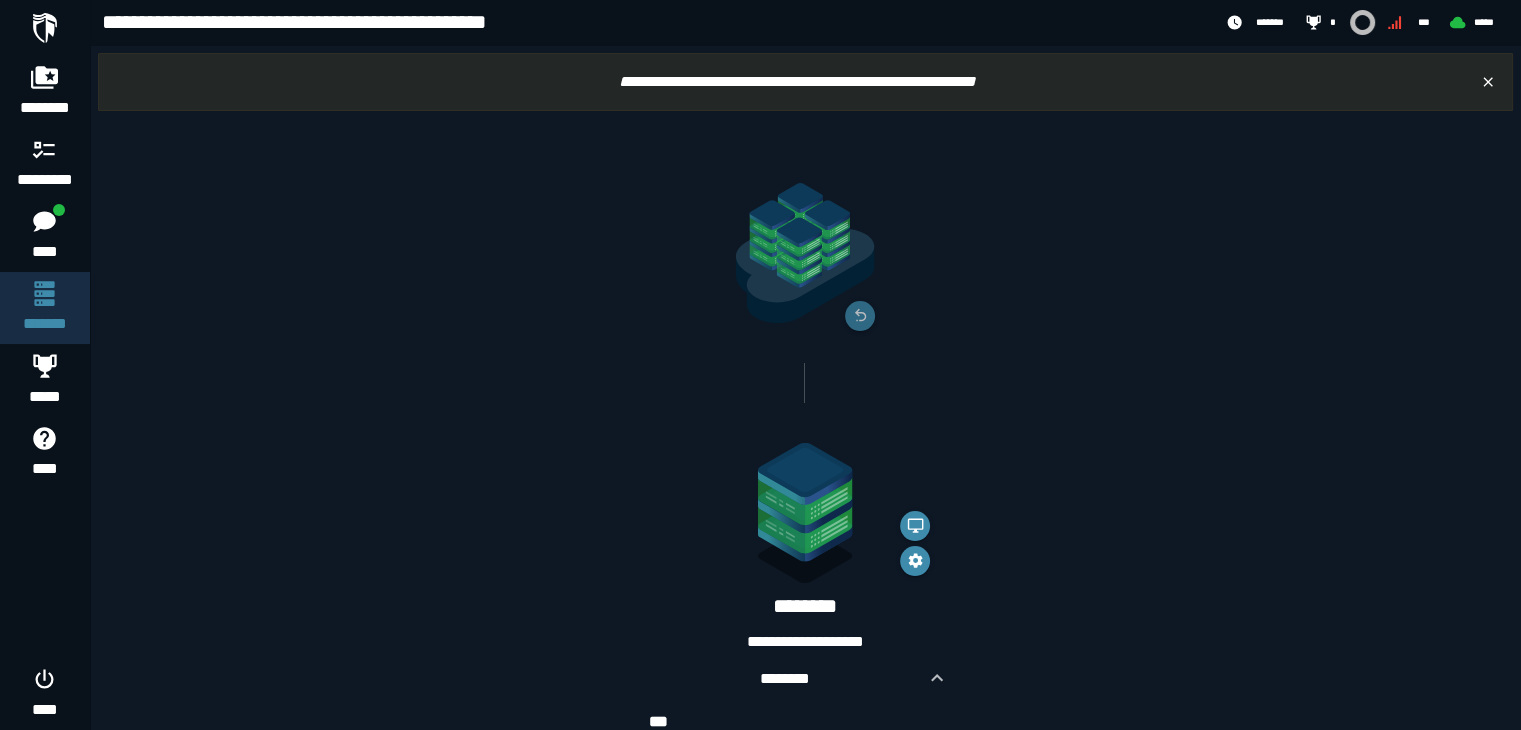 click on "**********" 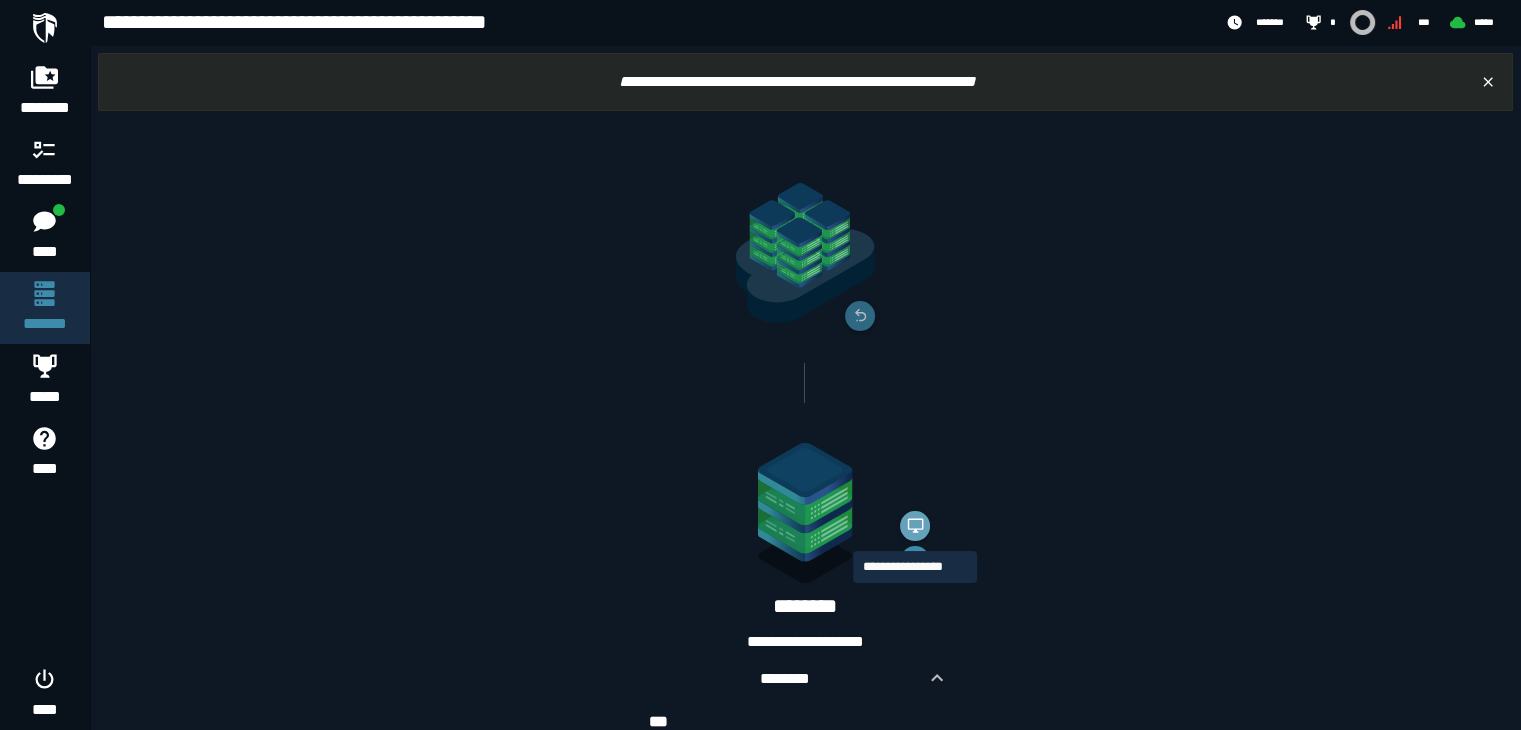 click 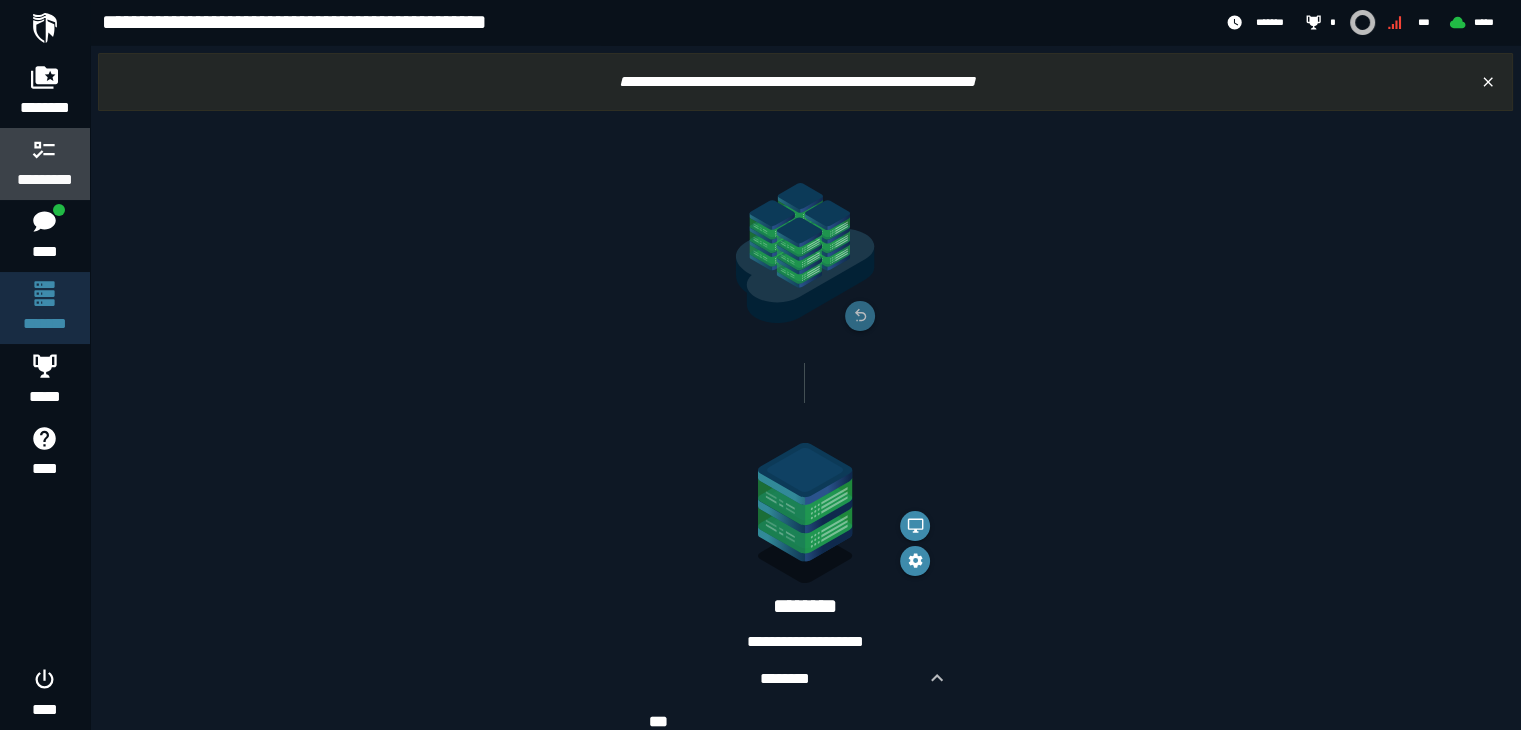 click 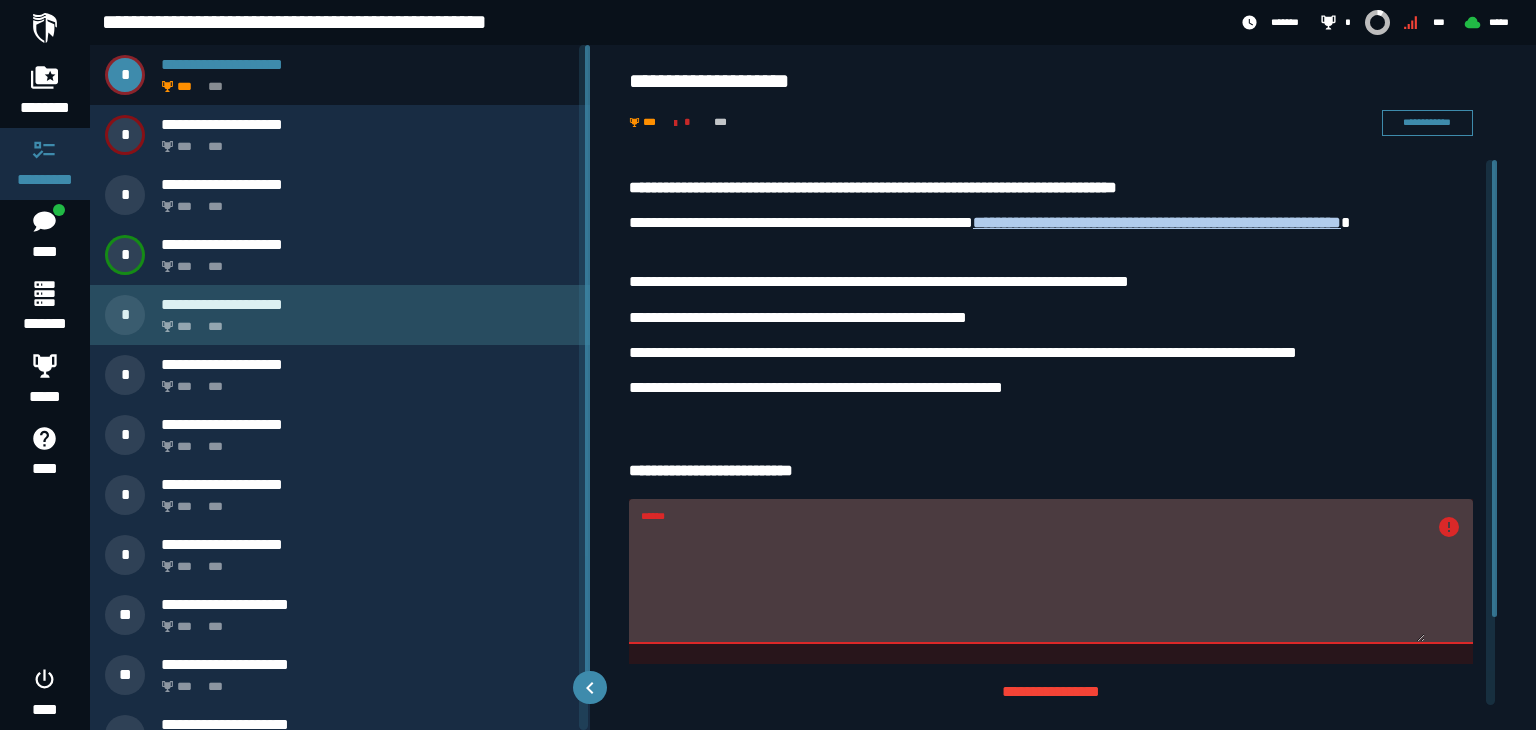click on "*** ***" at bounding box center [364, 321] 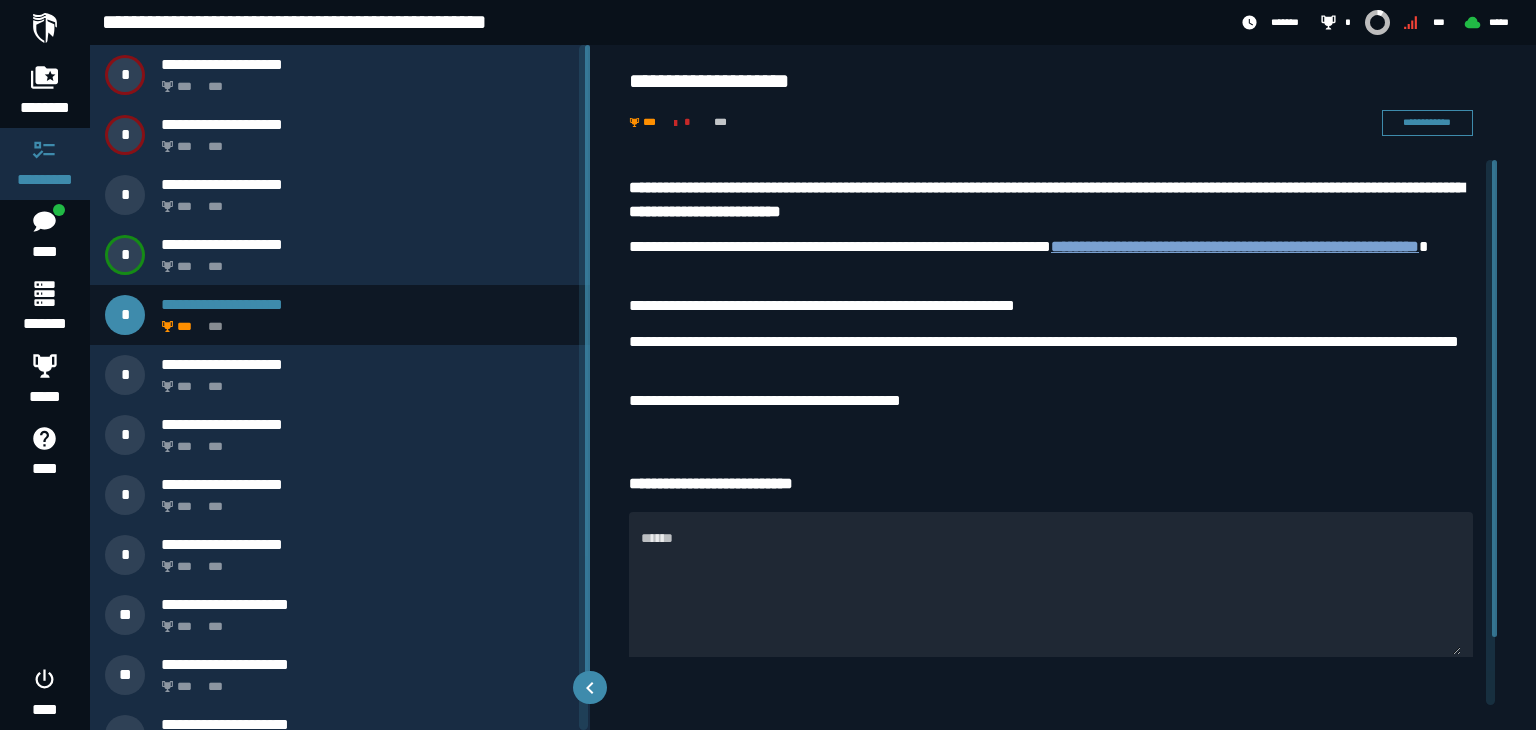 click on "**********" at bounding box center (1235, 246) 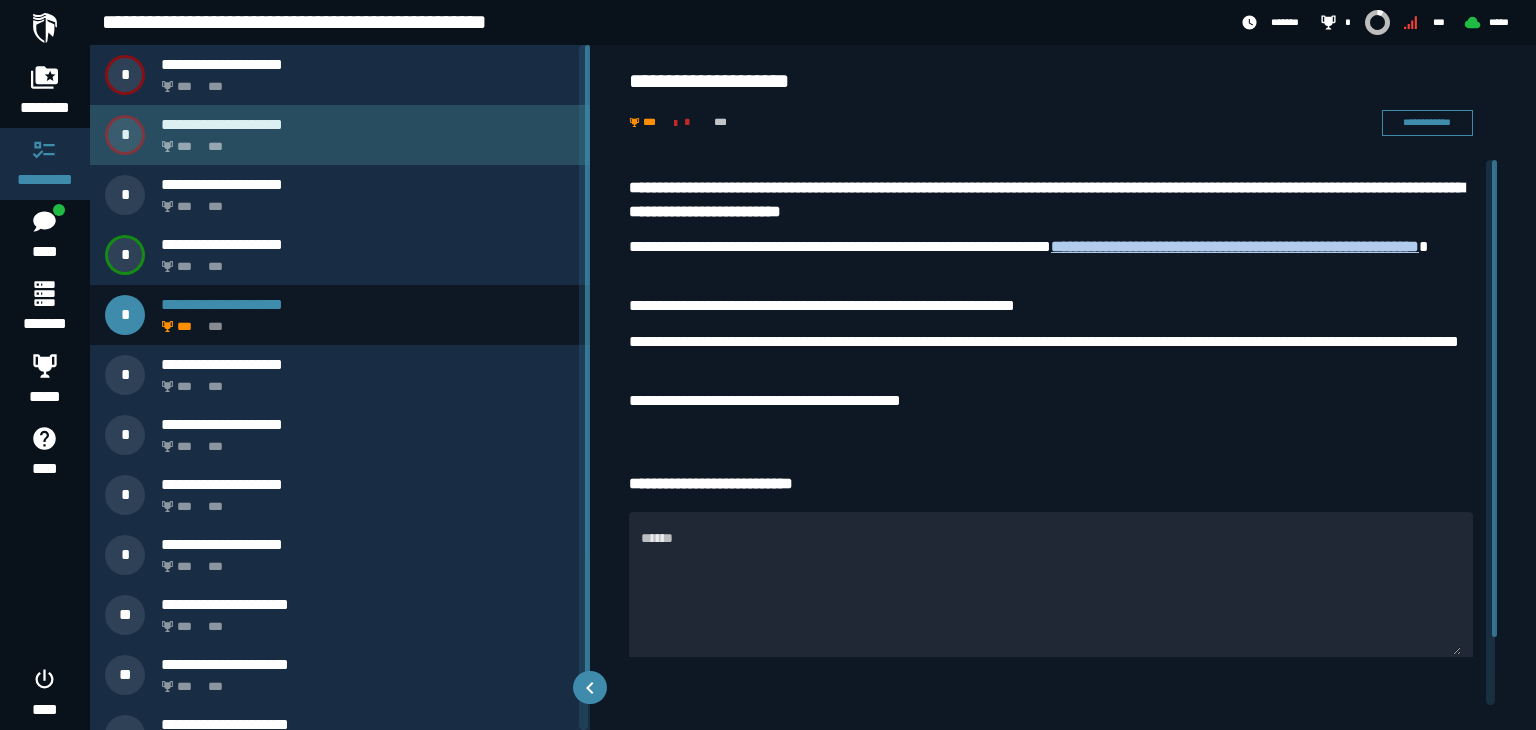 click on "**********" at bounding box center [340, 135] 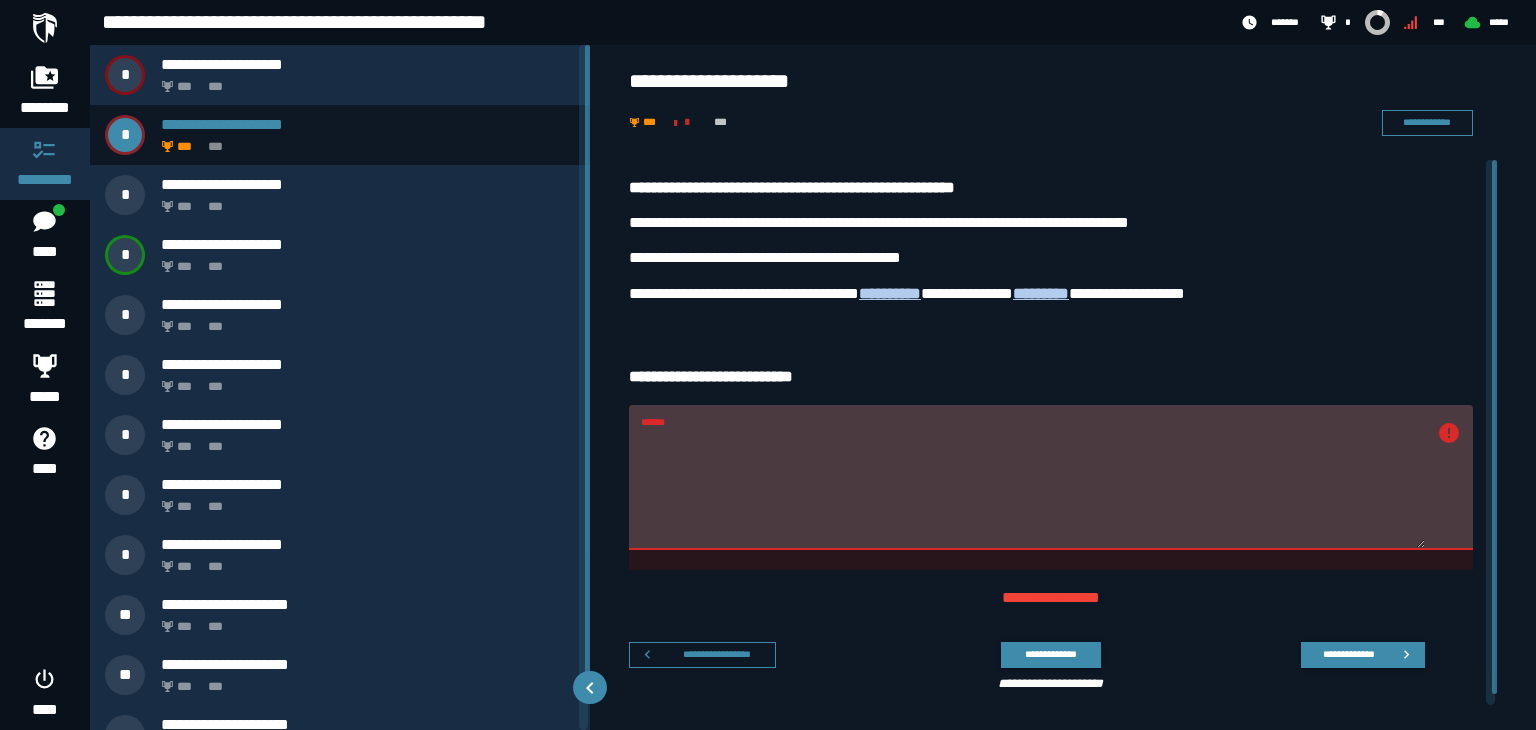 drag, startPoint x: 717, startPoint y: 433, endPoint x: 628, endPoint y: 440, distance: 89.27486 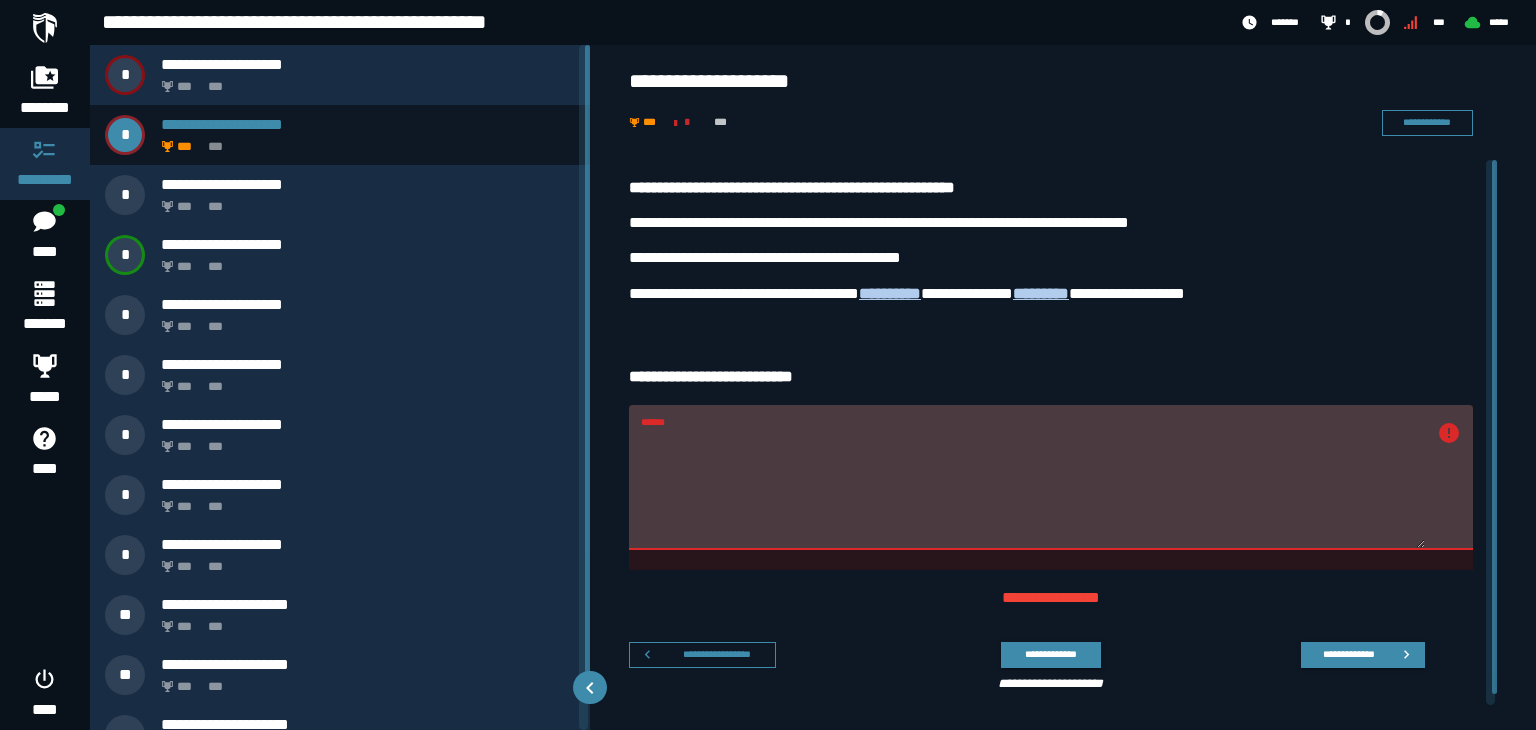 paste on "*********" 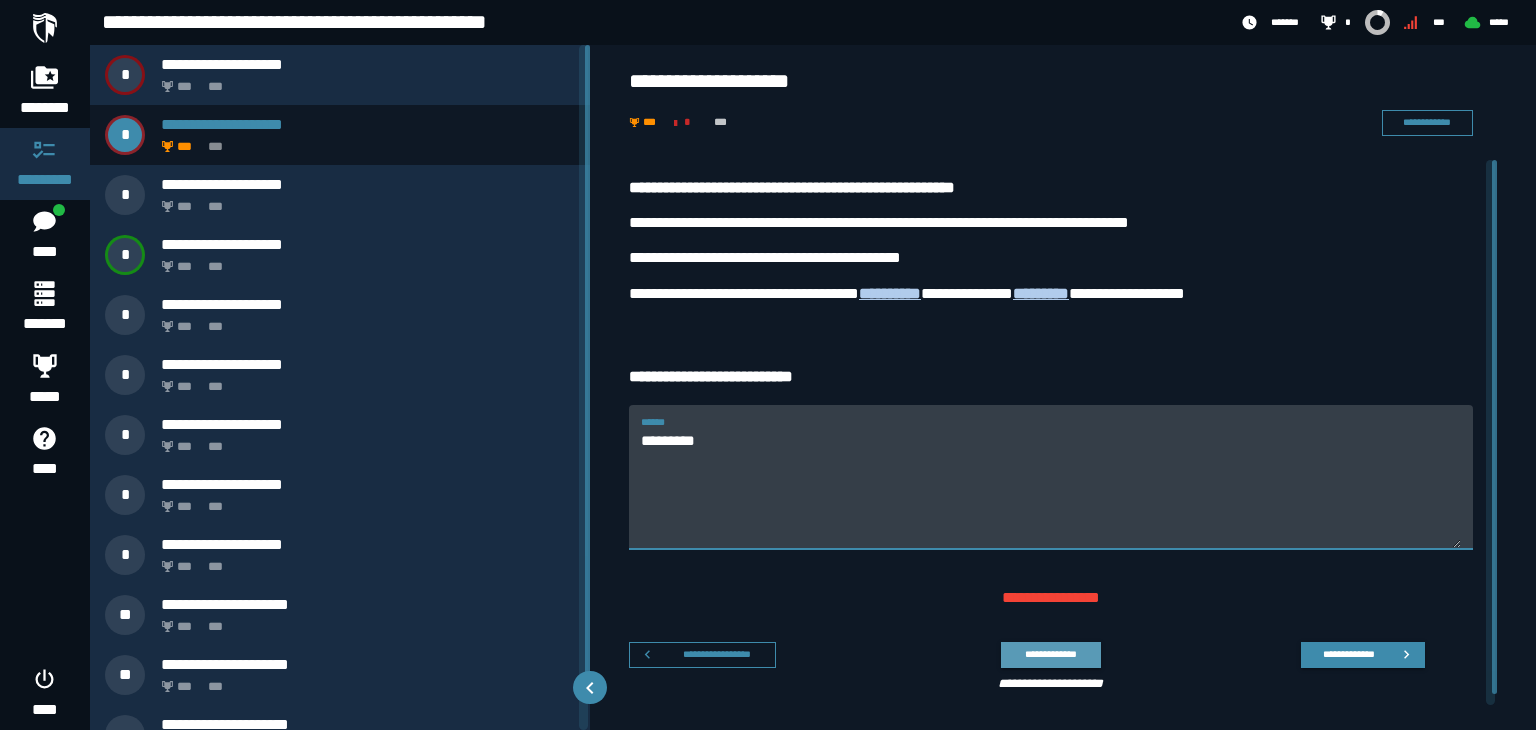 type on "*********" 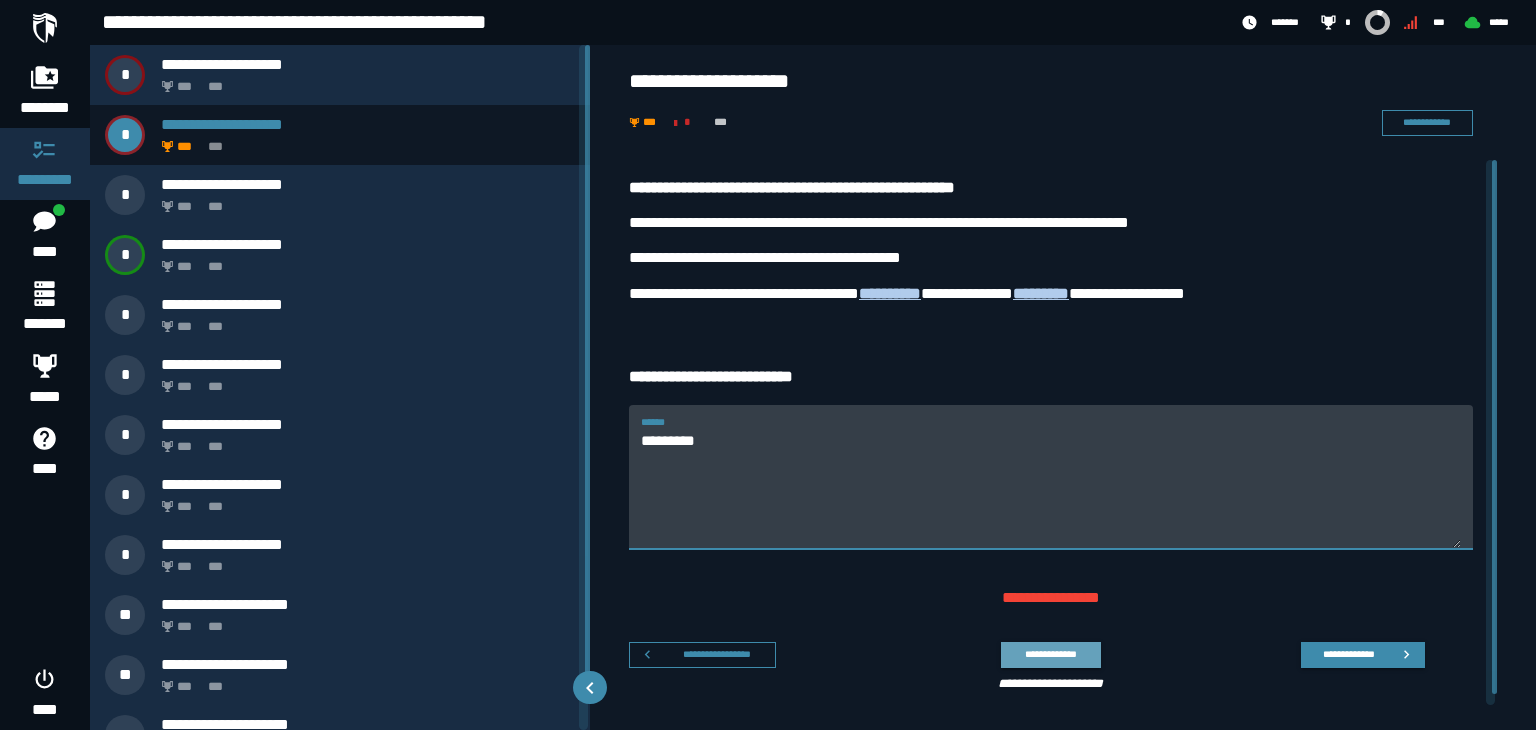 click on "**********" at bounding box center [1050, 654] 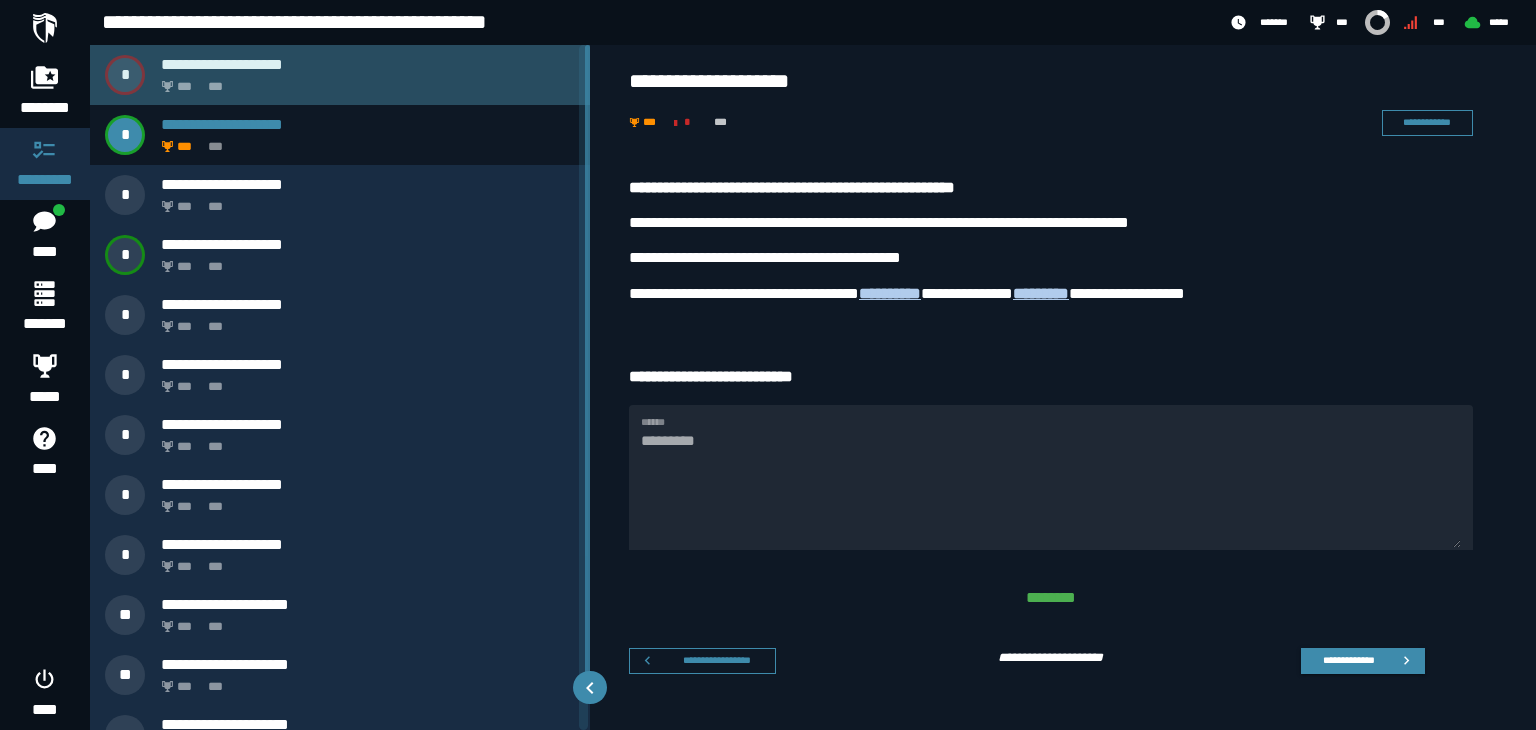 click on "*** ***" at bounding box center (364, 81) 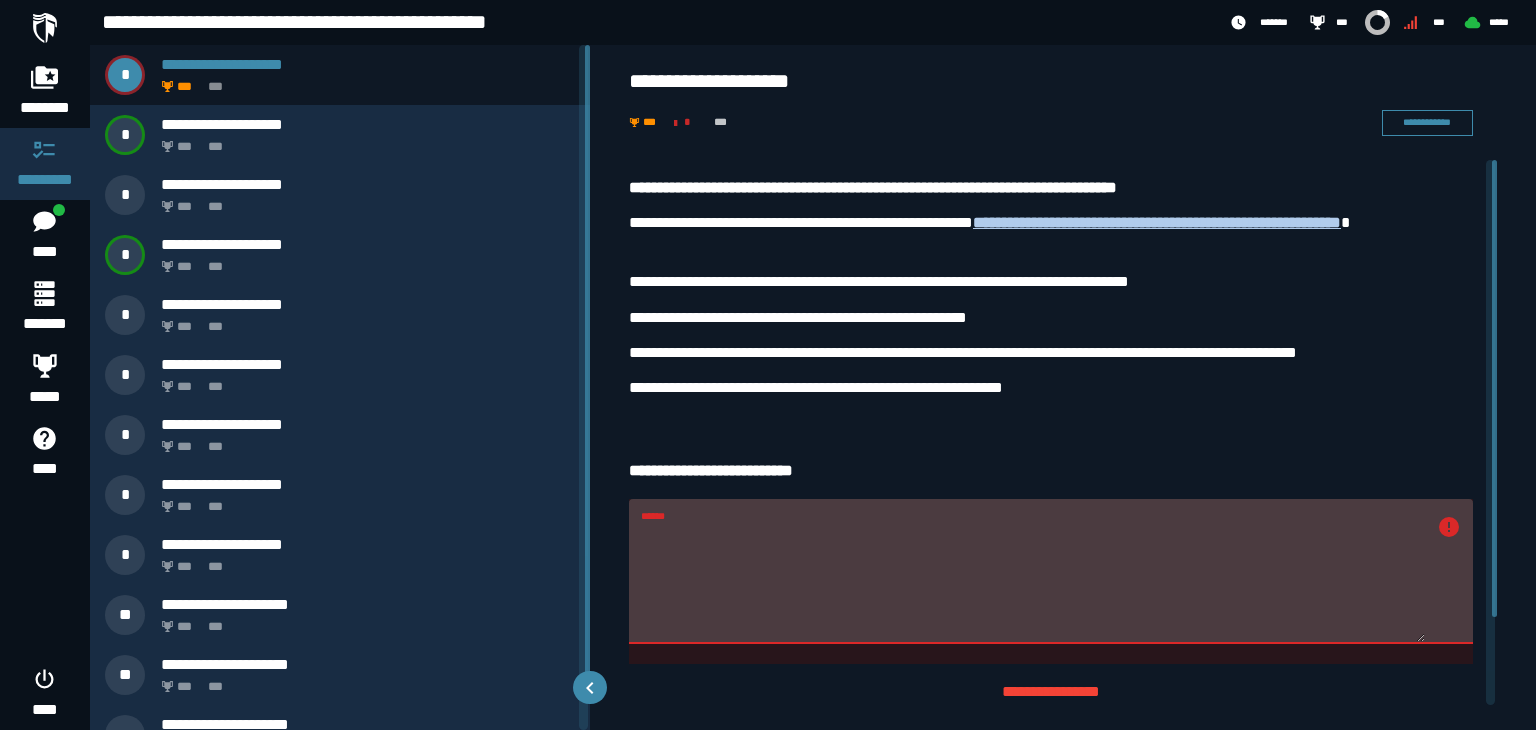 drag, startPoint x: 740, startPoint y: 549, endPoint x: 636, endPoint y: 538, distance: 104.58012 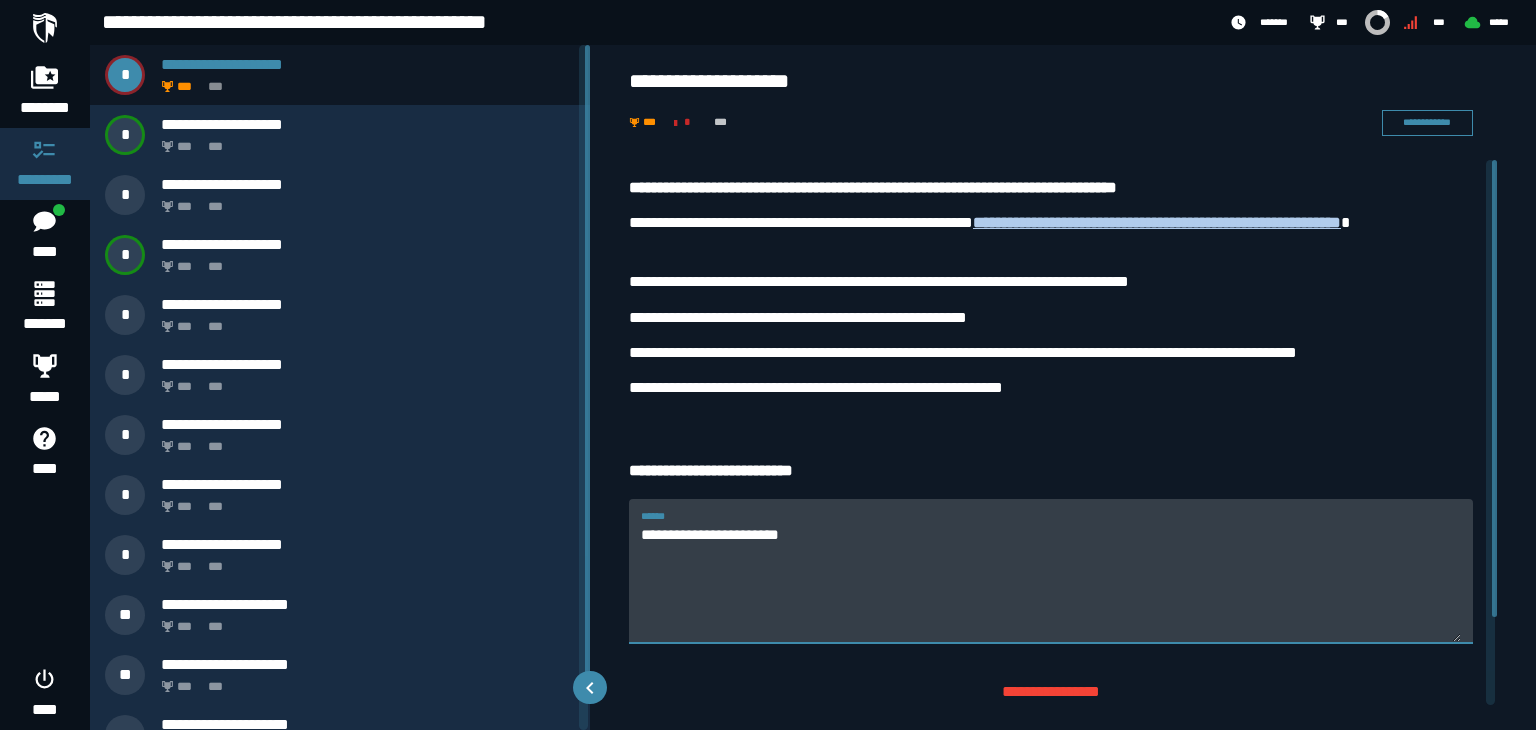 drag, startPoint x: 836, startPoint y: 537, endPoint x: 640, endPoint y: 535, distance: 196.01021 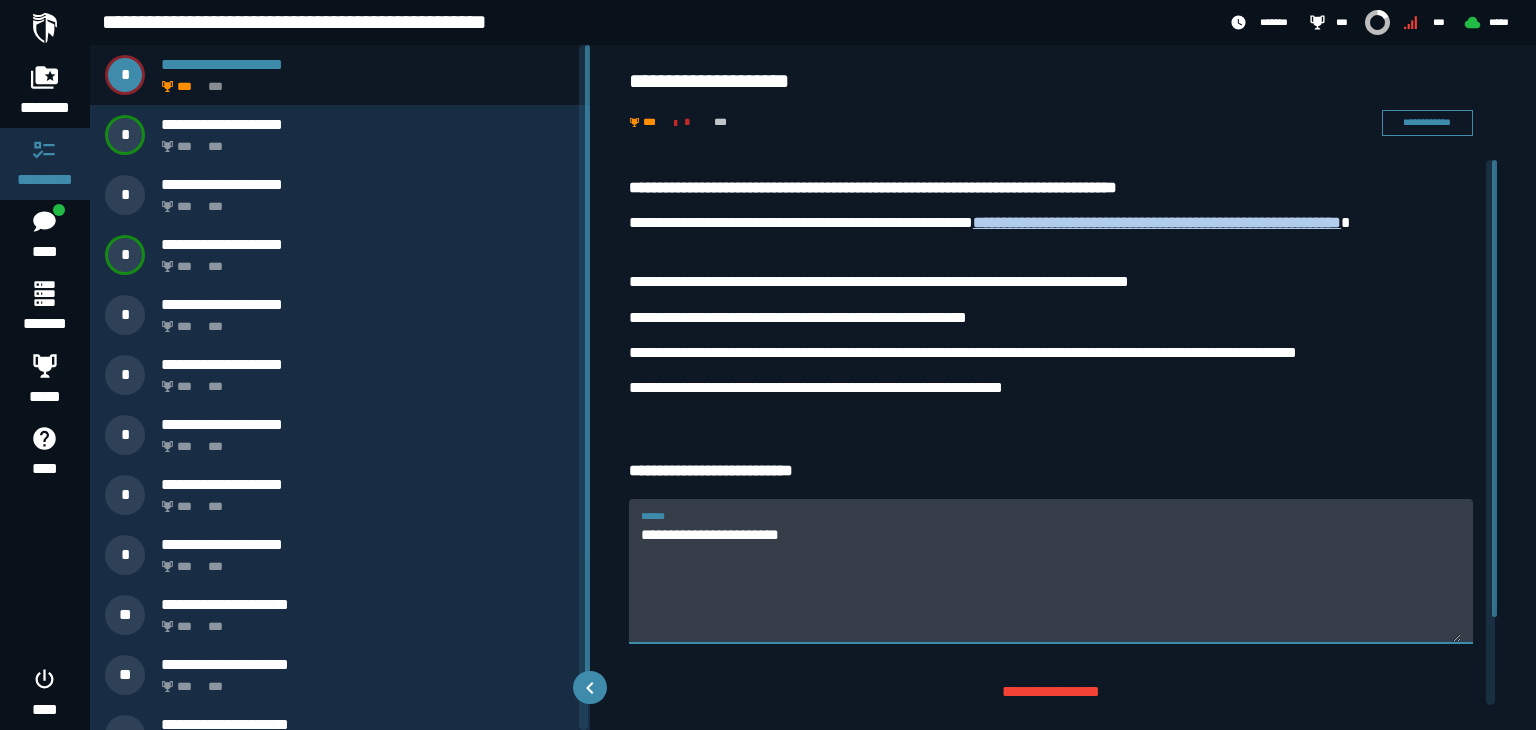 type on "**********" 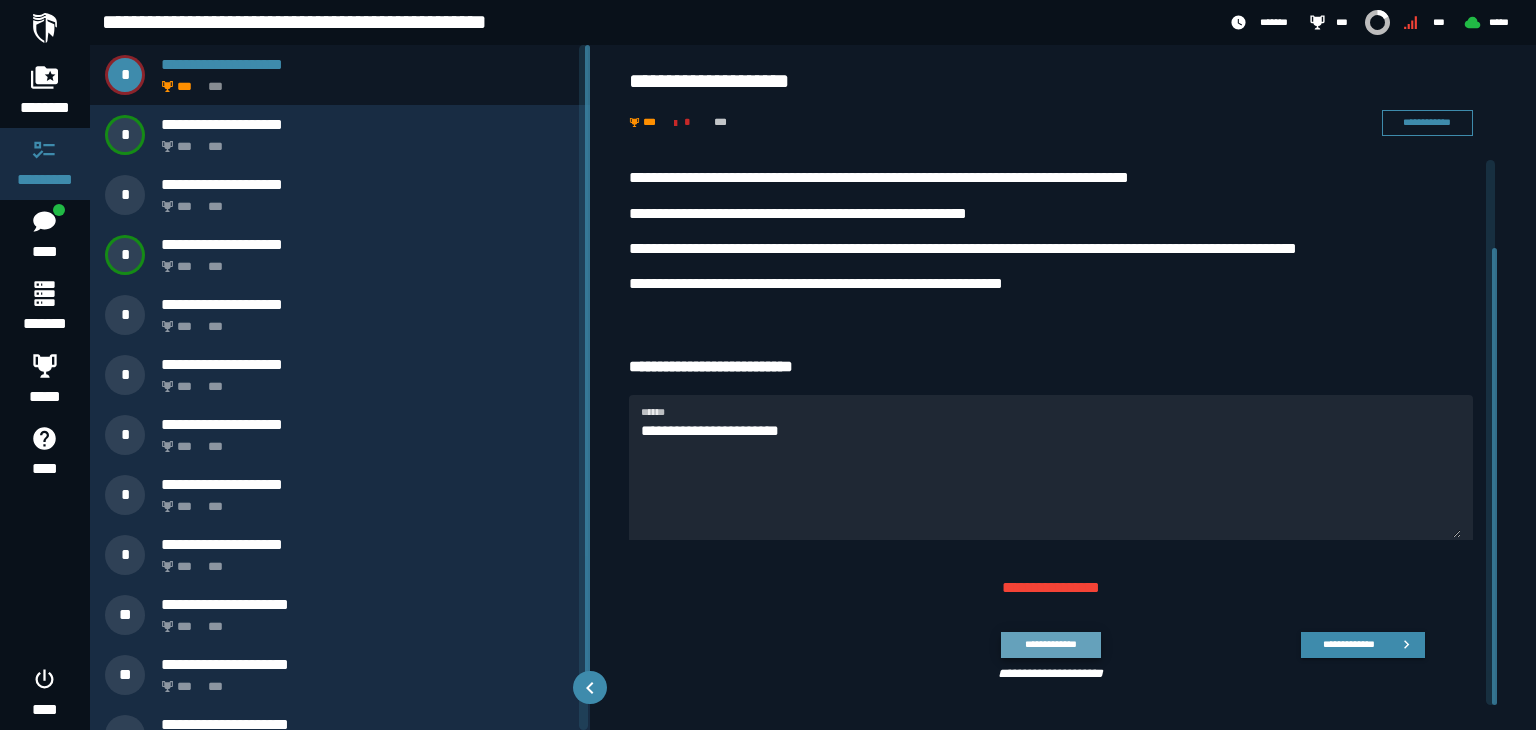 click on "**********" at bounding box center [1050, 644] 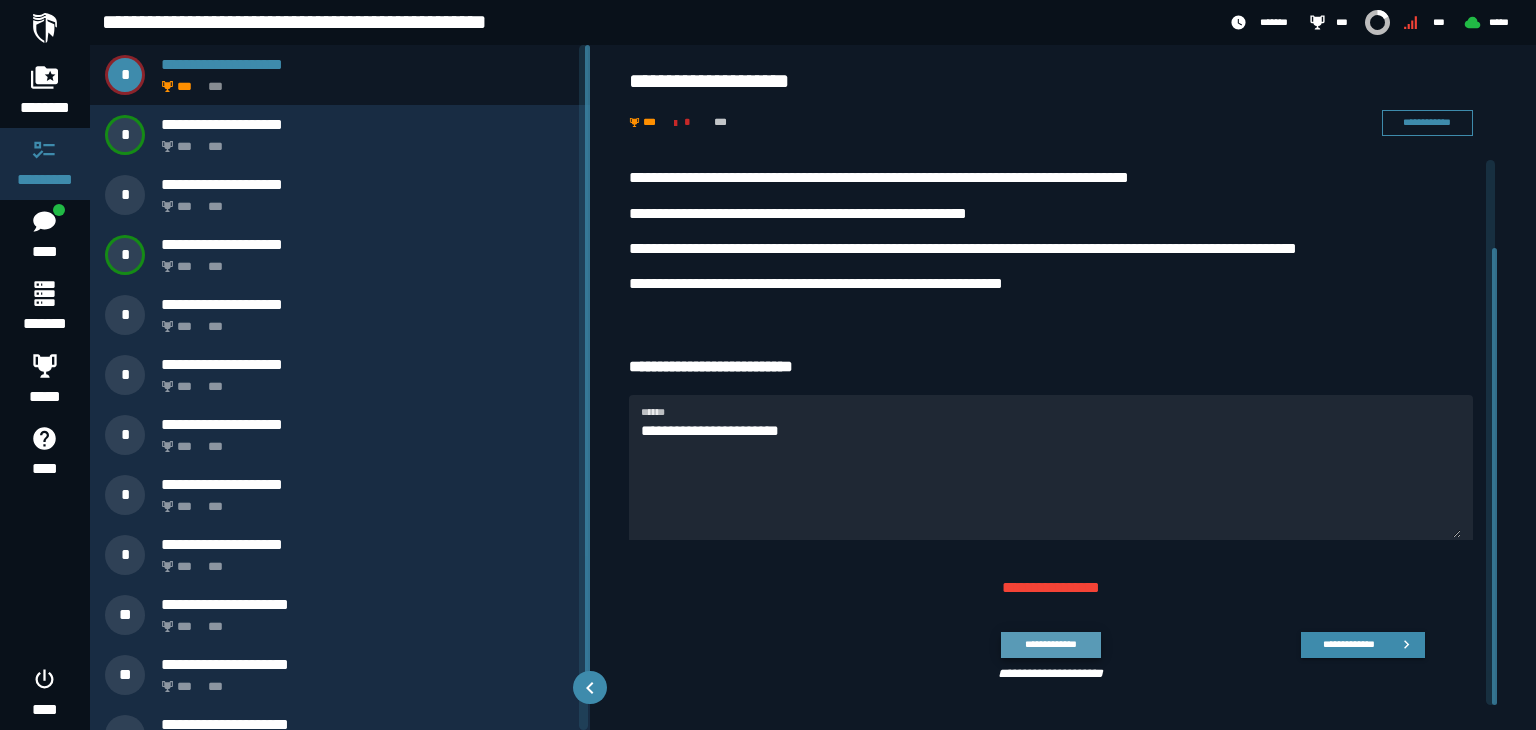 scroll, scrollTop: 64, scrollLeft: 0, axis: vertical 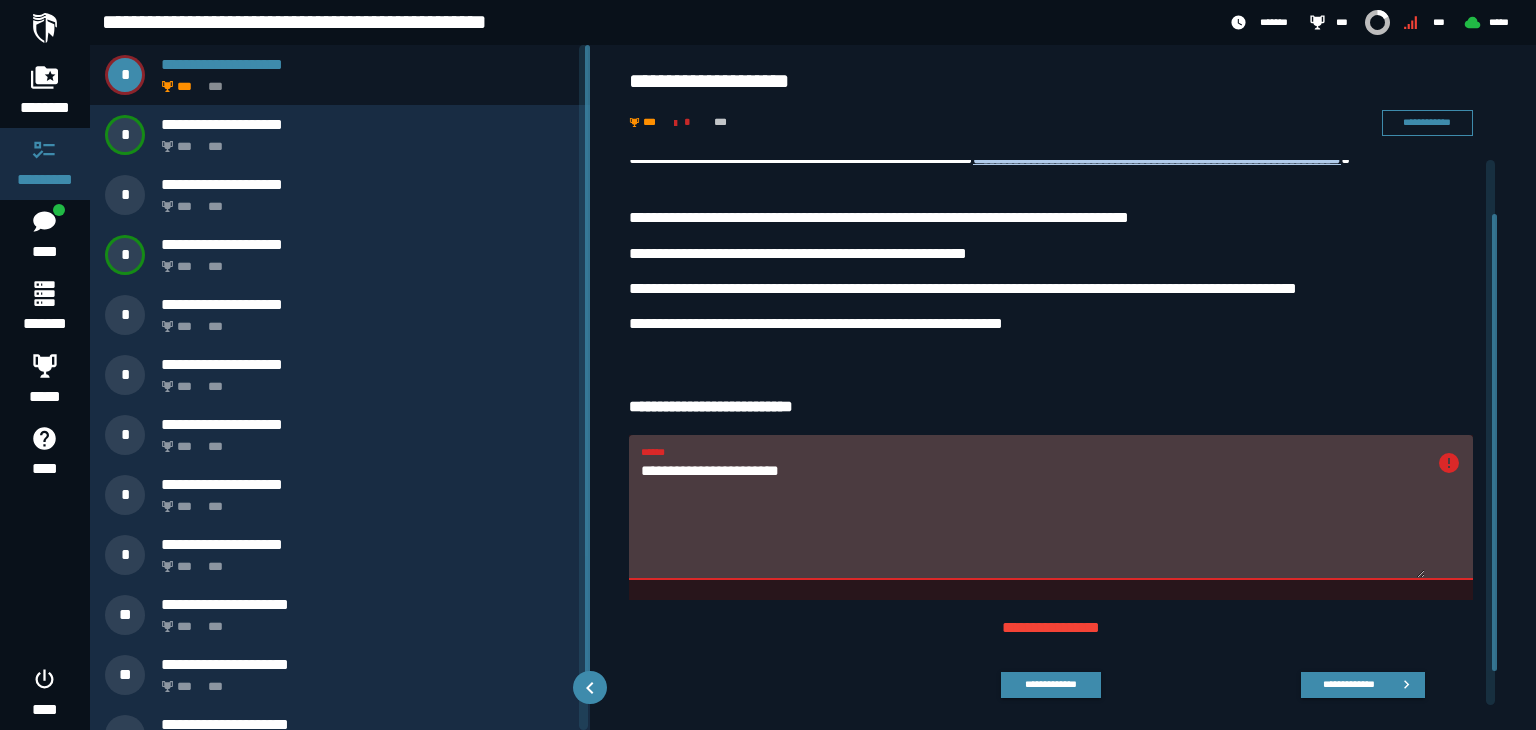 click on "**********" at bounding box center [1033, 519] 